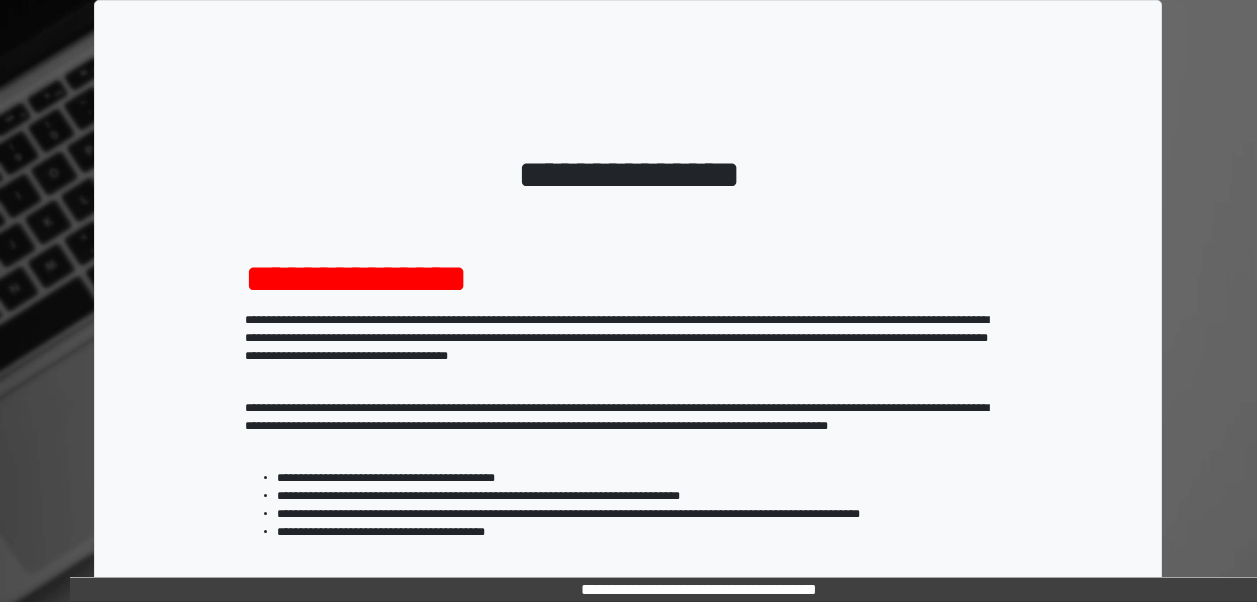scroll, scrollTop: 0, scrollLeft: 0, axis: both 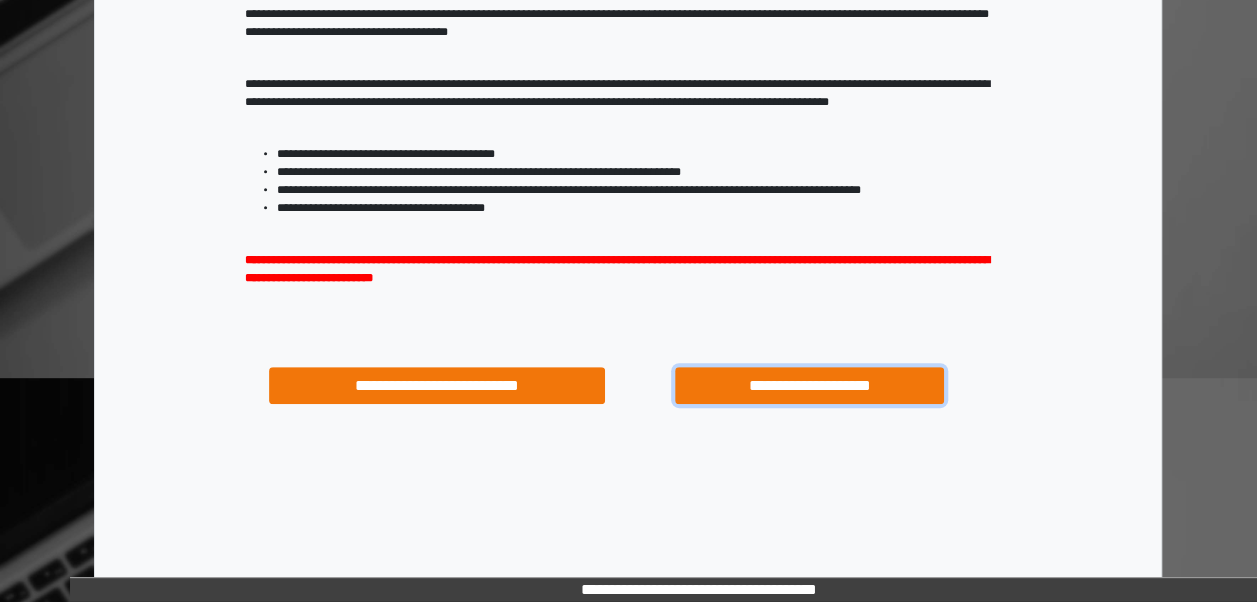click on "**********" at bounding box center (809, 385) 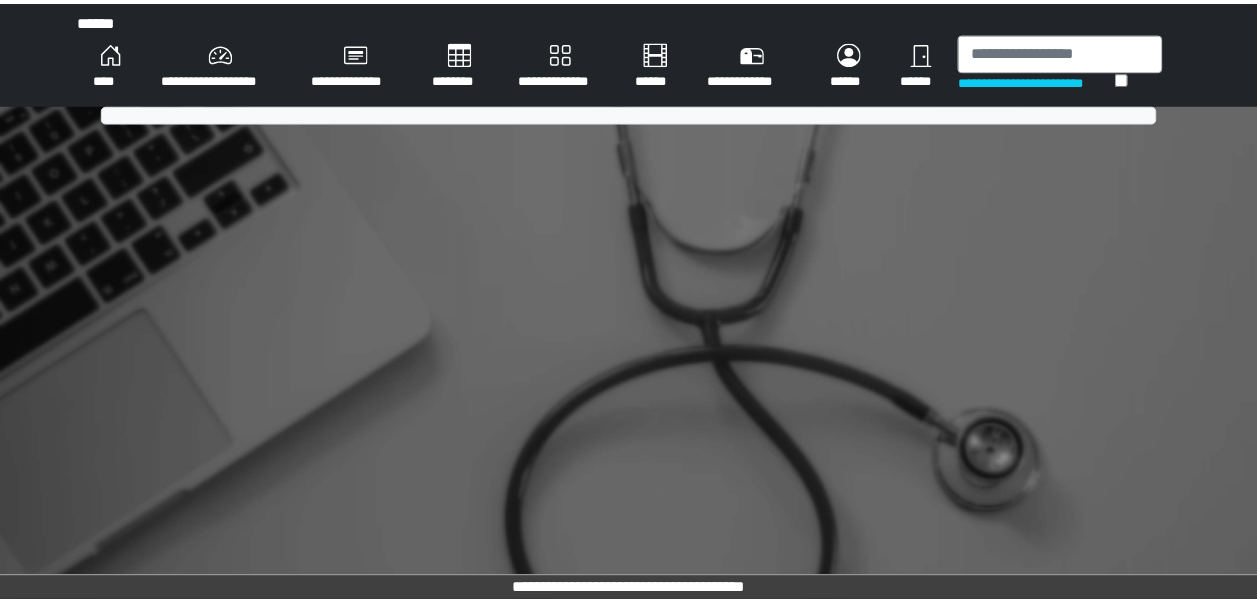 scroll, scrollTop: 0, scrollLeft: 0, axis: both 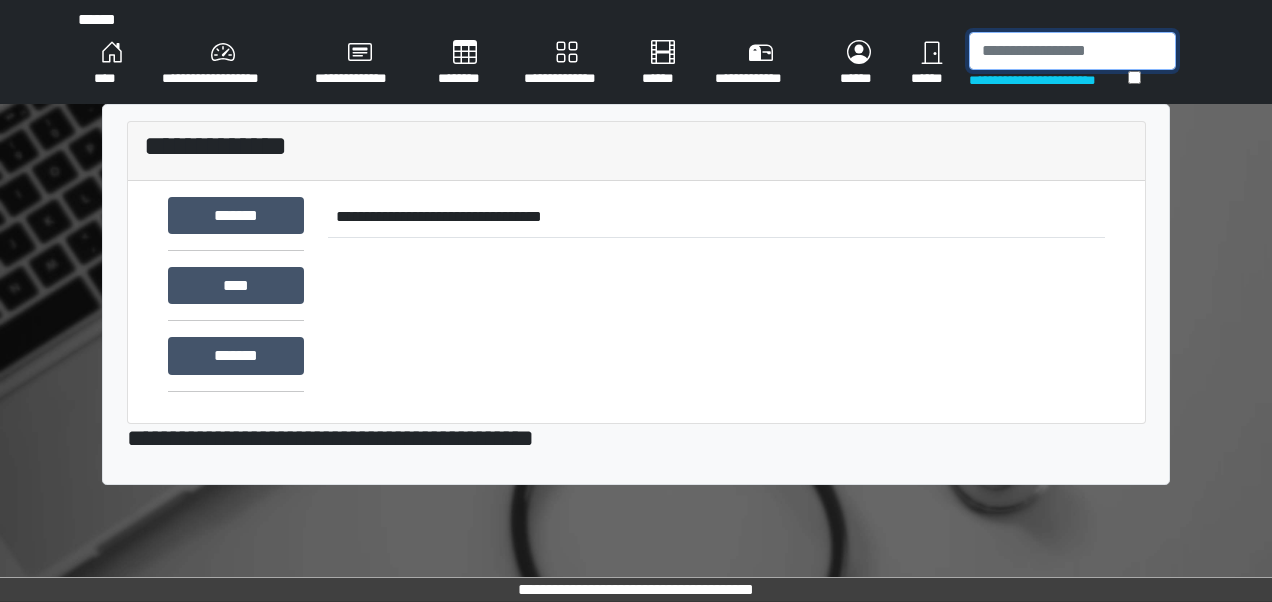 click at bounding box center (1072, 51) 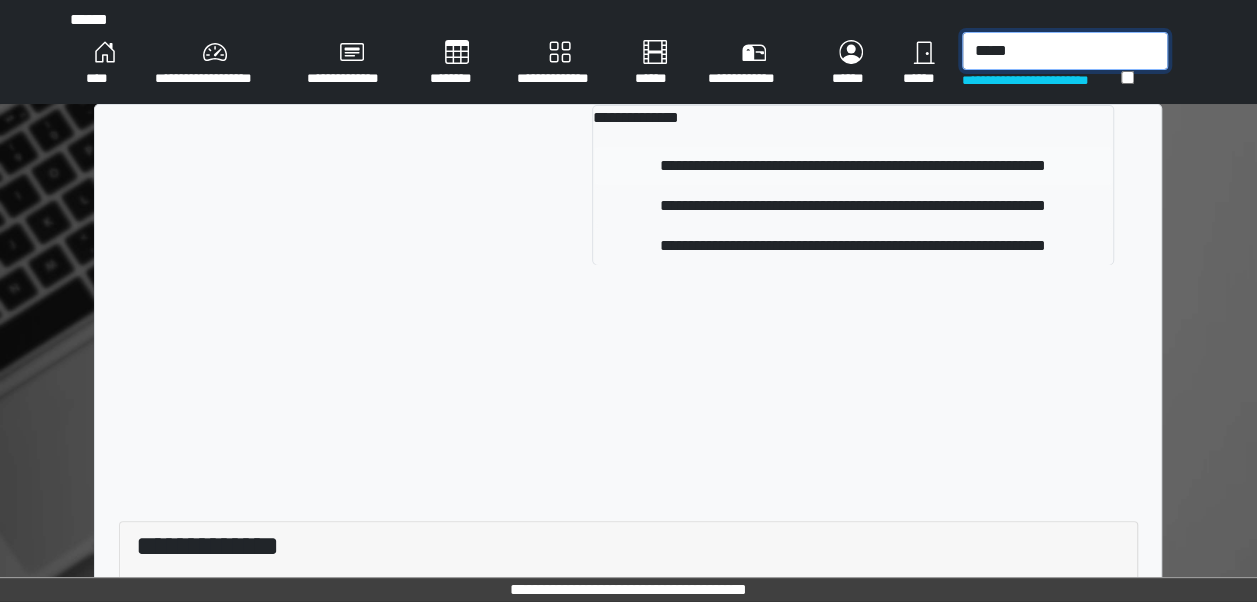 type on "*****" 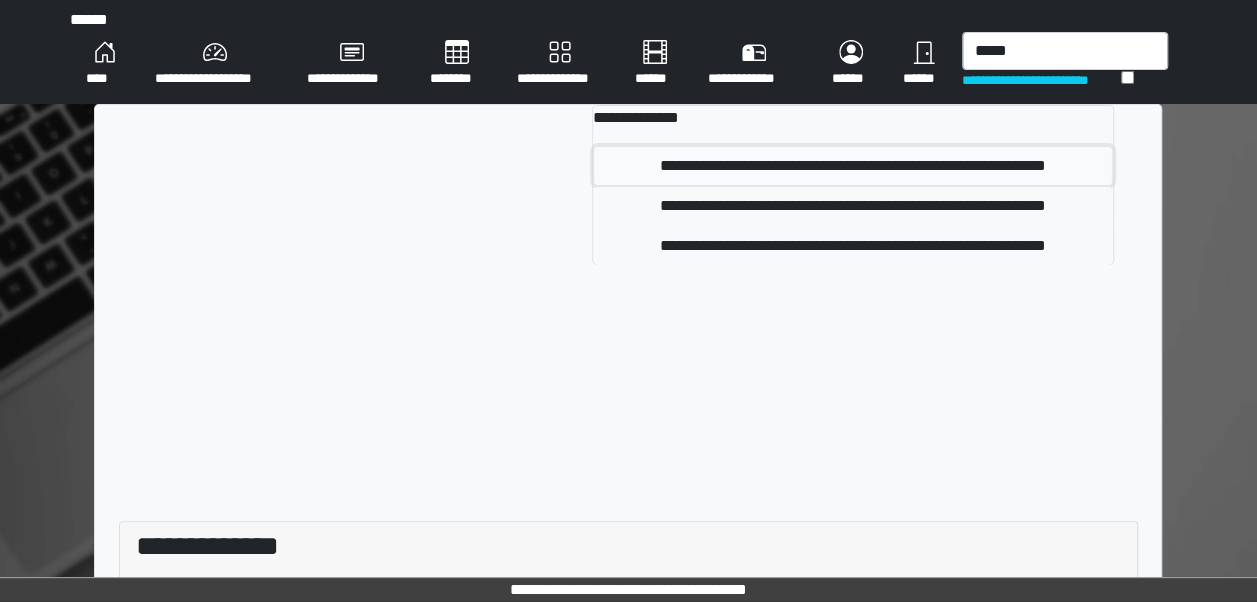 click on "**********" at bounding box center (853, 166) 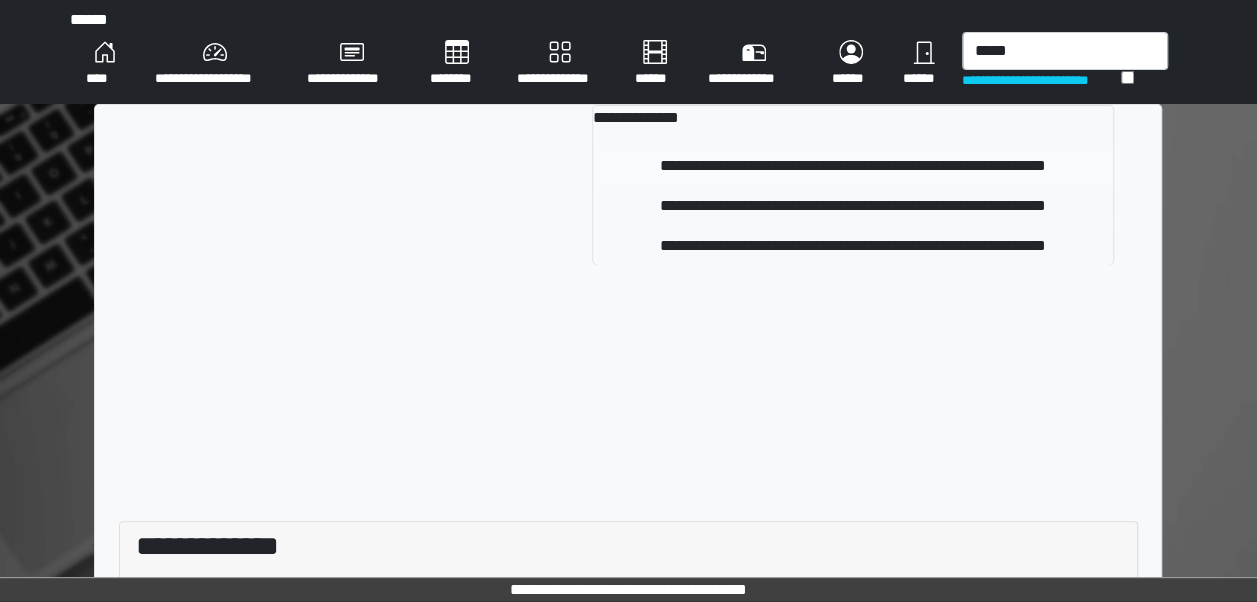 type 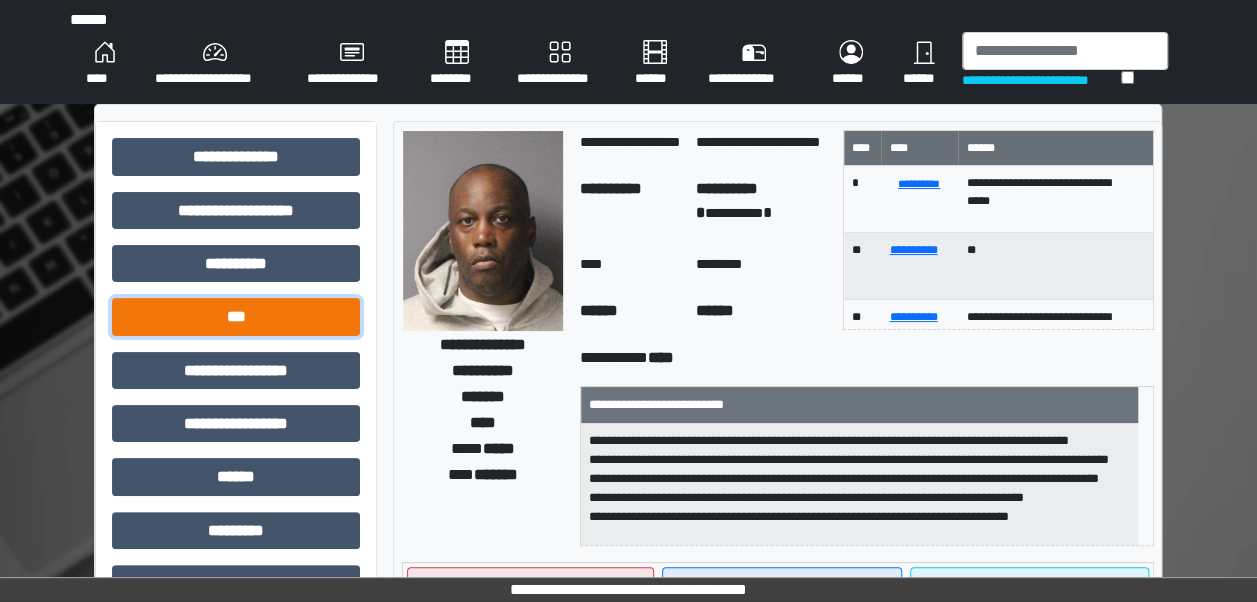 click on "***" at bounding box center (236, 316) 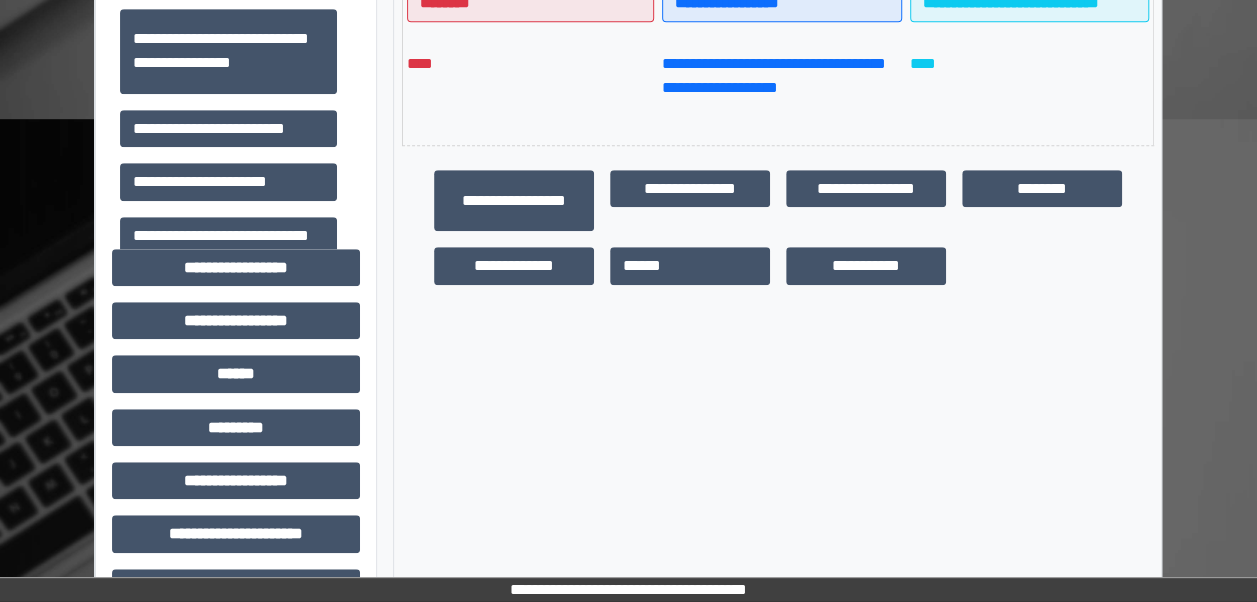 scroll, scrollTop: 579, scrollLeft: 0, axis: vertical 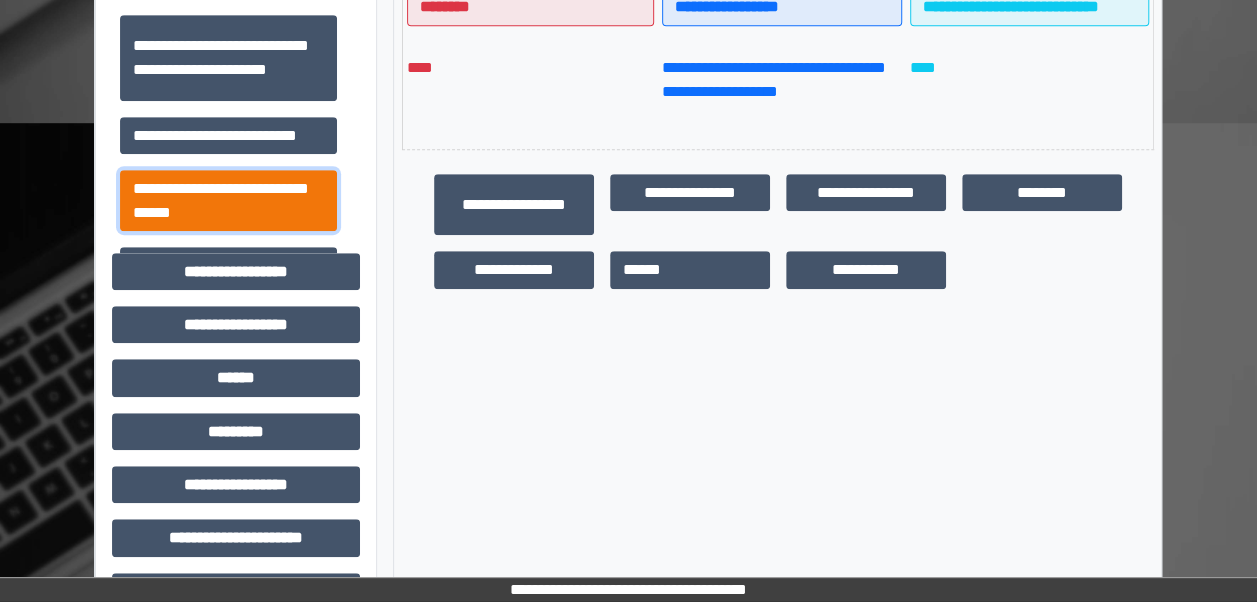 click on "**********" at bounding box center [228, 200] 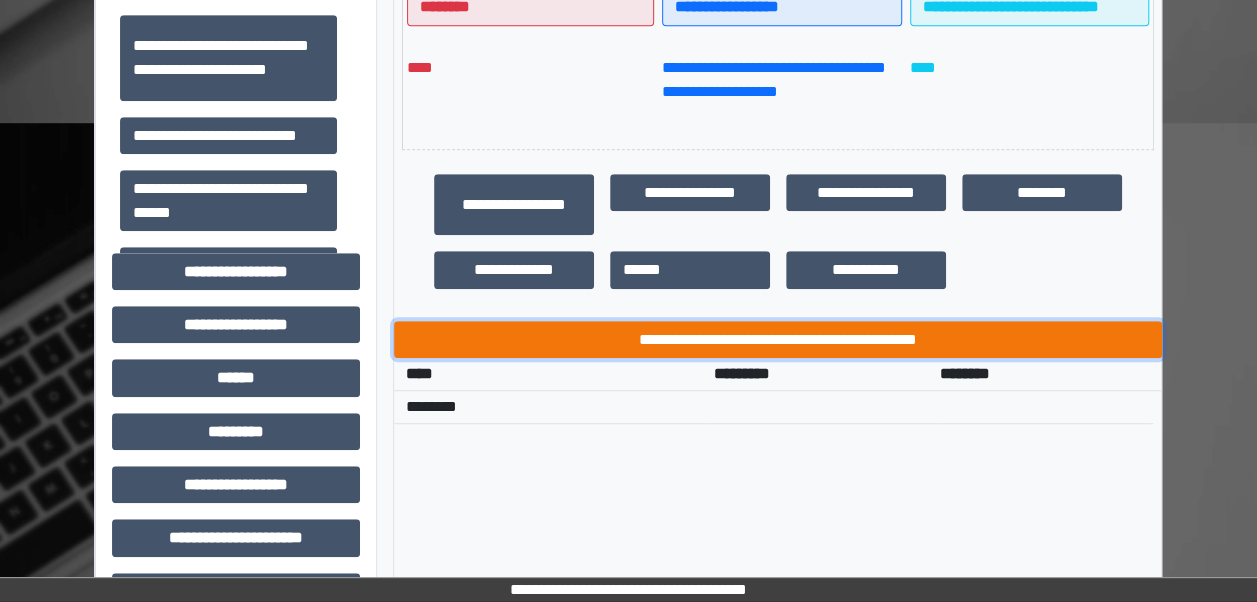 click on "**********" at bounding box center (778, 339) 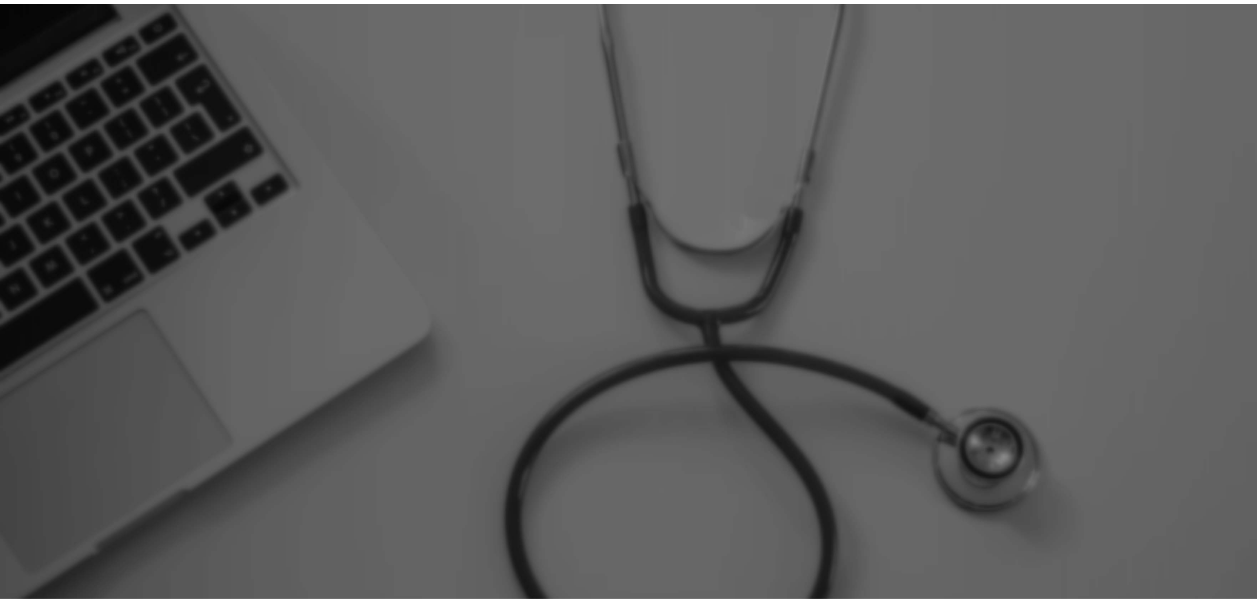 scroll, scrollTop: 0, scrollLeft: 0, axis: both 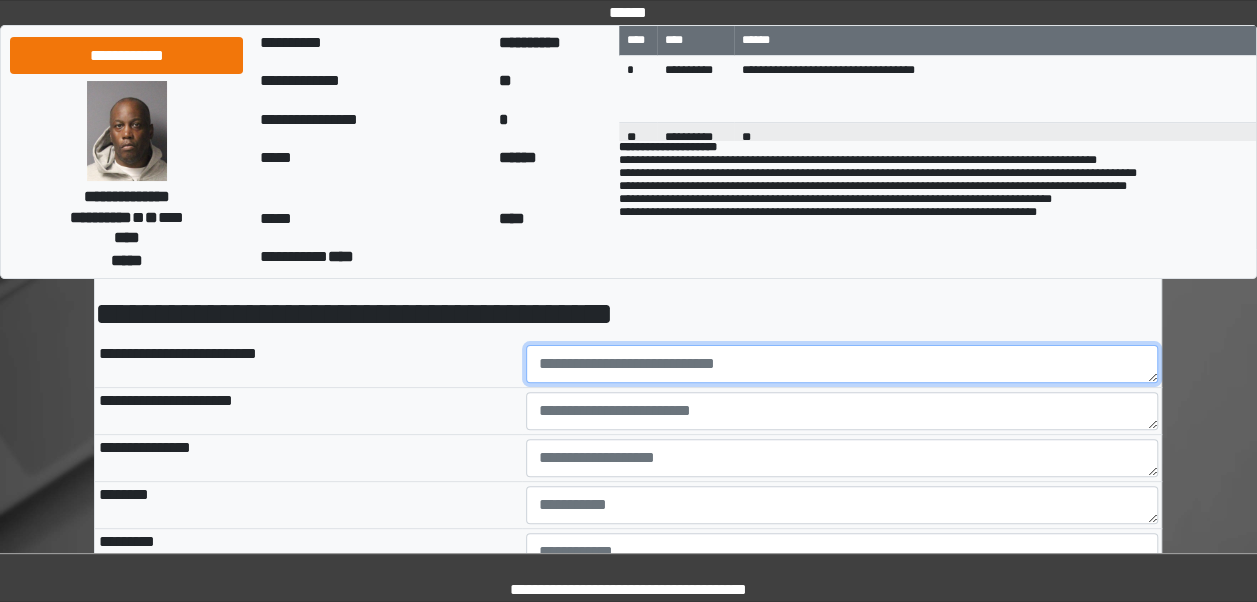 click at bounding box center [842, 364] 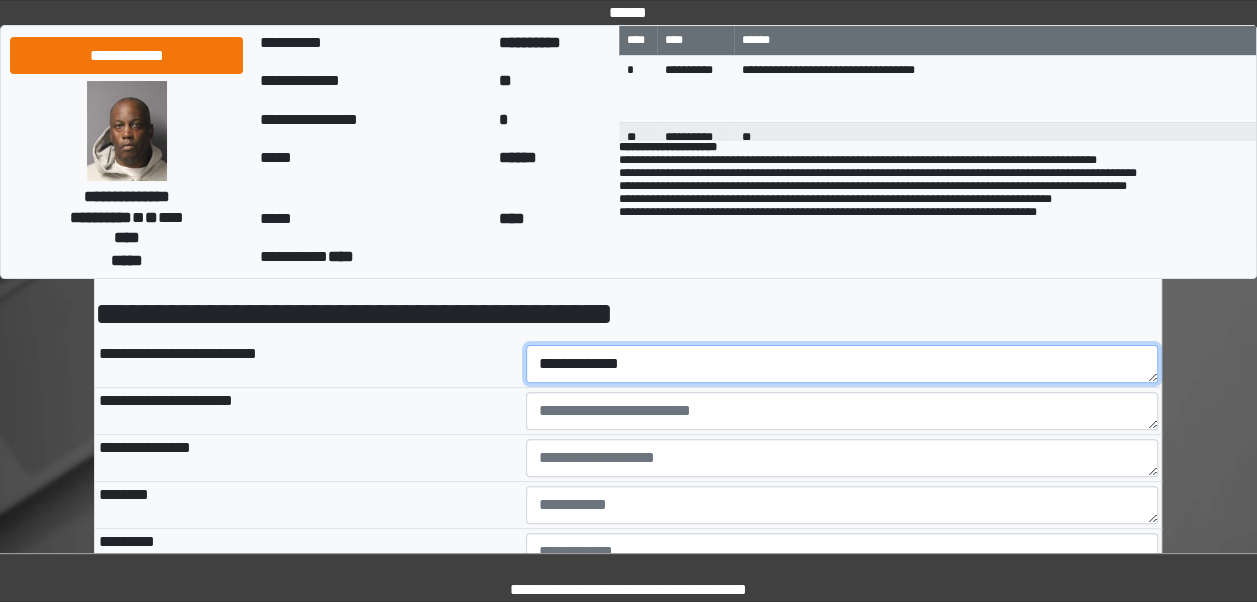 type on "**********" 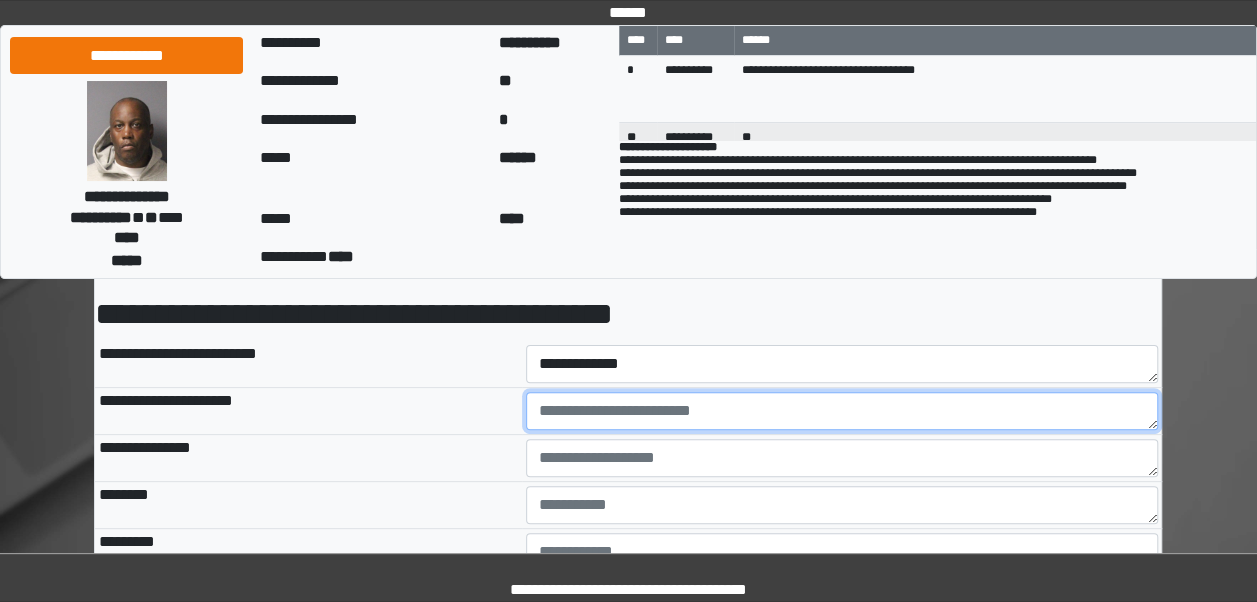 click at bounding box center [842, 411] 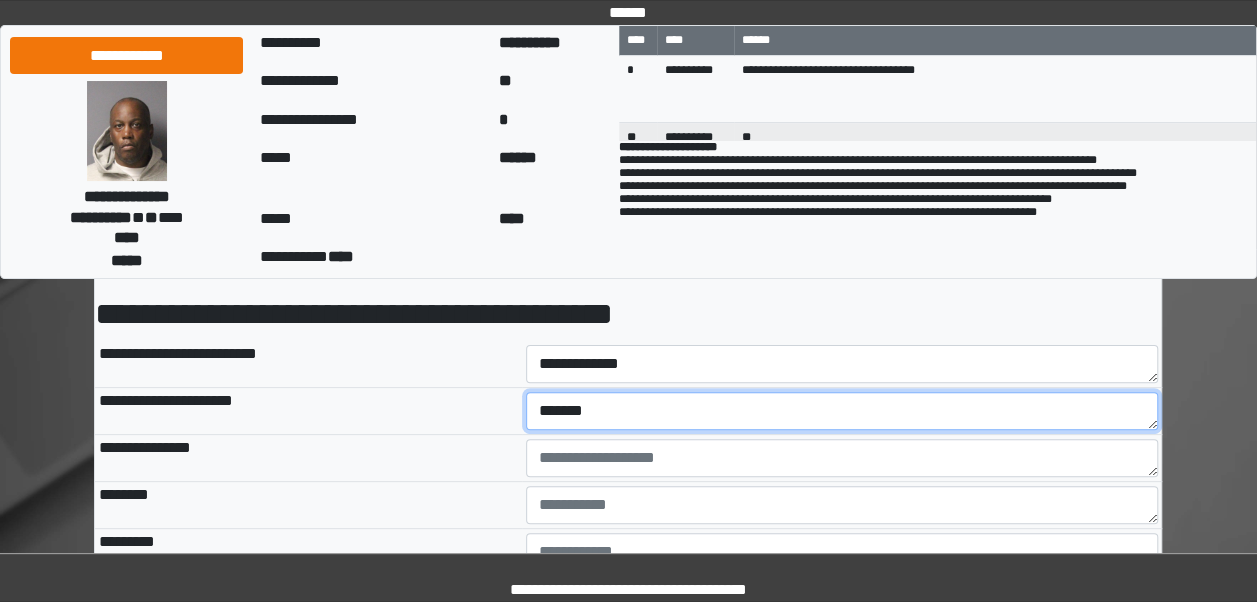 type on "*******" 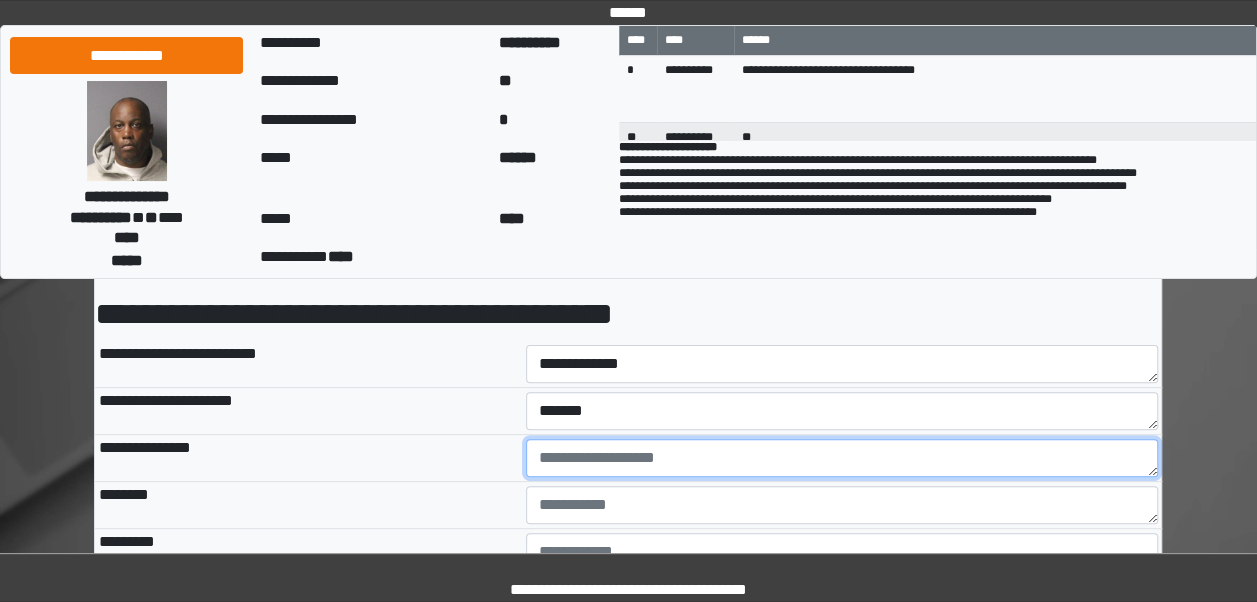 click at bounding box center (842, 458) 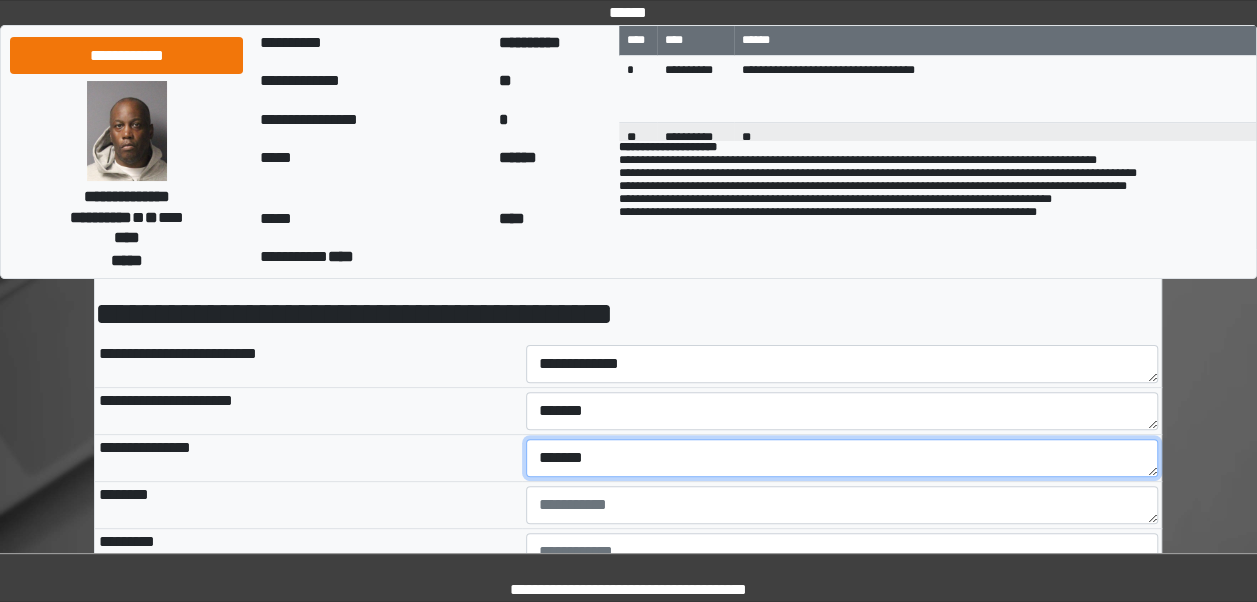 type on "*******" 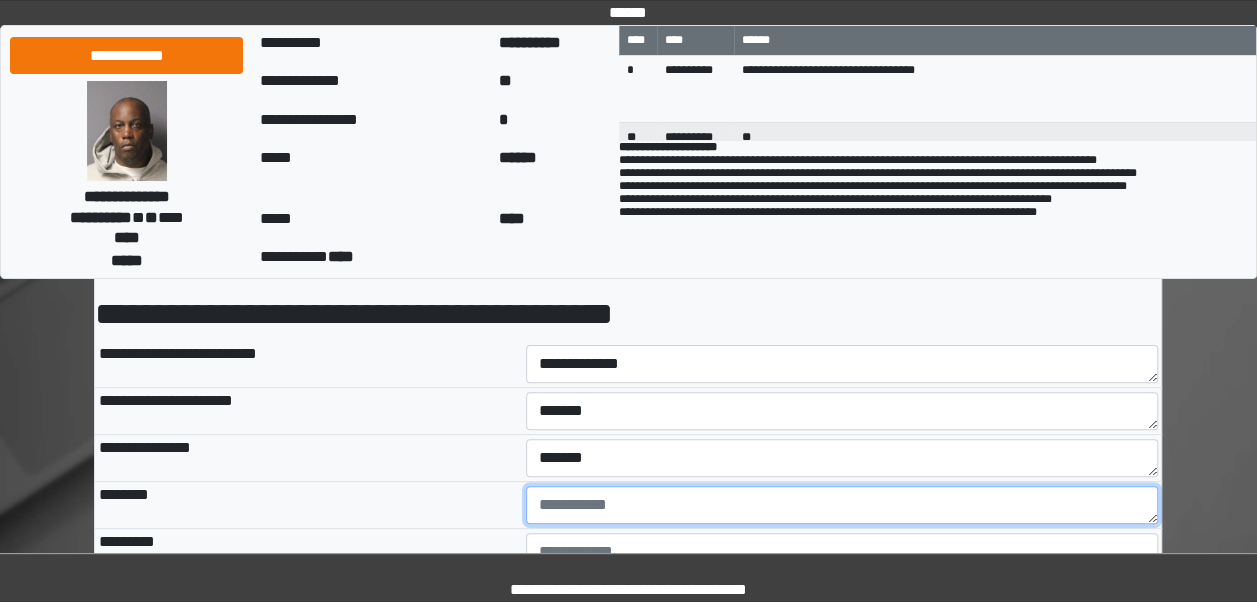 click at bounding box center [842, 505] 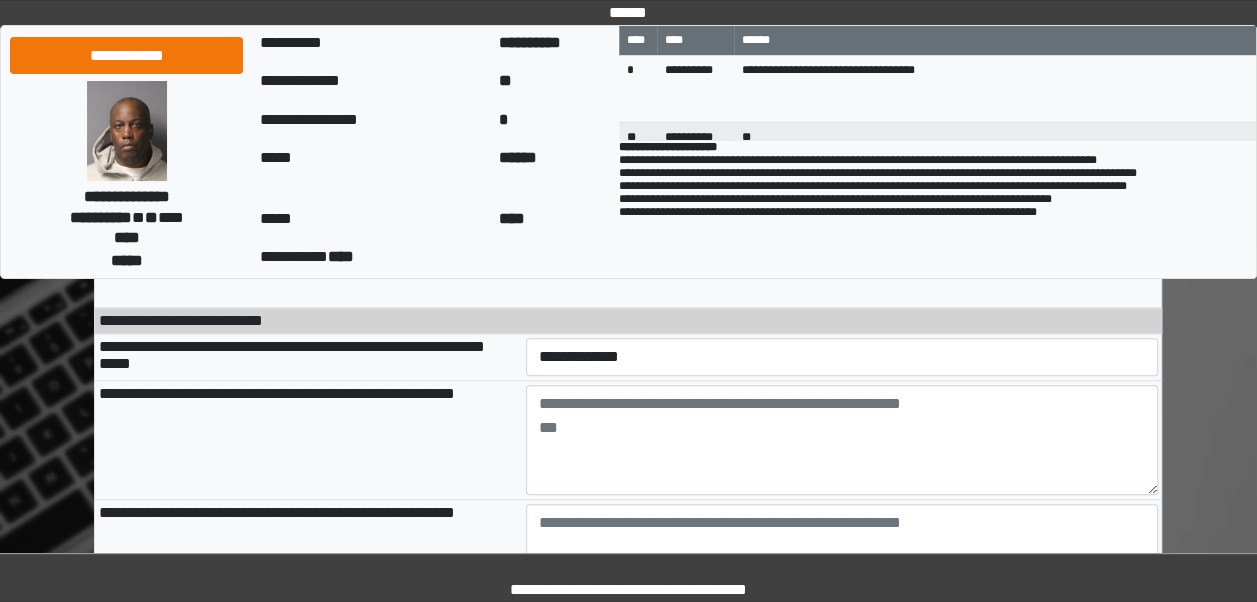 scroll, scrollTop: 620, scrollLeft: 0, axis: vertical 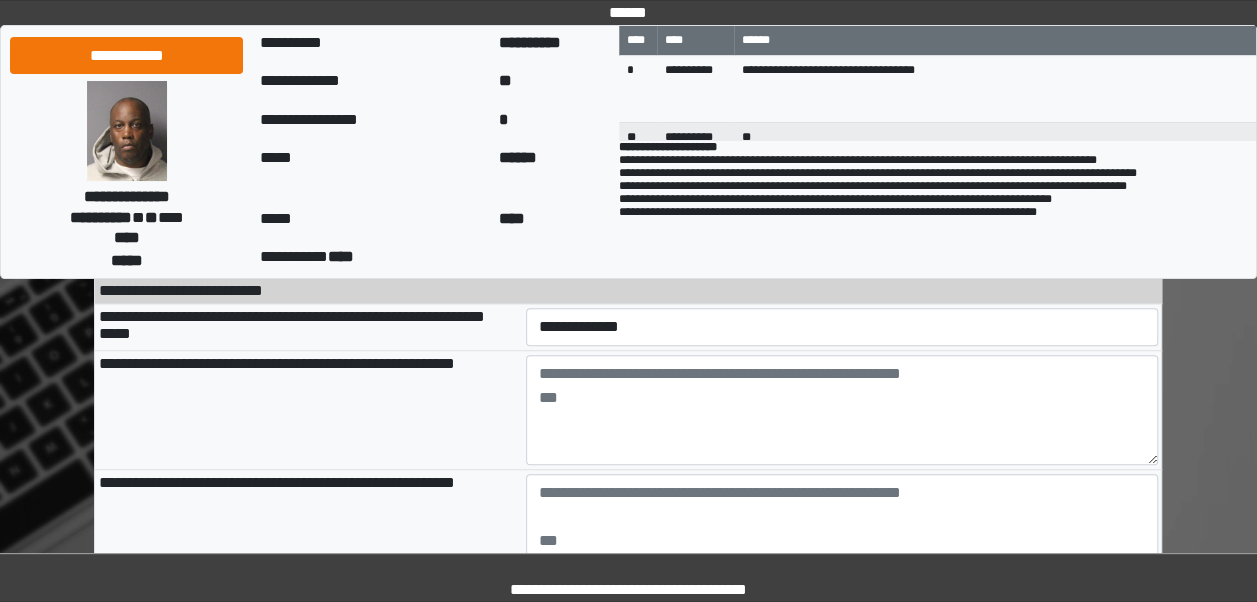 type on "*******" 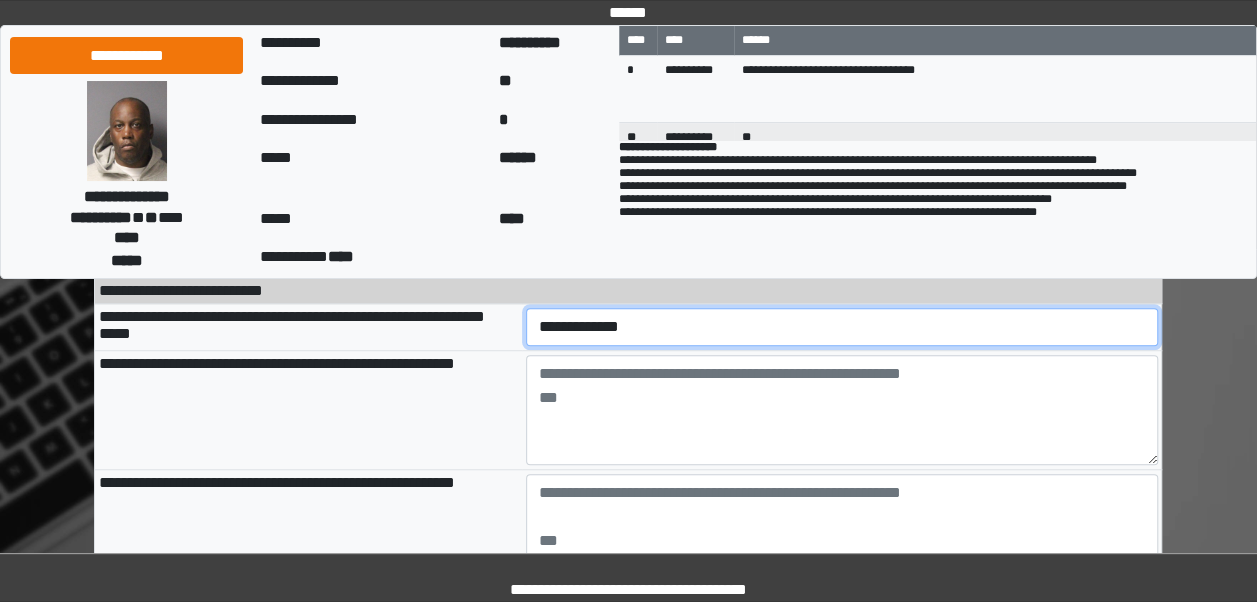 click on "**********" at bounding box center (842, 326) 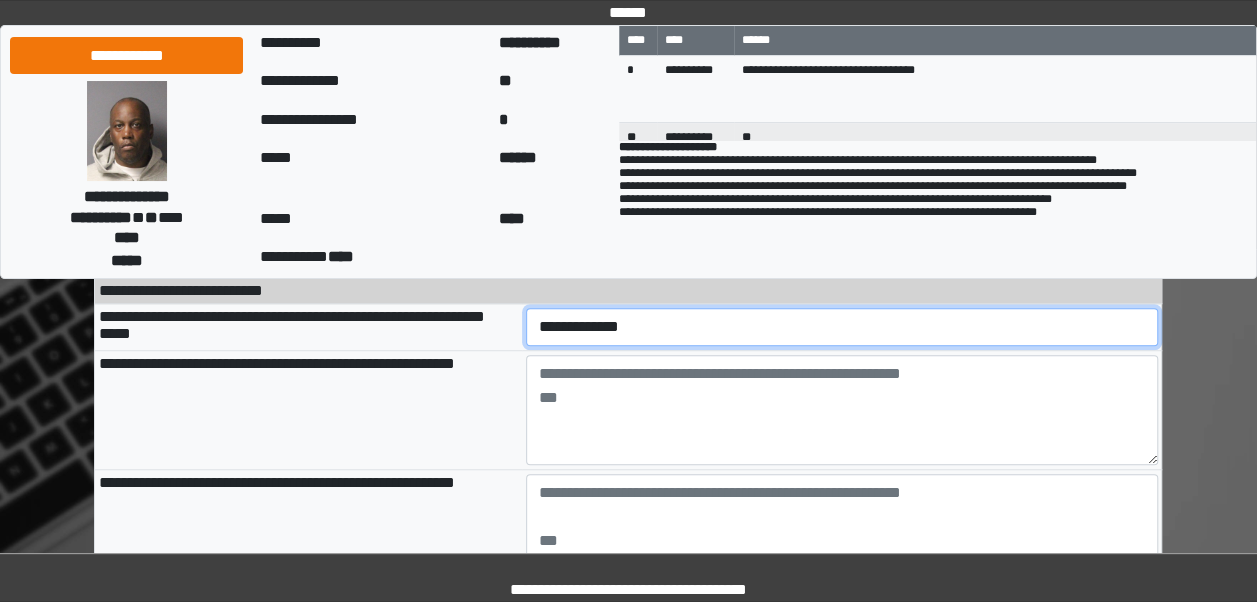 select on "*" 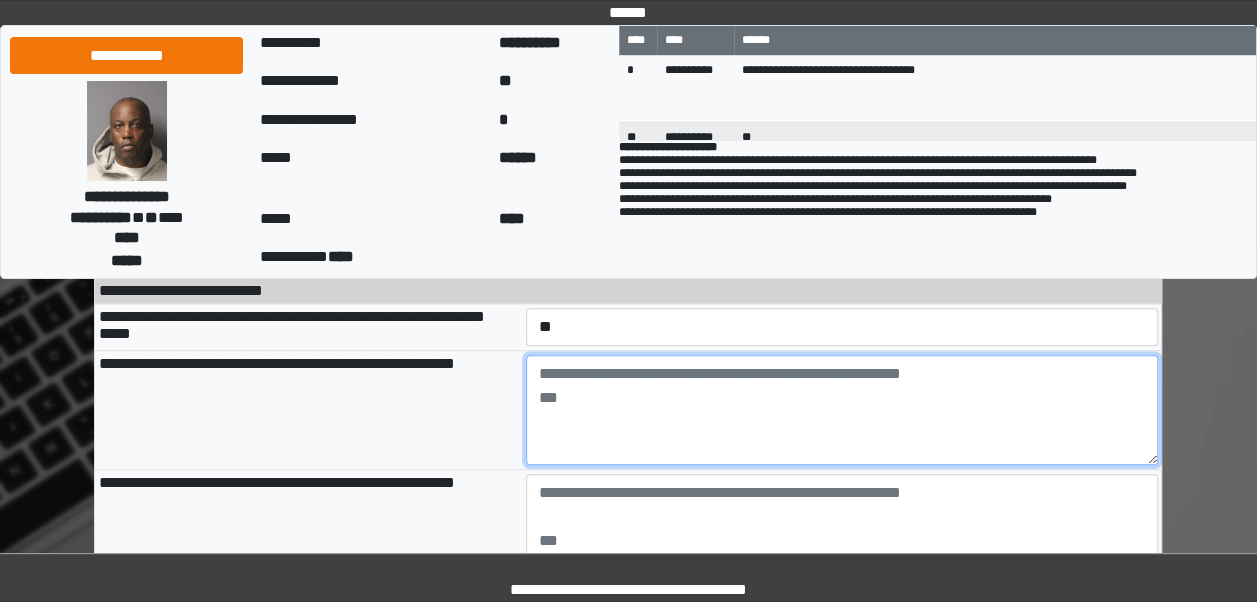 click at bounding box center [842, 410] 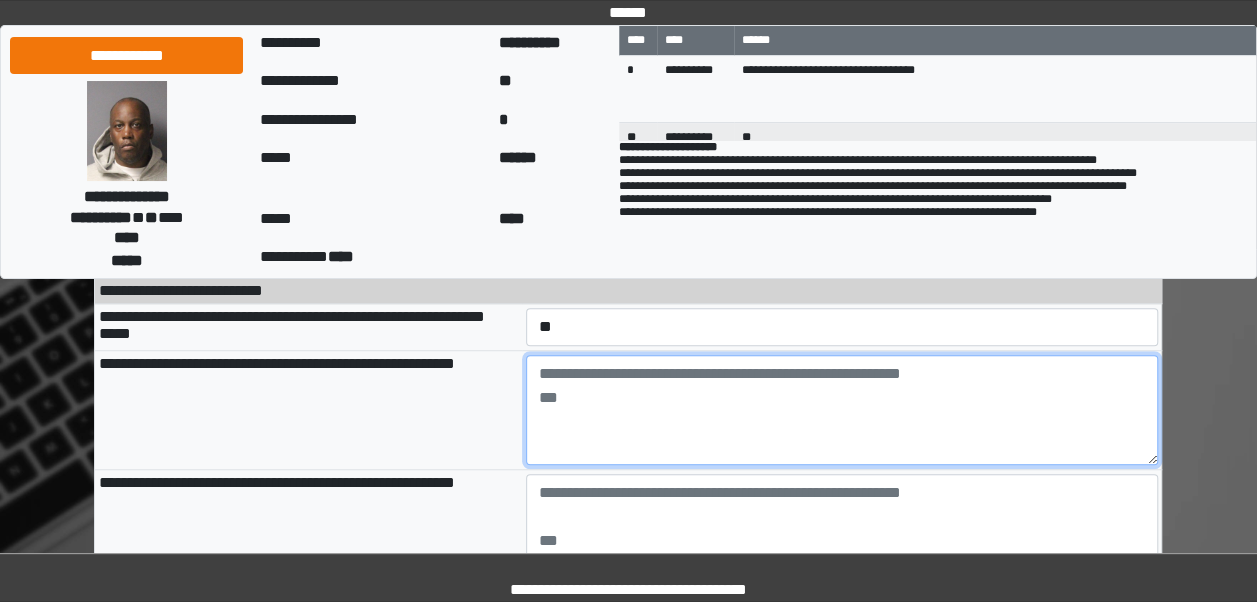 type on "*" 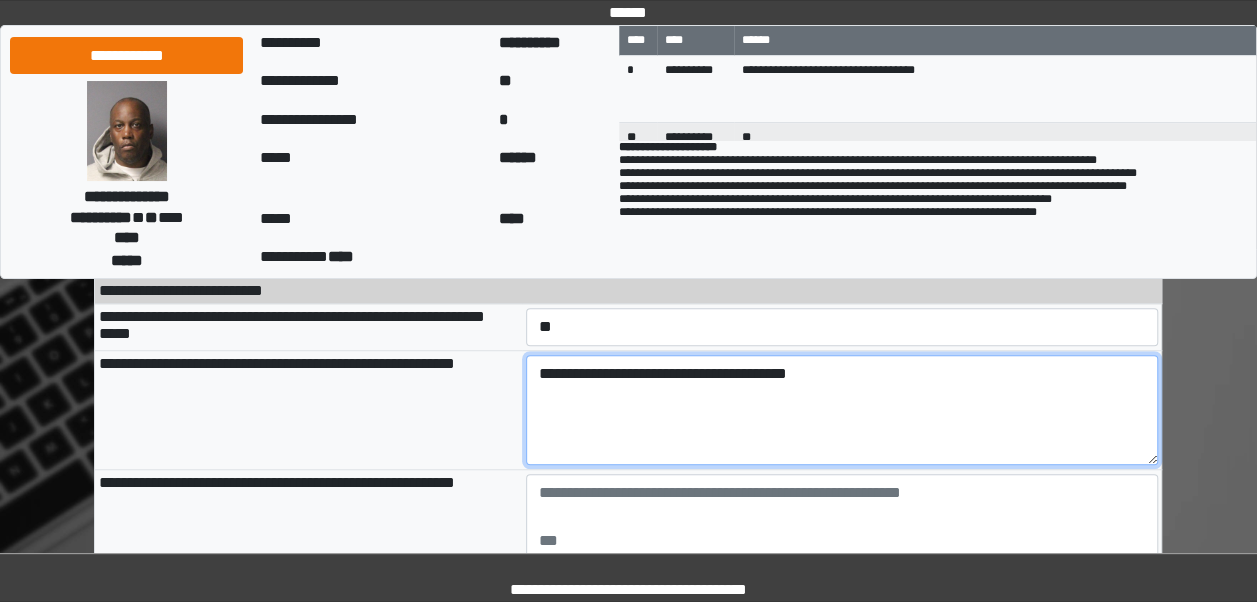 click on "**********" at bounding box center [842, 410] 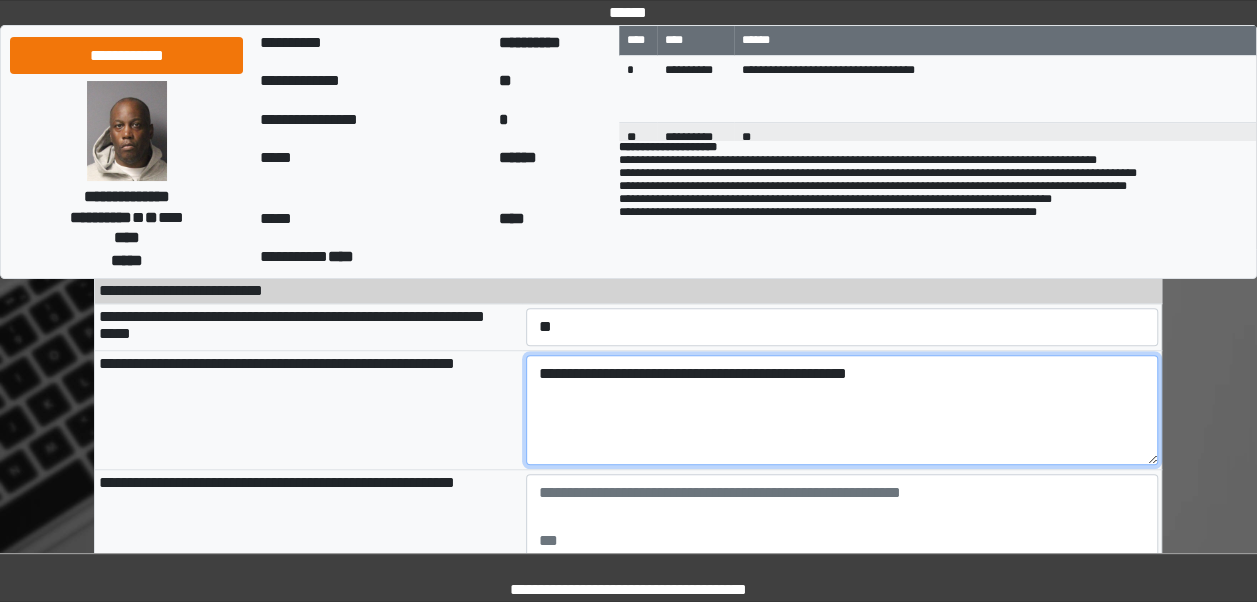 click on "**********" at bounding box center (842, 410) 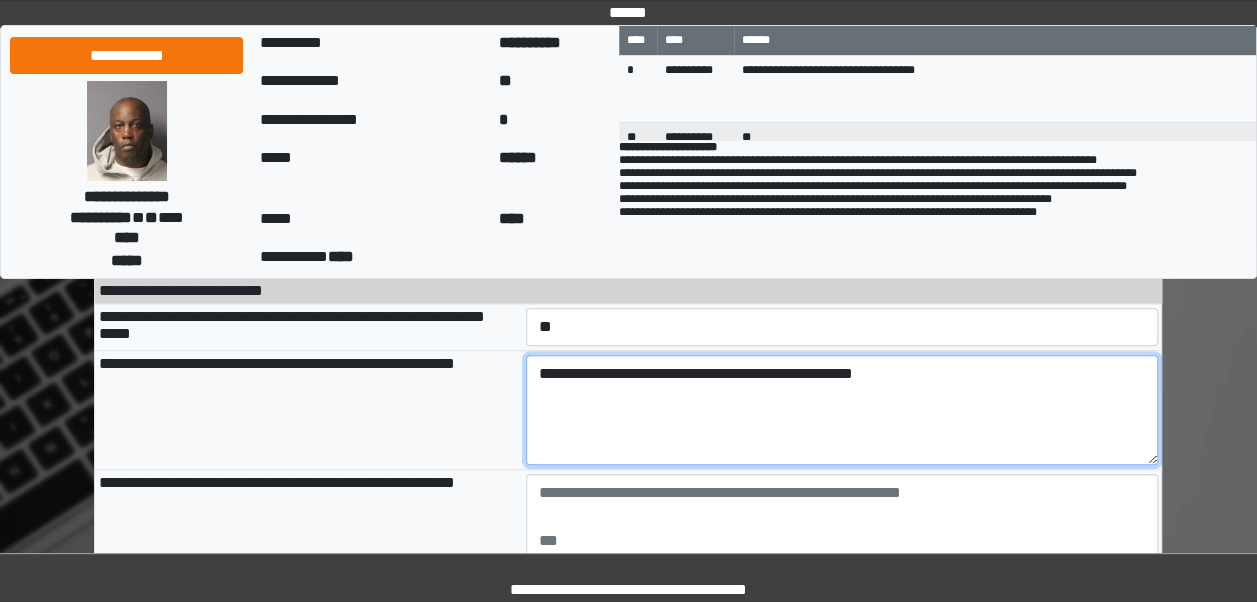 click on "**********" at bounding box center [842, 410] 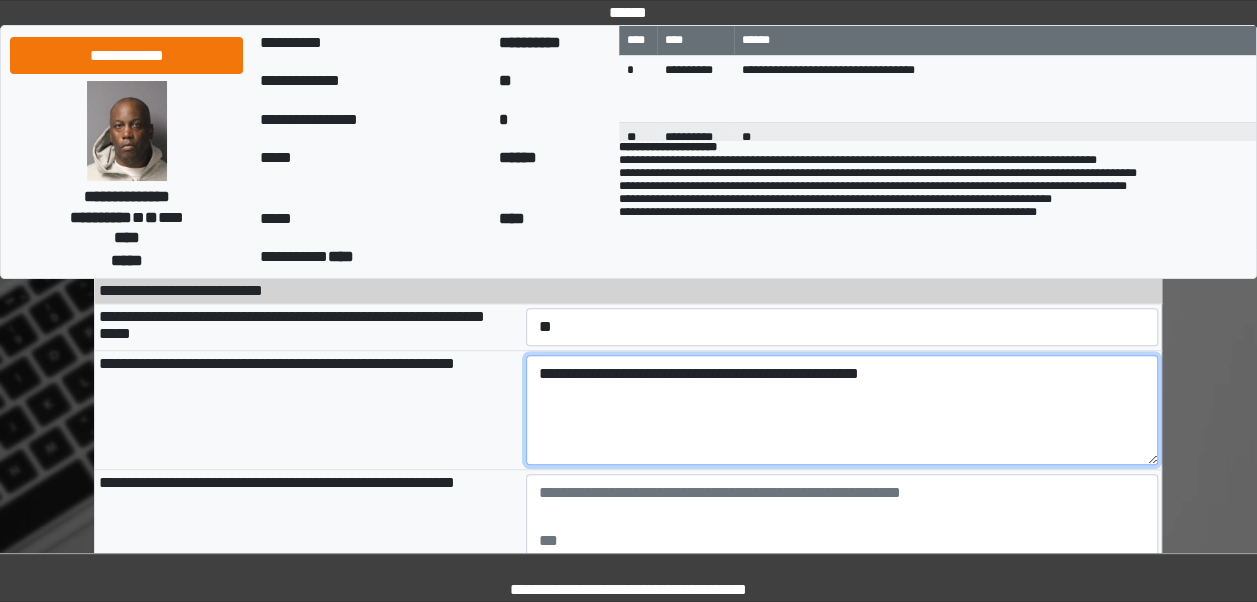 click on "**********" at bounding box center [842, 410] 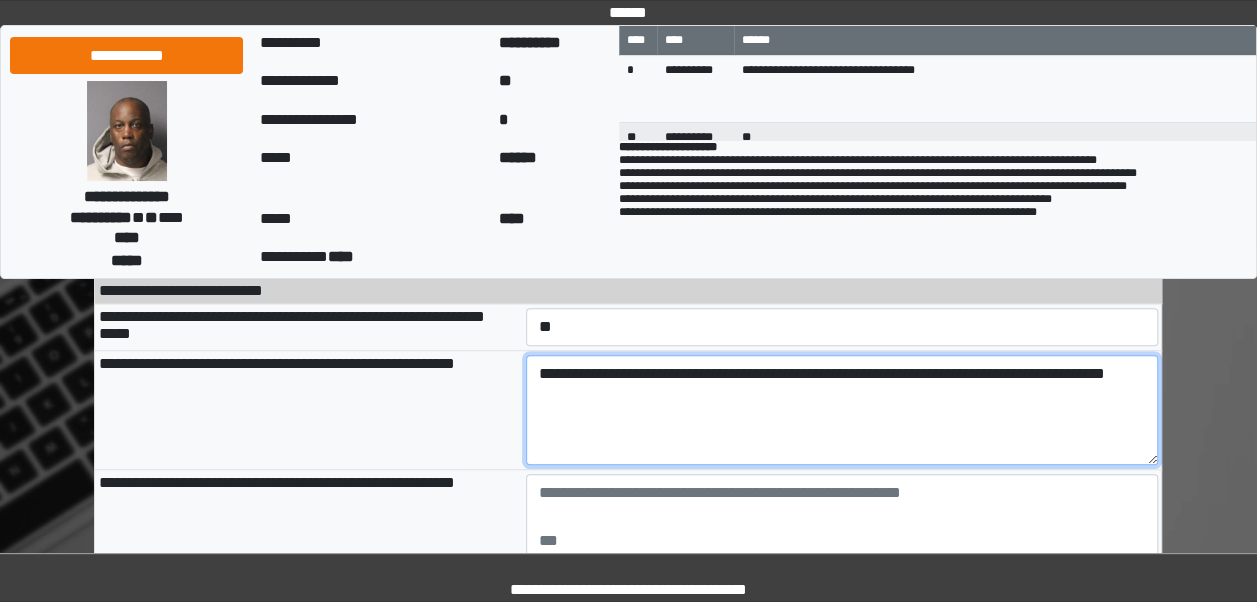 click on "**********" at bounding box center [842, 410] 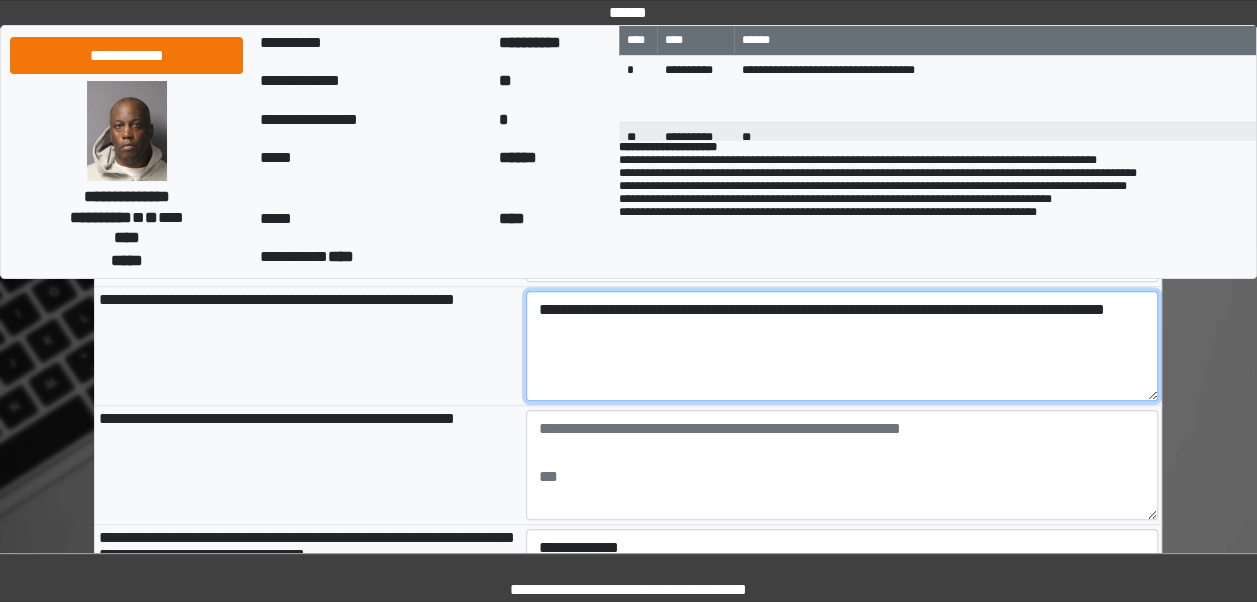 scroll, scrollTop: 703, scrollLeft: 0, axis: vertical 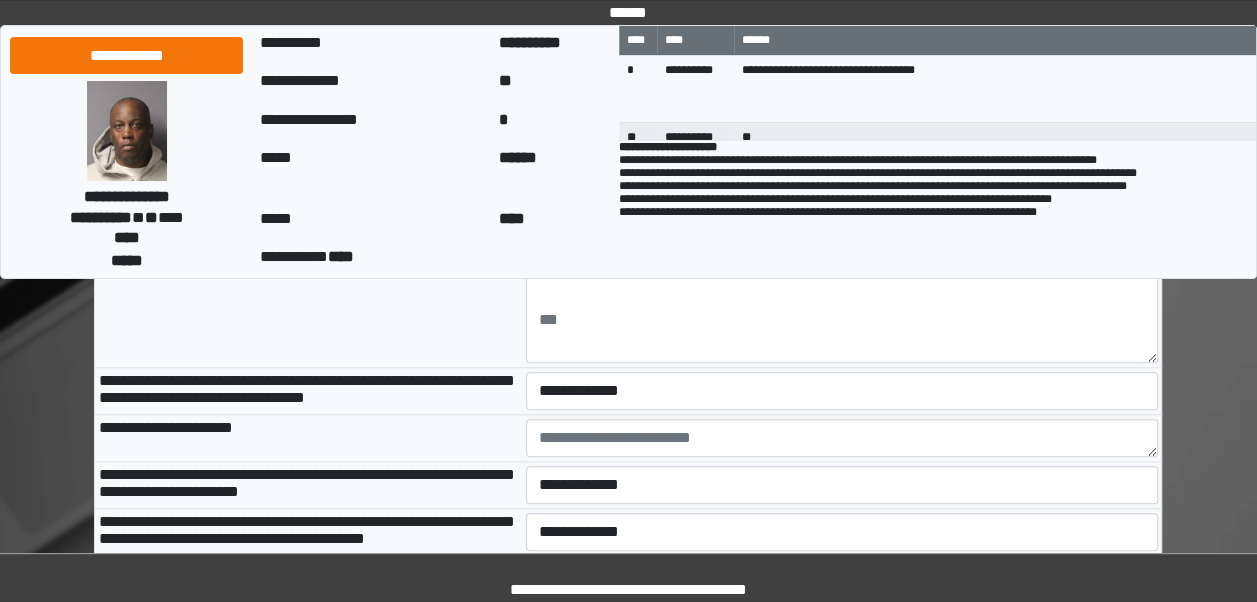 type on "**********" 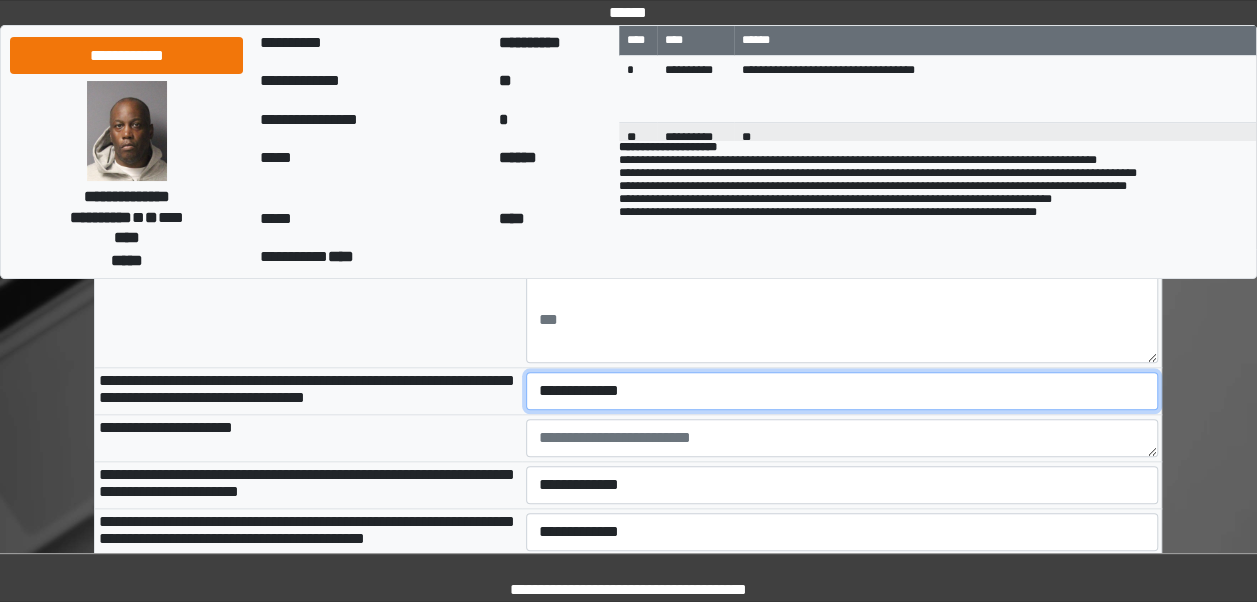 click on "**********" at bounding box center [842, 391] 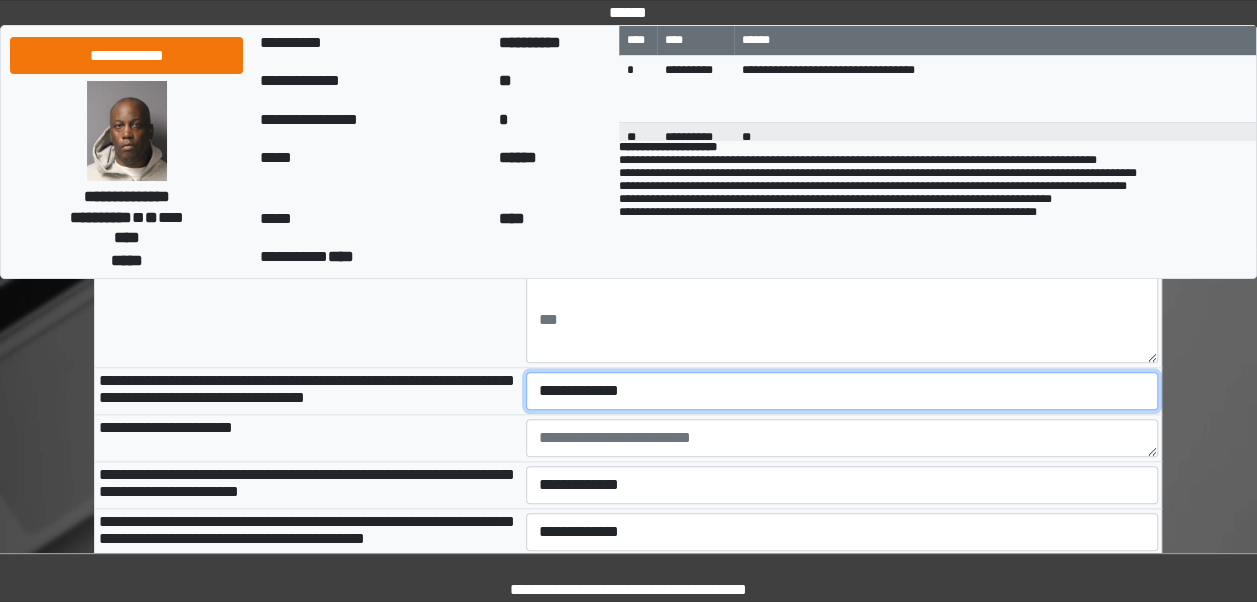 select on "***" 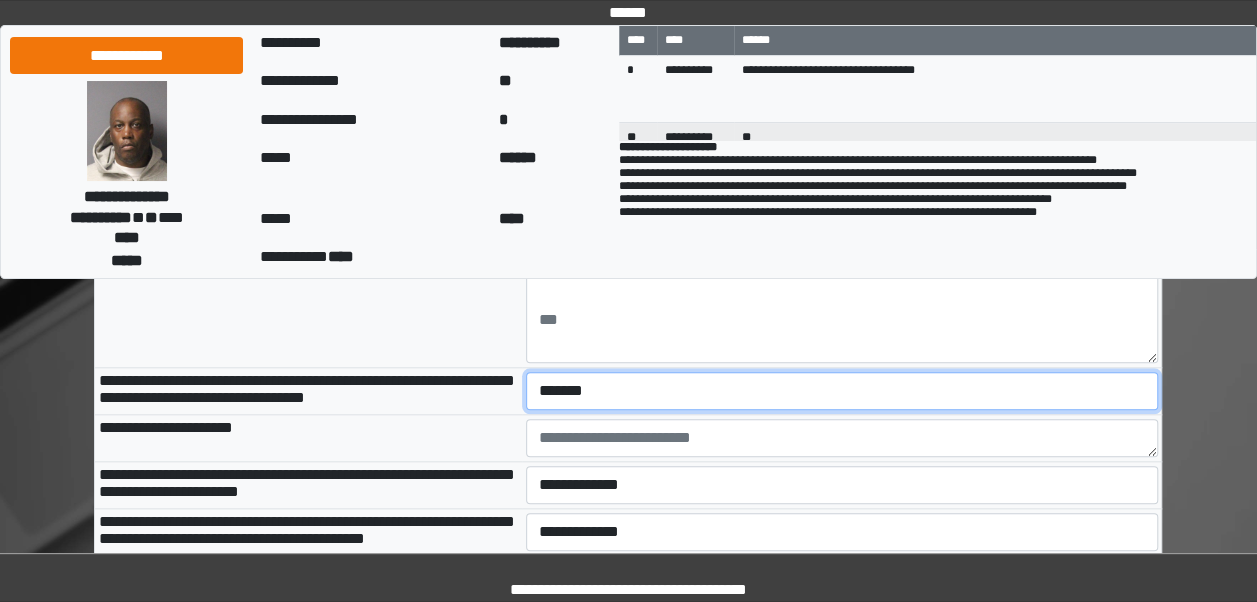 click on "**********" at bounding box center (842, 391) 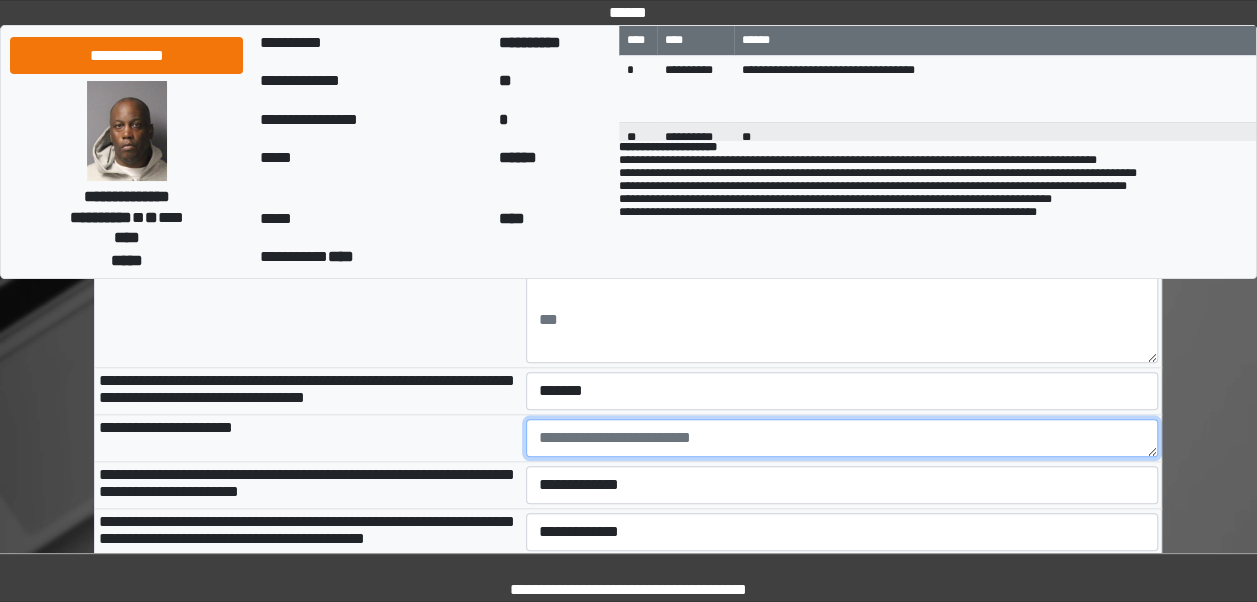 click at bounding box center [842, 438] 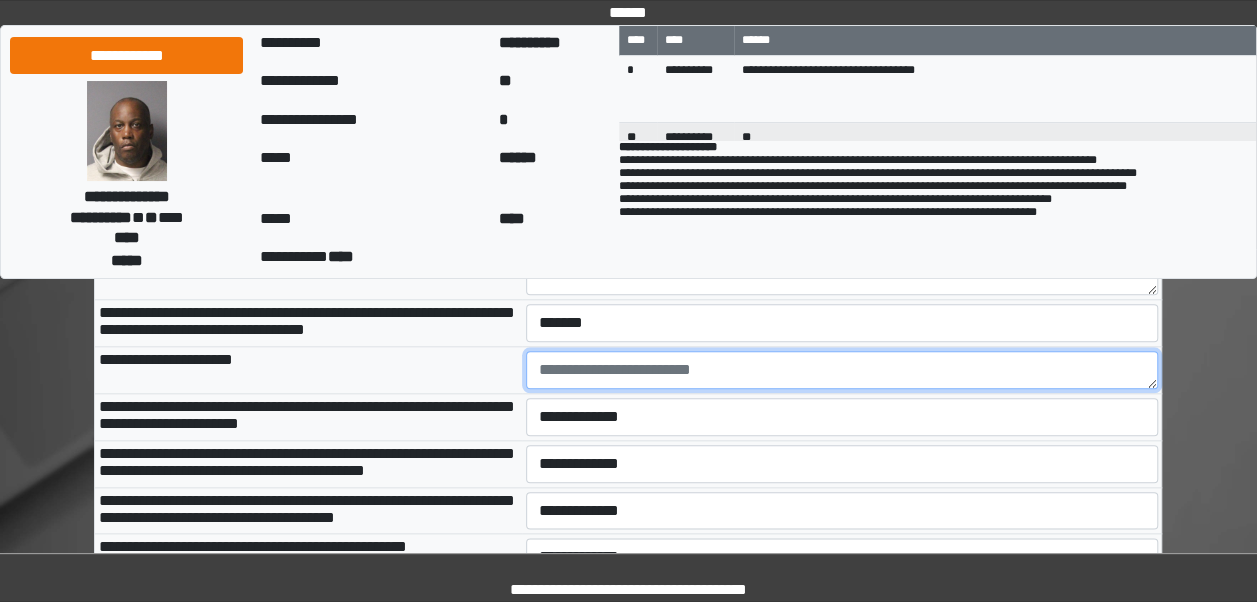 scroll, scrollTop: 921, scrollLeft: 0, axis: vertical 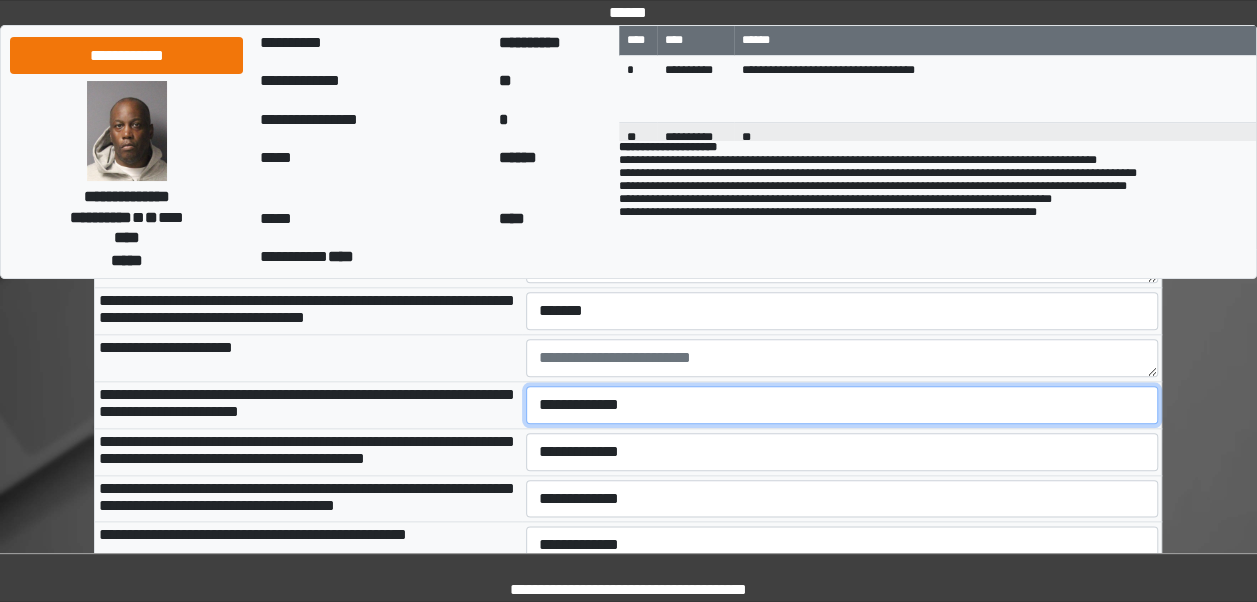 click on "**********" at bounding box center [842, 405] 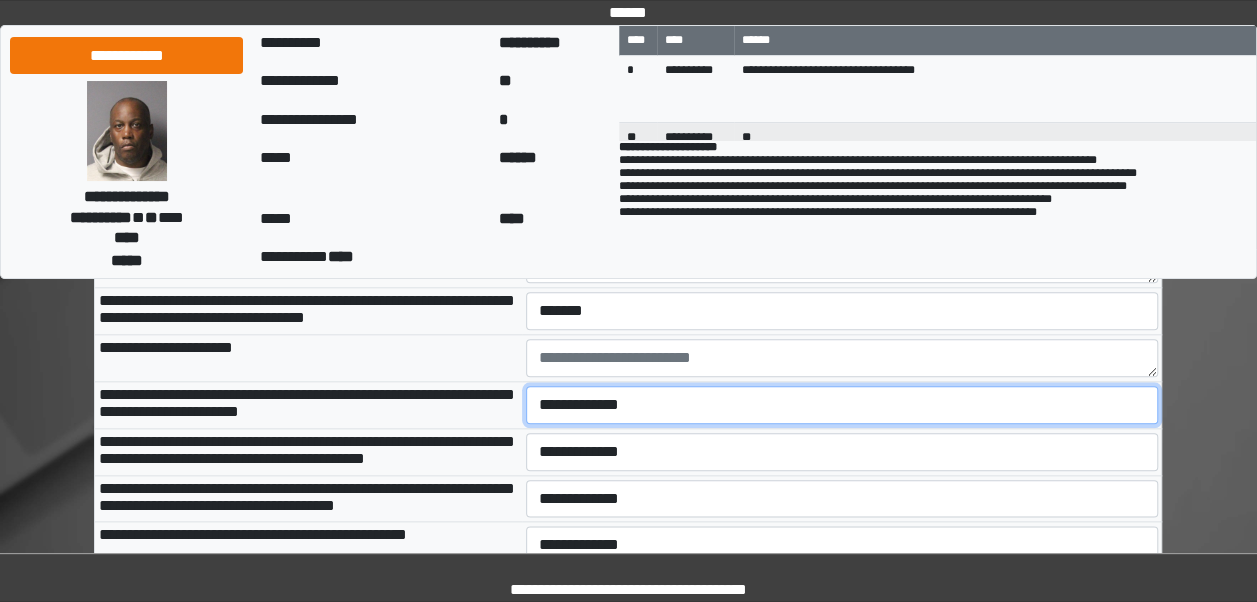 select on "***" 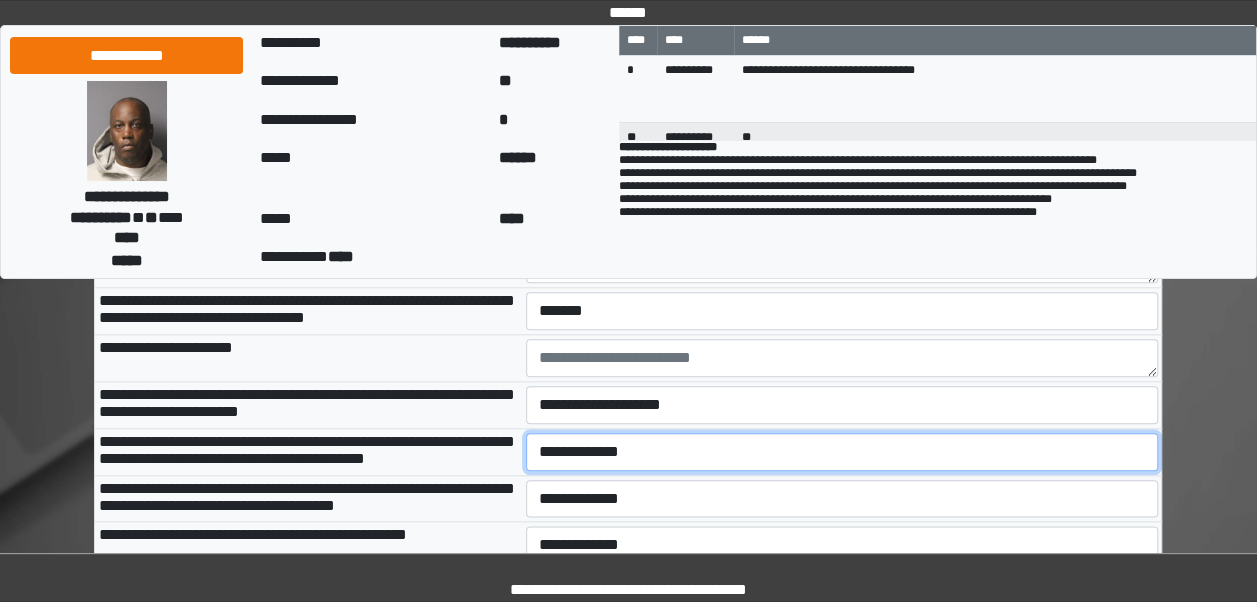 click on "**********" at bounding box center (842, 452) 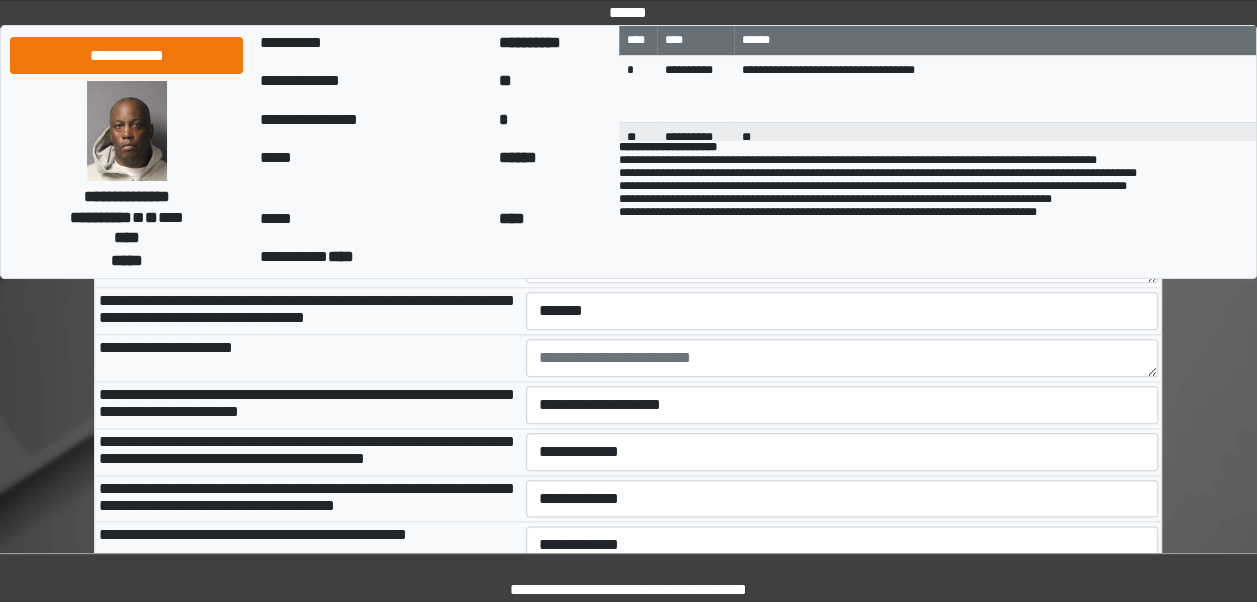 click on "**********" at bounding box center (842, 451) 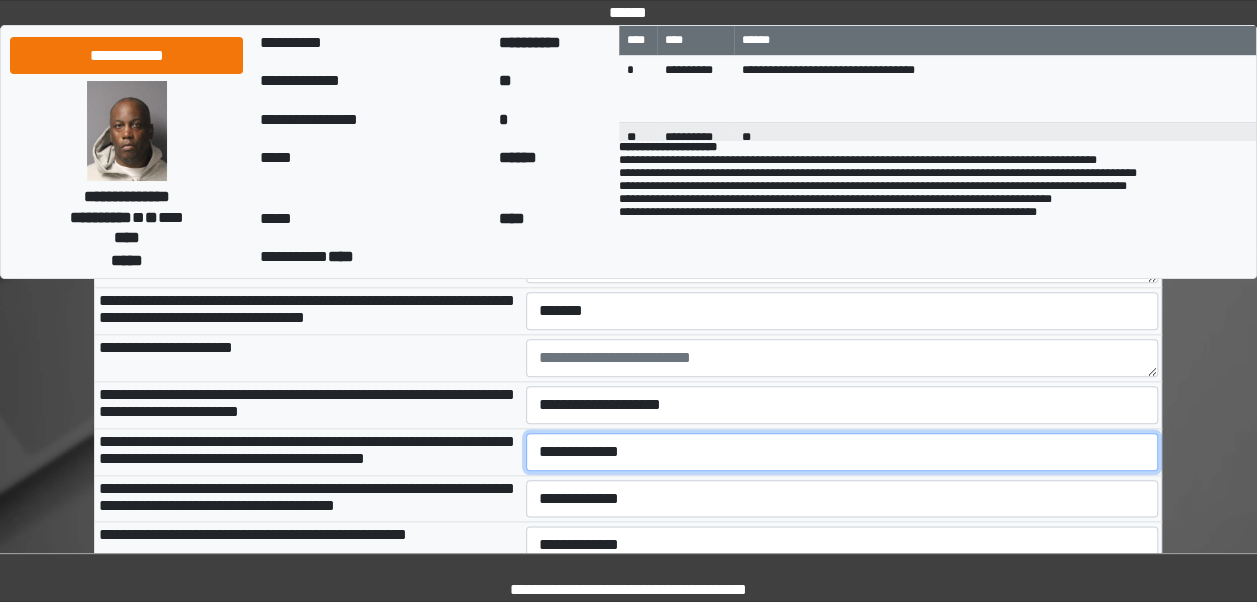 click on "**********" at bounding box center [842, 452] 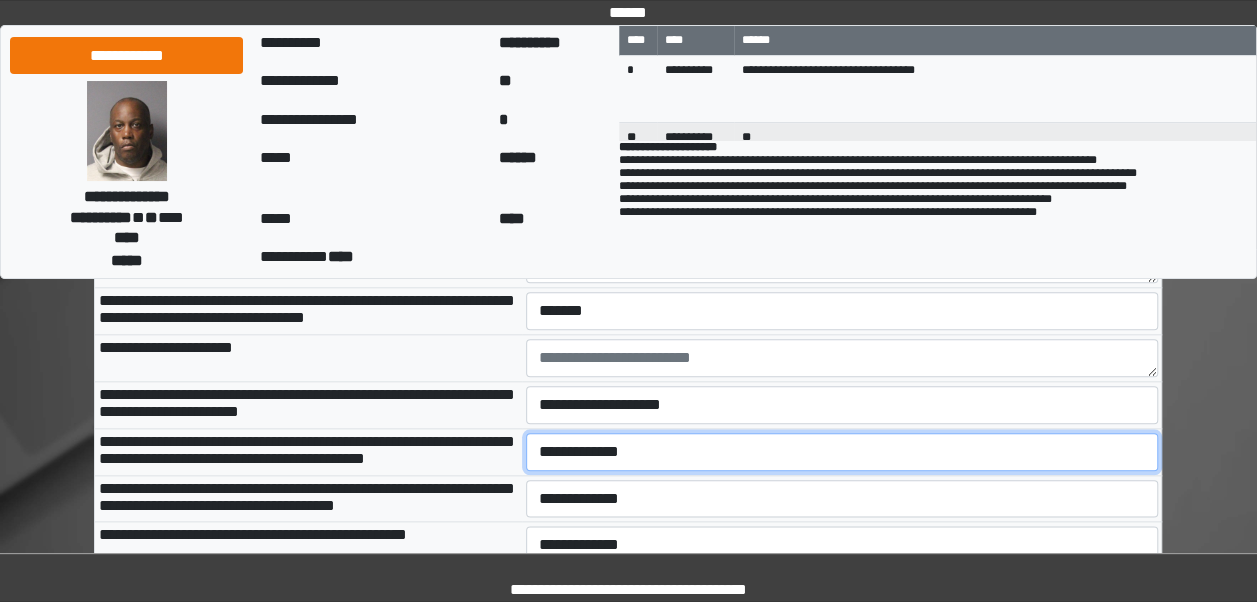 select on "***" 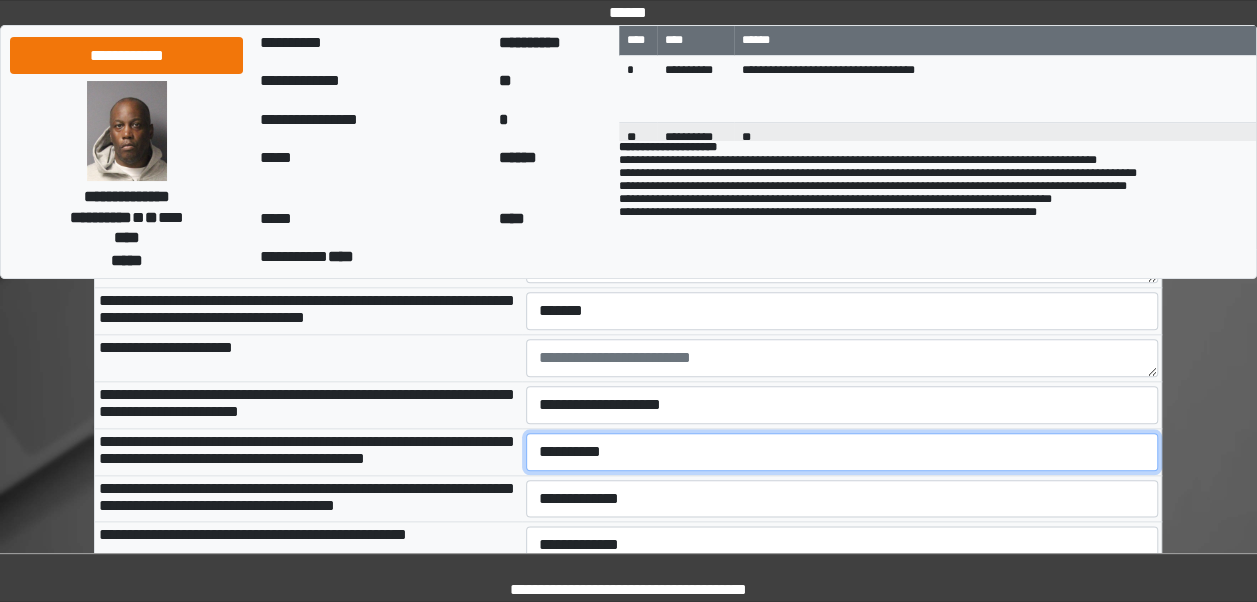 click on "**********" at bounding box center [842, 452] 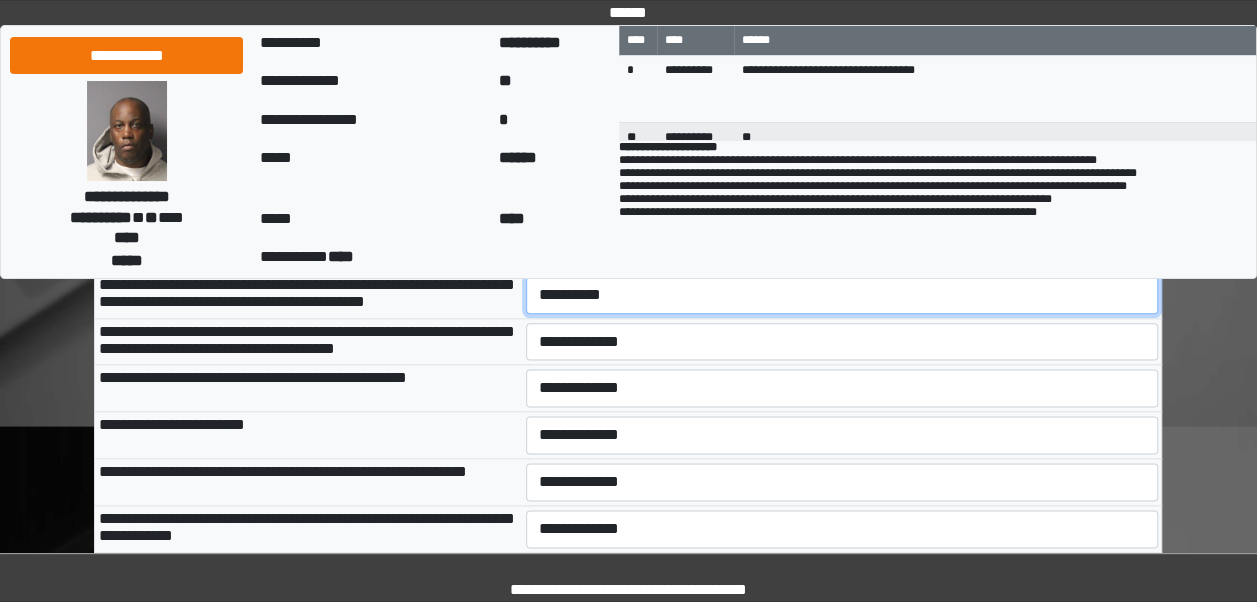 scroll, scrollTop: 1108, scrollLeft: 0, axis: vertical 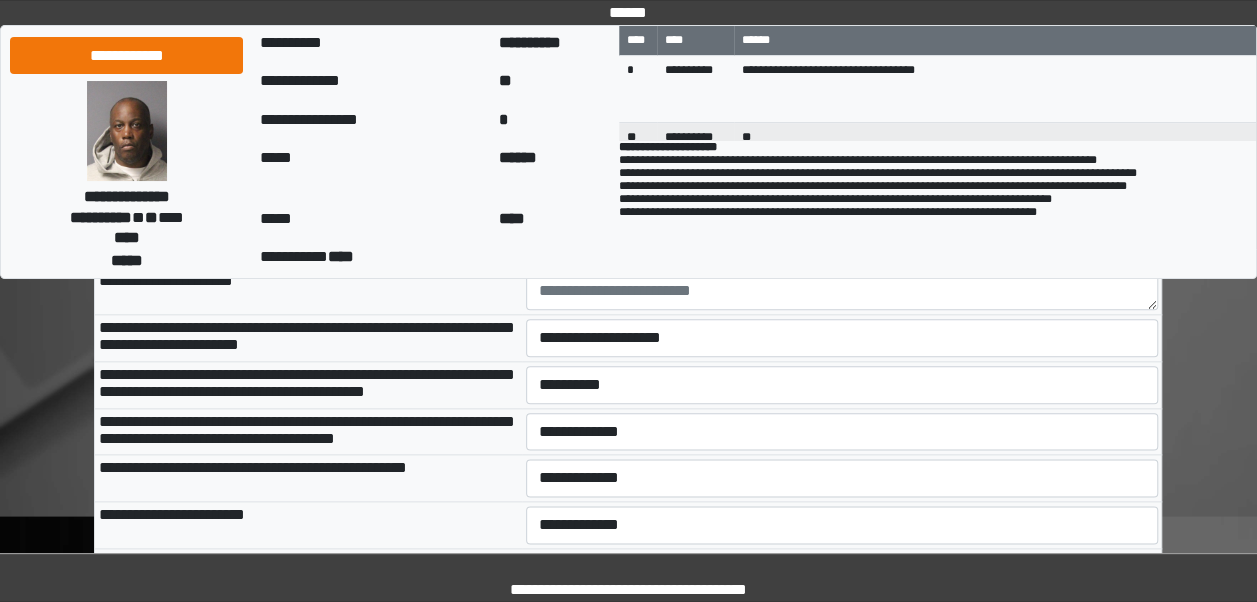 click on "**********" at bounding box center [842, 431] 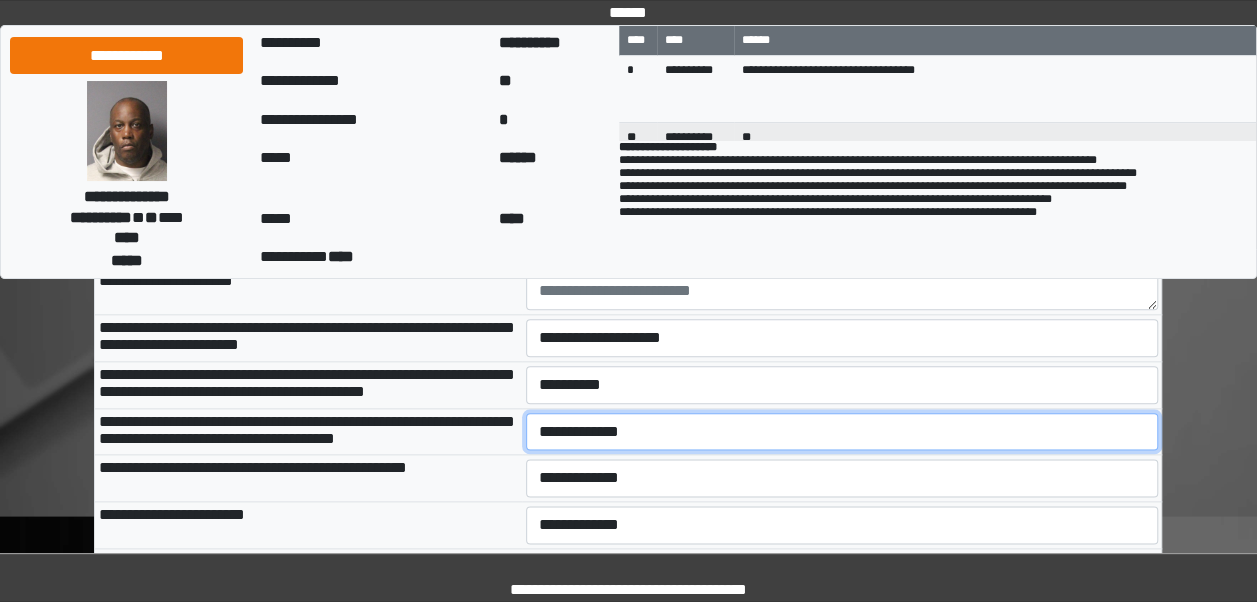 click on "**********" at bounding box center [842, 431] 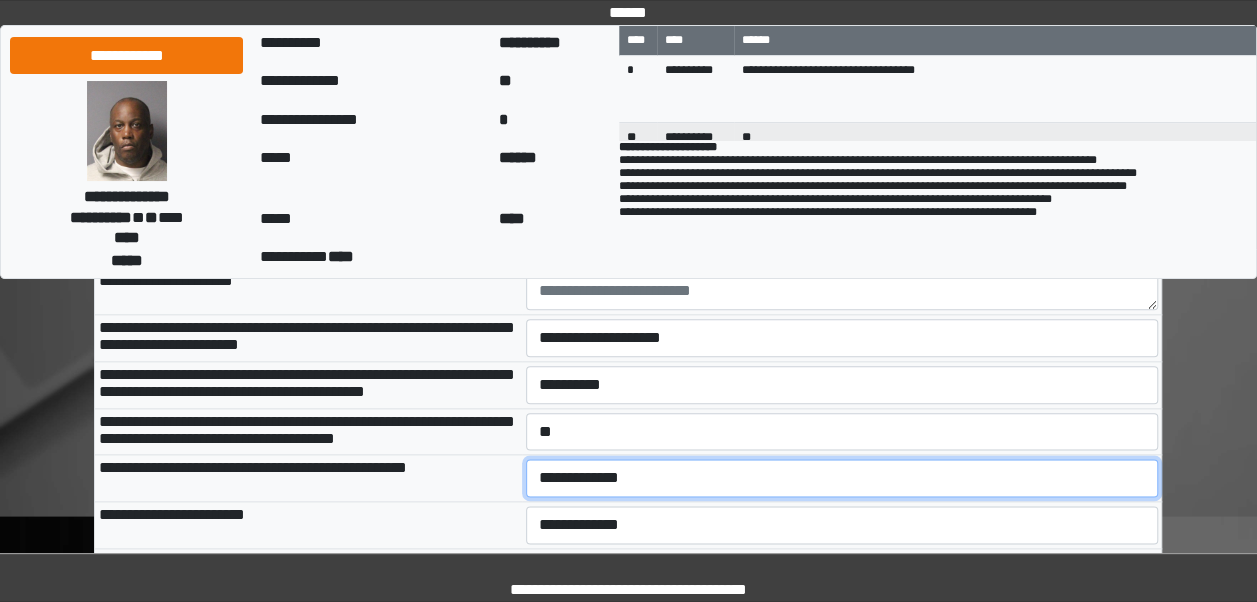 click on "**********" at bounding box center [842, 478] 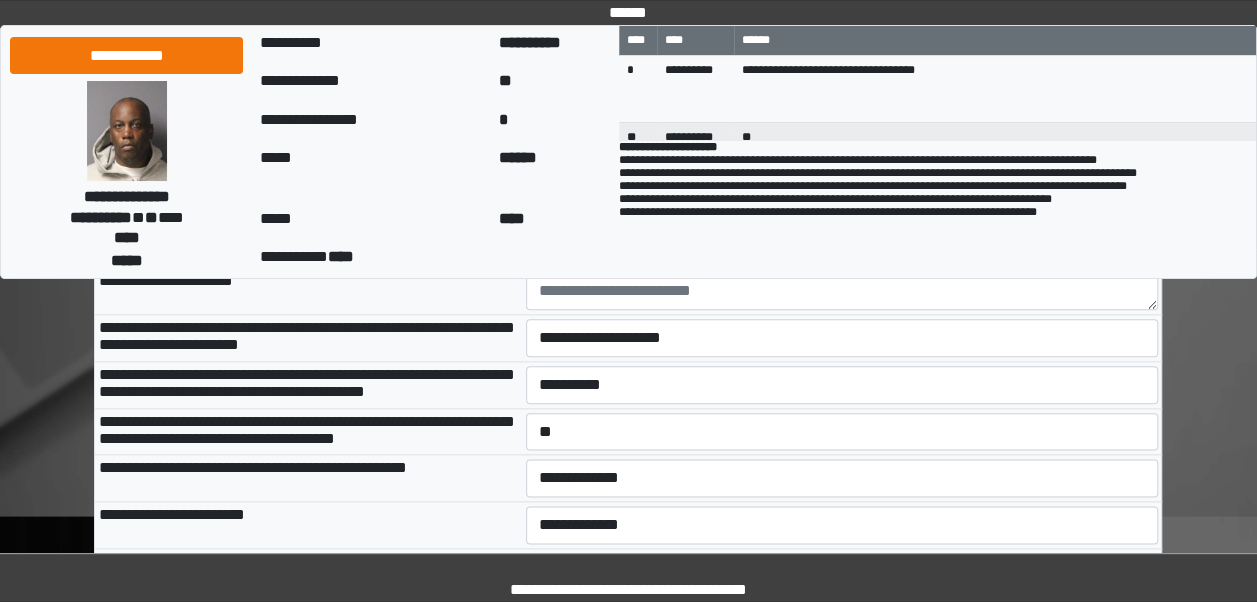 click on "**********" at bounding box center (628, 1049) 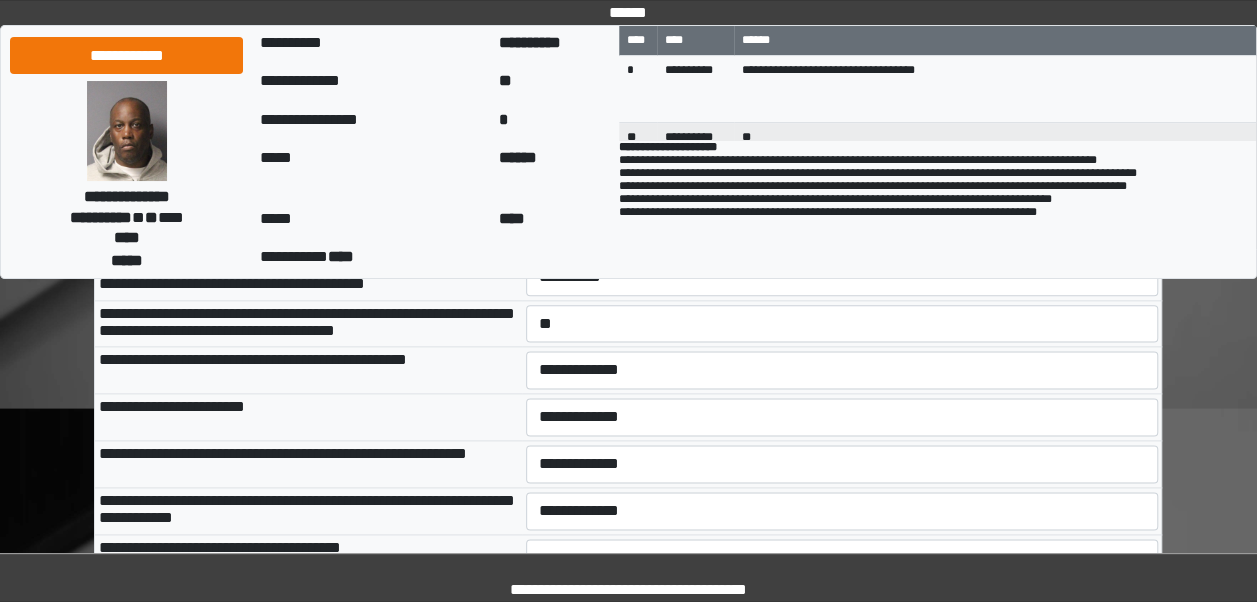 scroll, scrollTop: 1091, scrollLeft: 0, axis: vertical 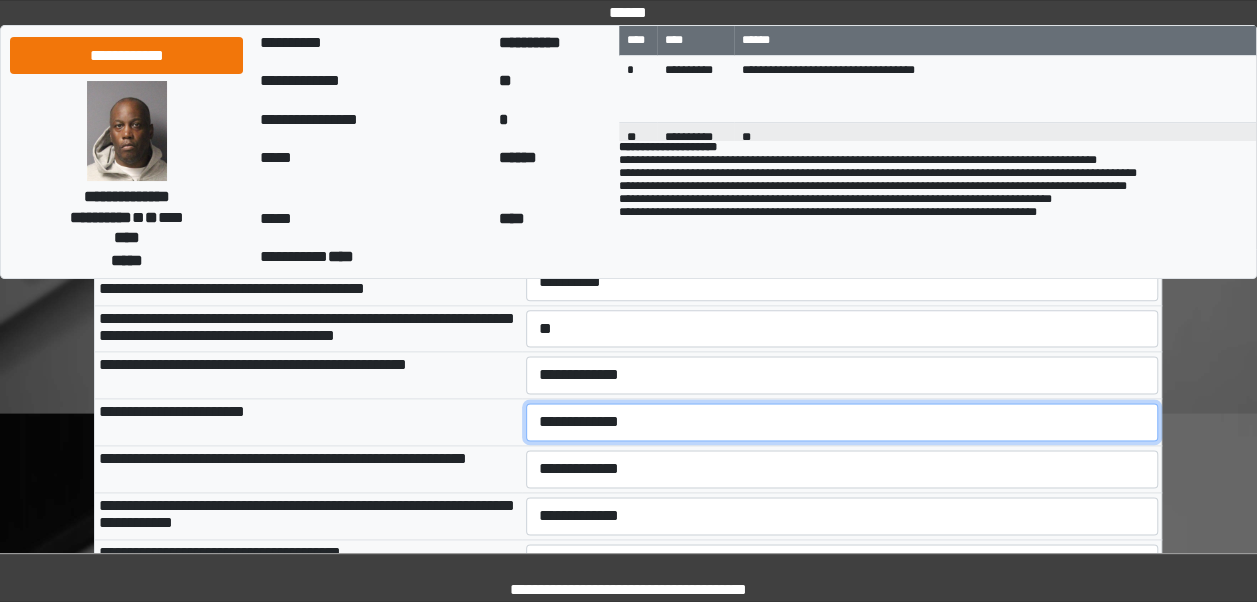 click on "**********" at bounding box center (842, 422) 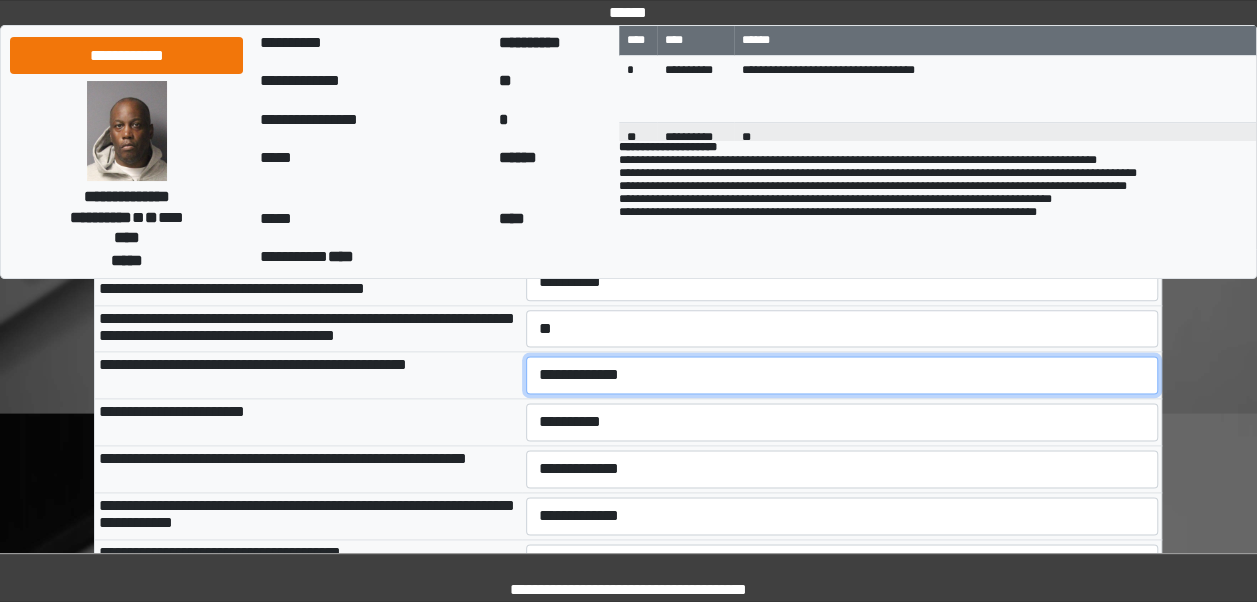 click on "**********" at bounding box center [842, 375] 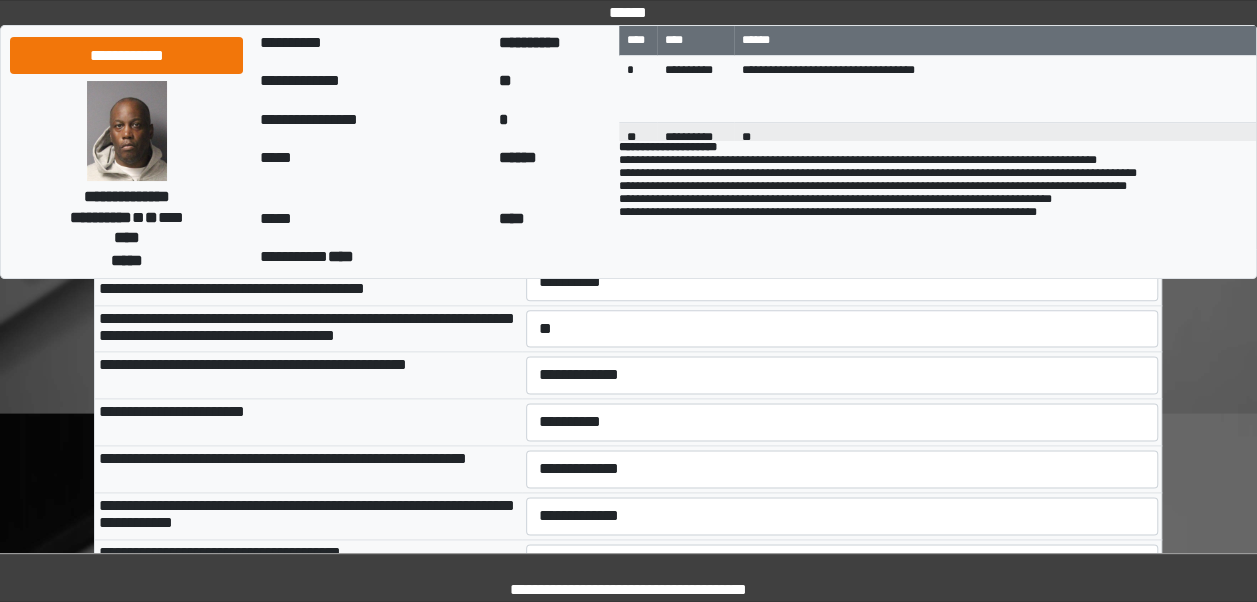 click on "**********" at bounding box center (308, 328) 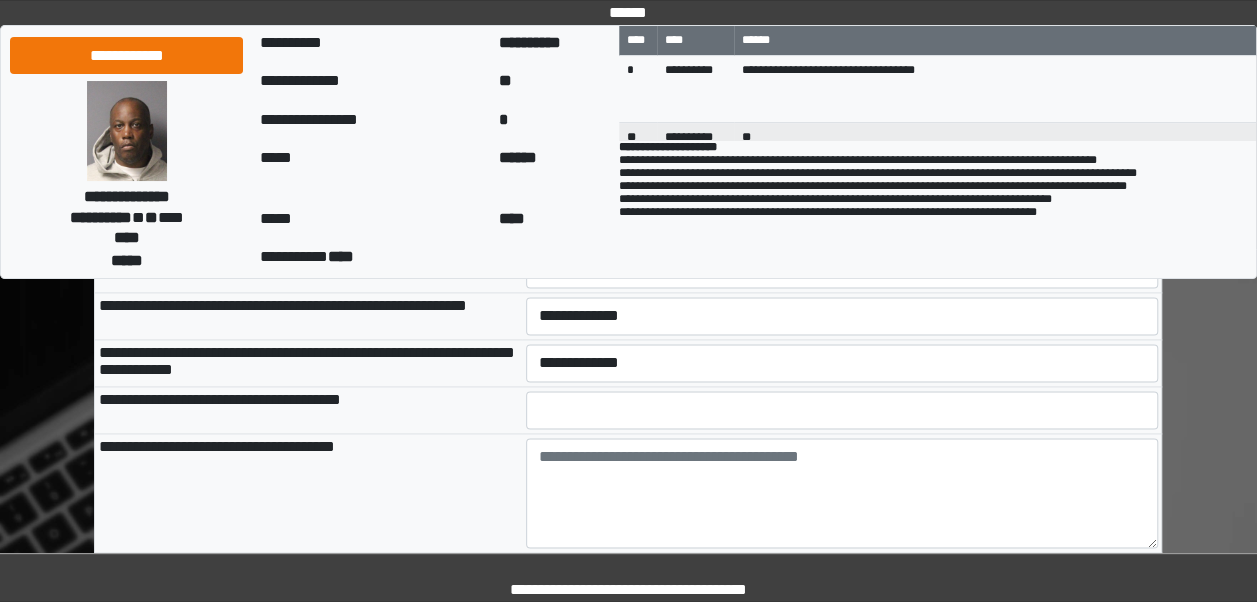 scroll, scrollTop: 1248, scrollLeft: 0, axis: vertical 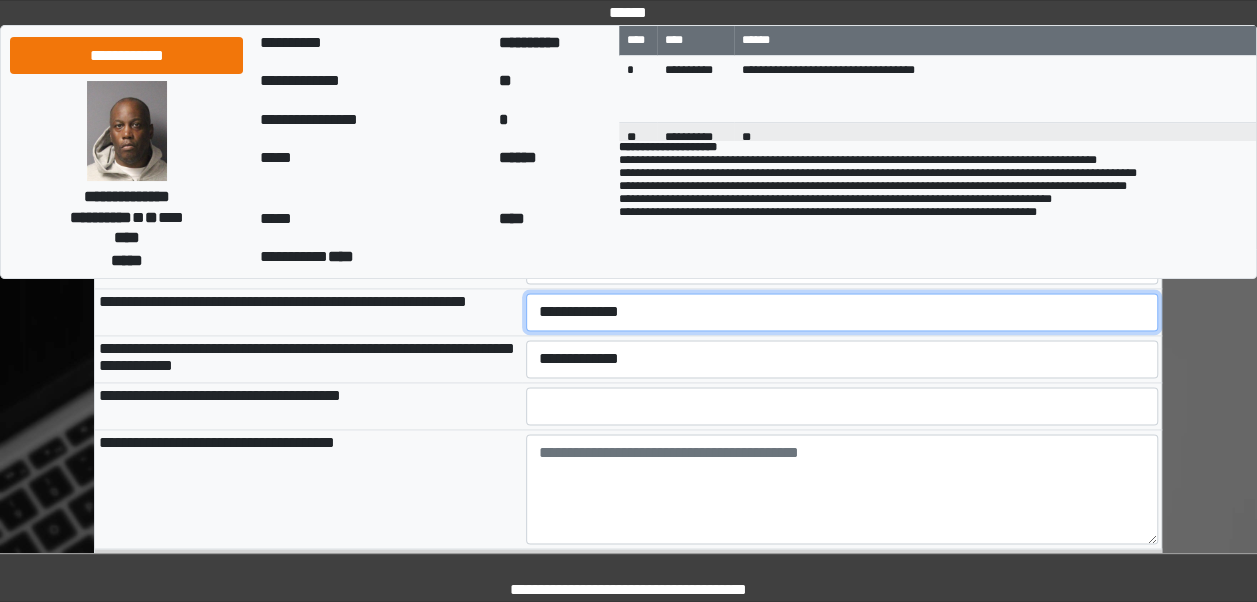 click on "**********" at bounding box center (842, 312) 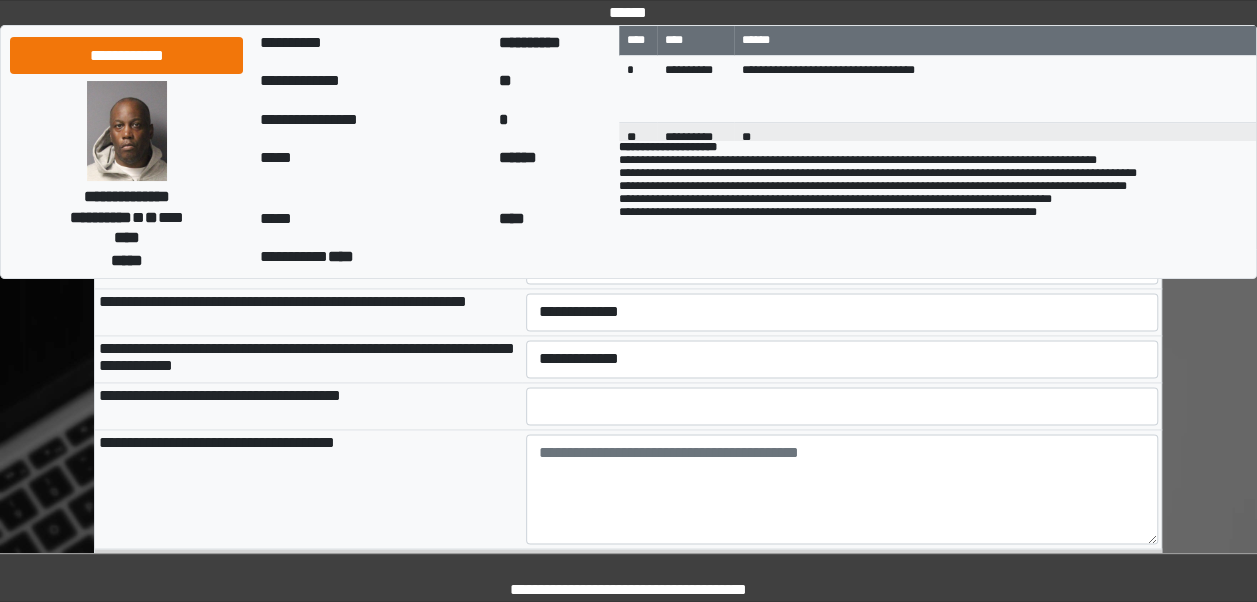 click on "**********" at bounding box center (308, 406) 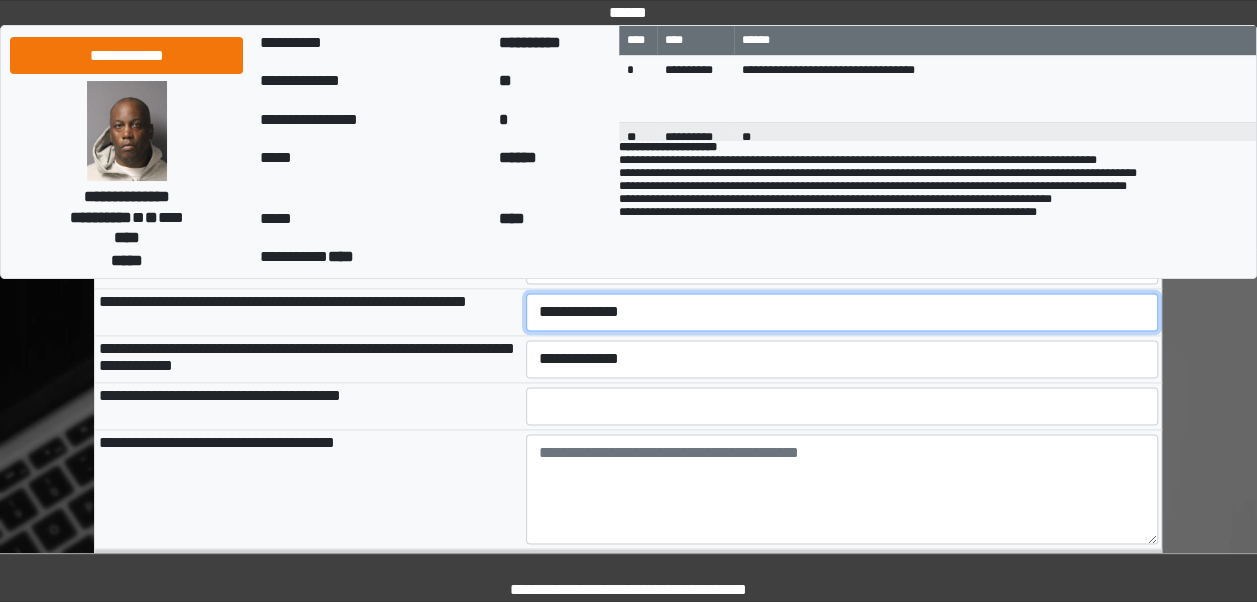 click on "**********" at bounding box center (842, 312) 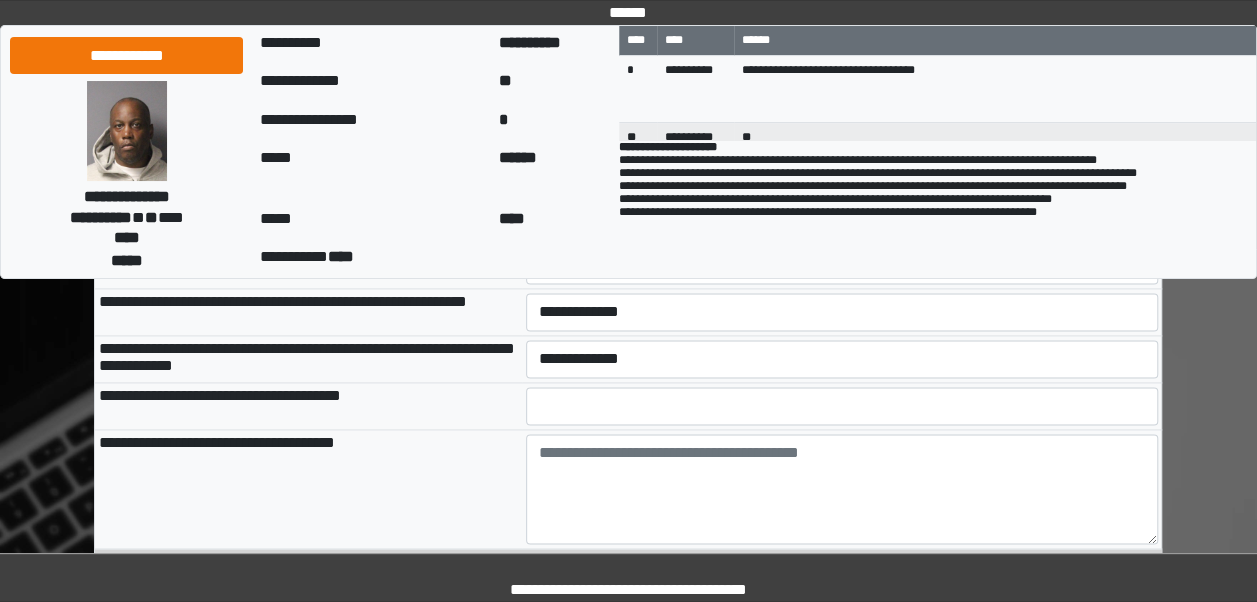 click on "**********" at bounding box center (308, 406) 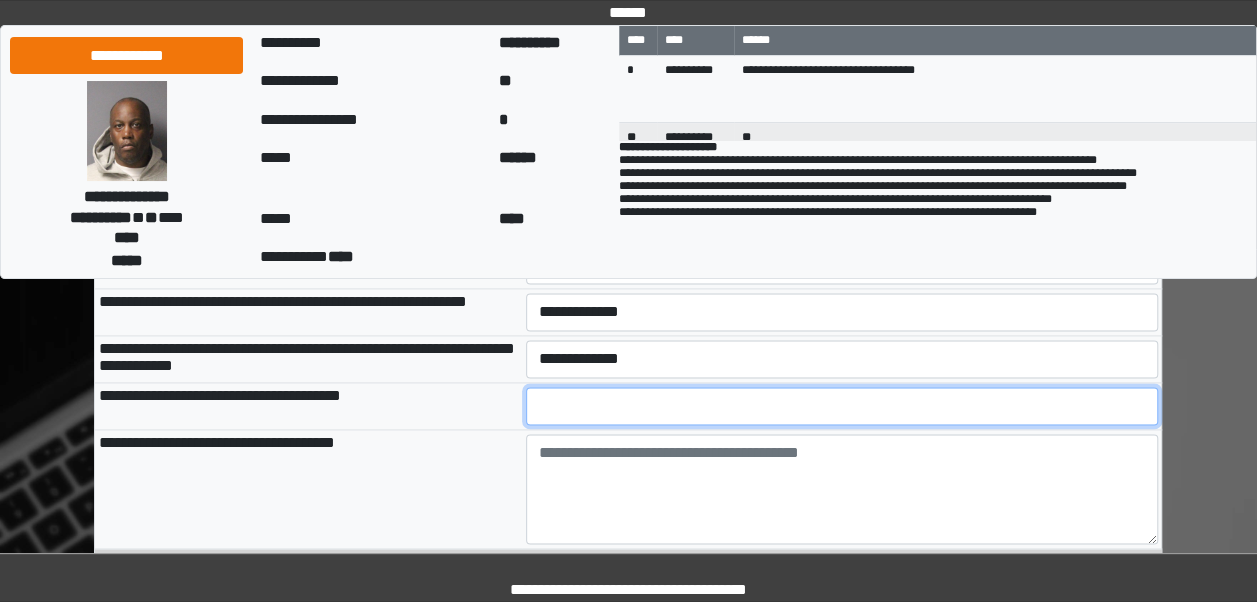 click at bounding box center (842, 406) 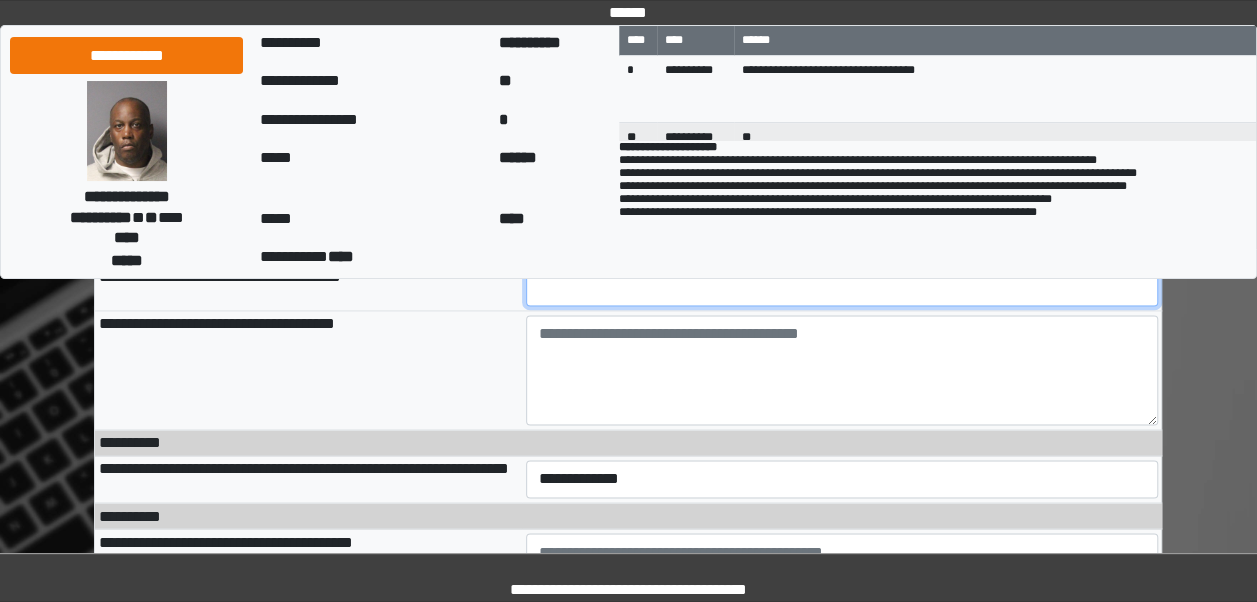 scroll, scrollTop: 1408, scrollLeft: 0, axis: vertical 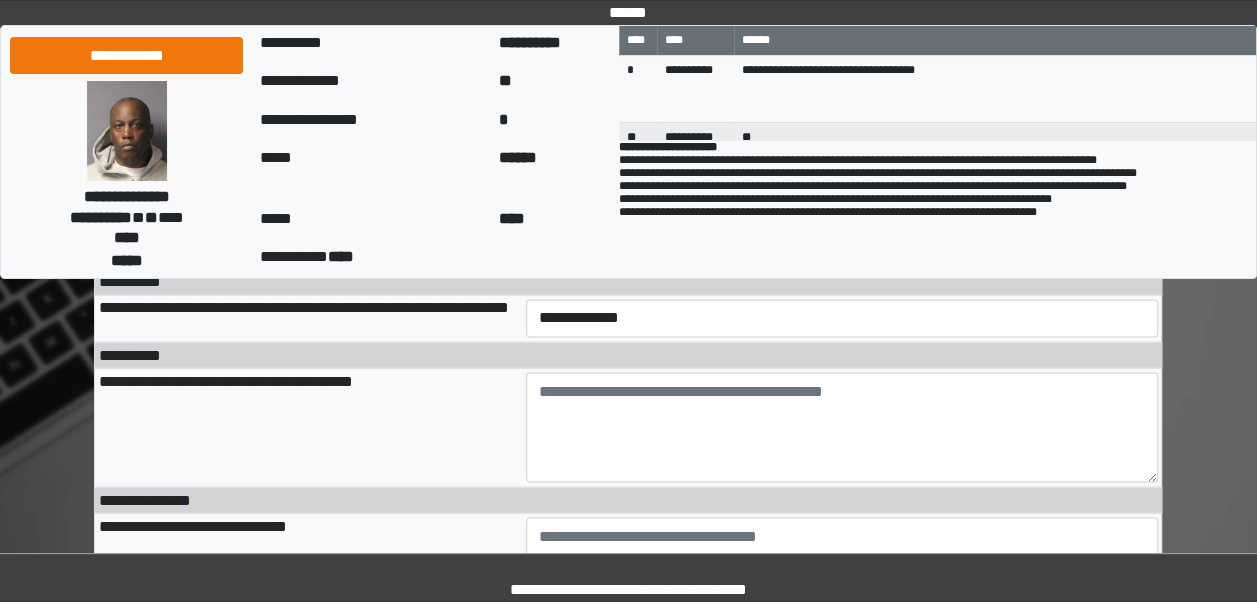 type on "*" 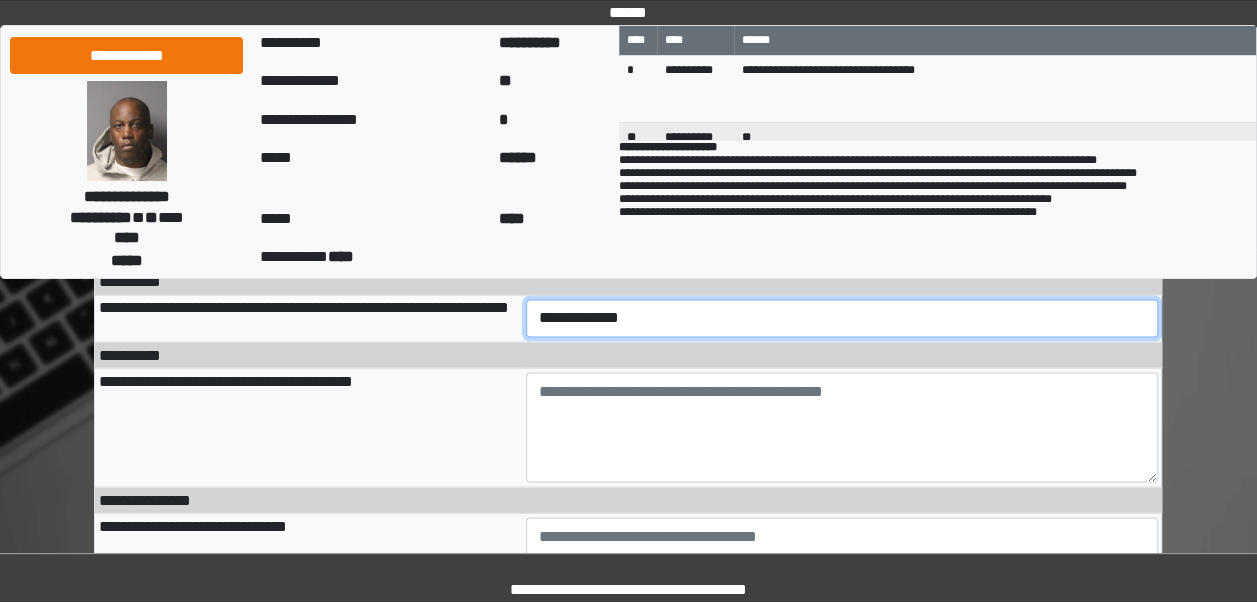 click on "**********" at bounding box center [842, 318] 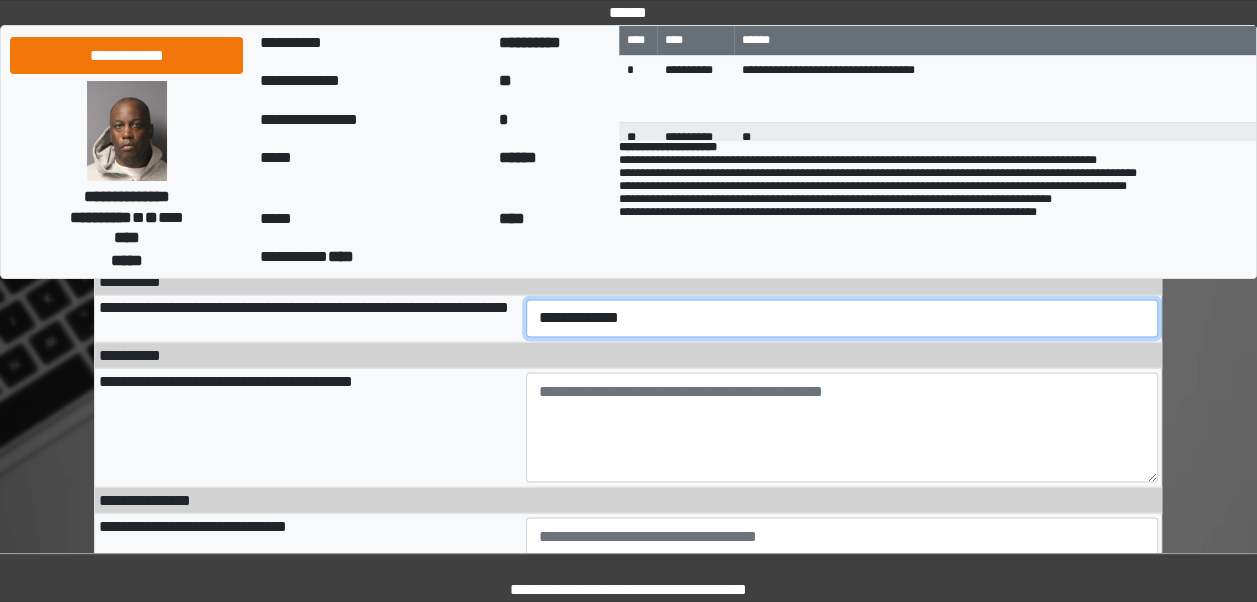select on "***" 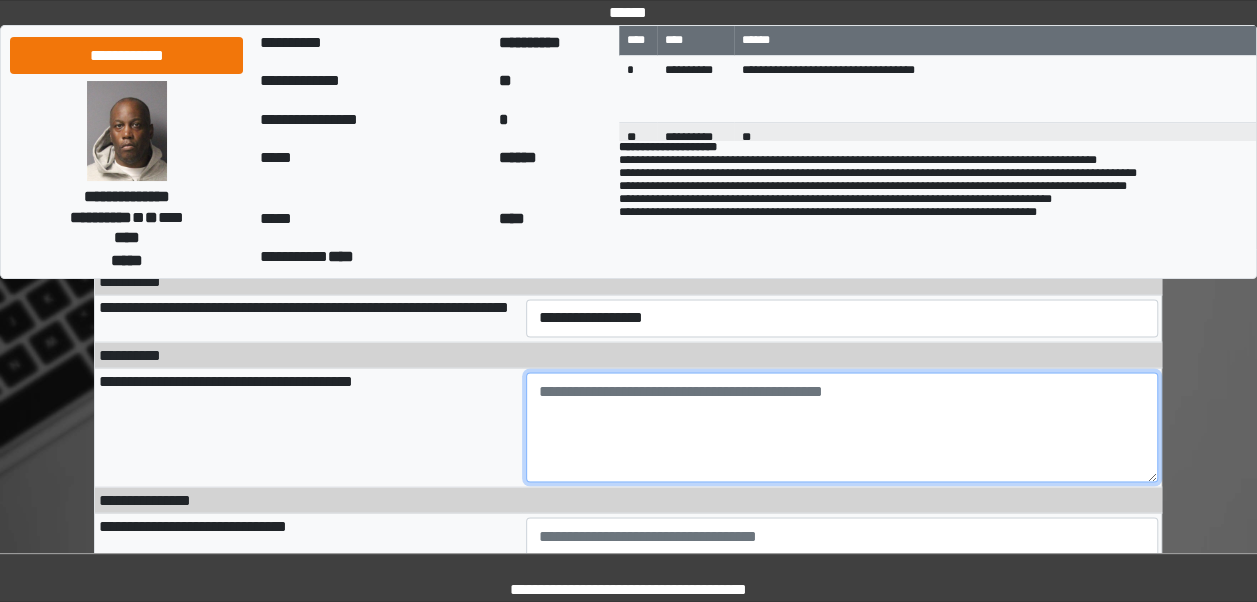 click at bounding box center [842, 427] 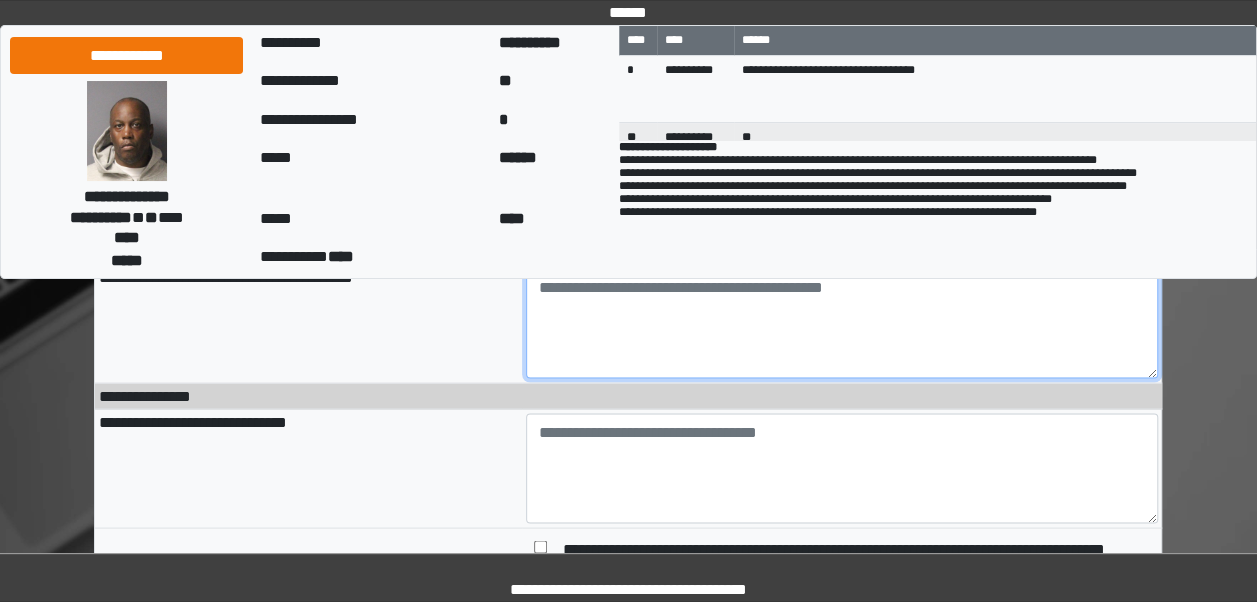 scroll, scrollTop: 1636, scrollLeft: 0, axis: vertical 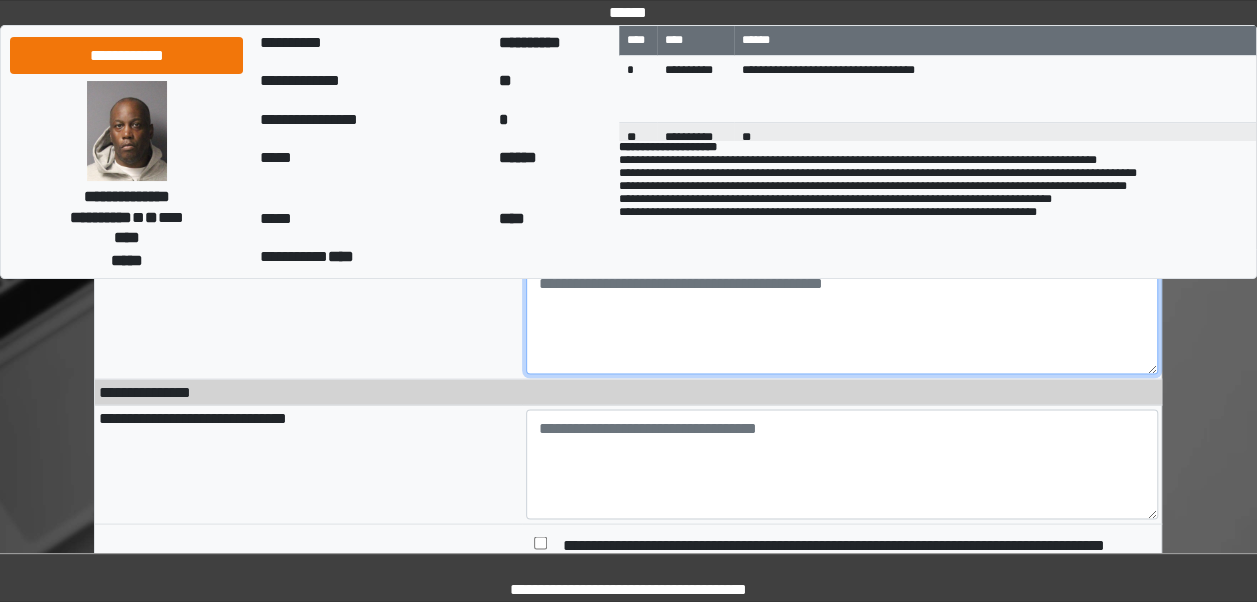 click at bounding box center (842, 319) 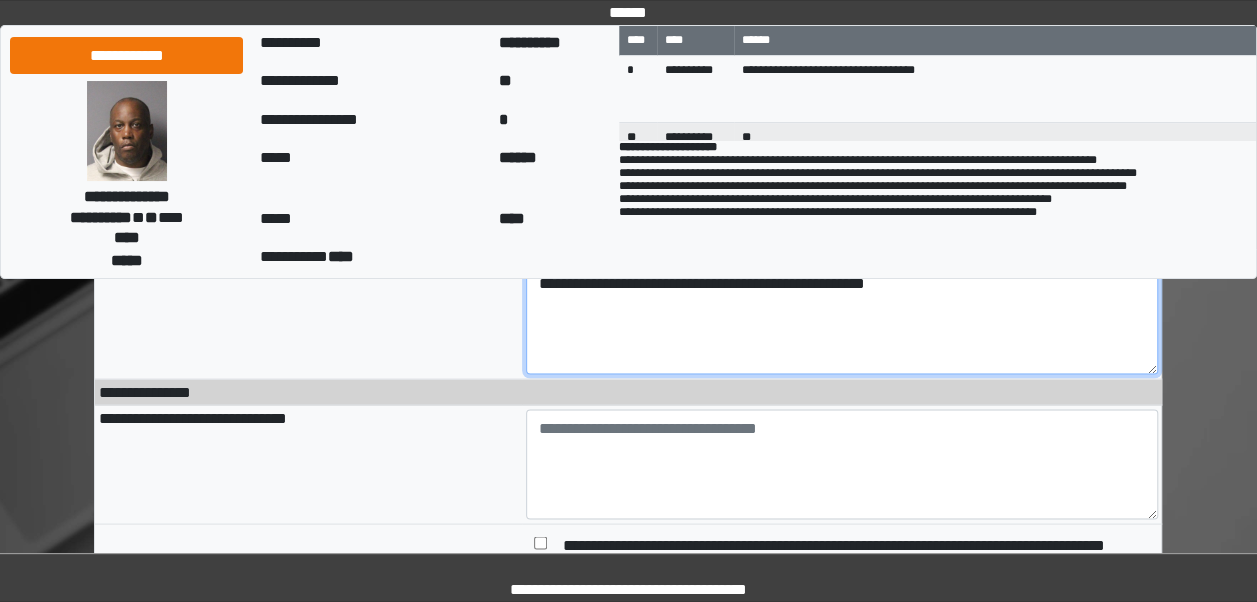 click on "**********" at bounding box center [842, 319] 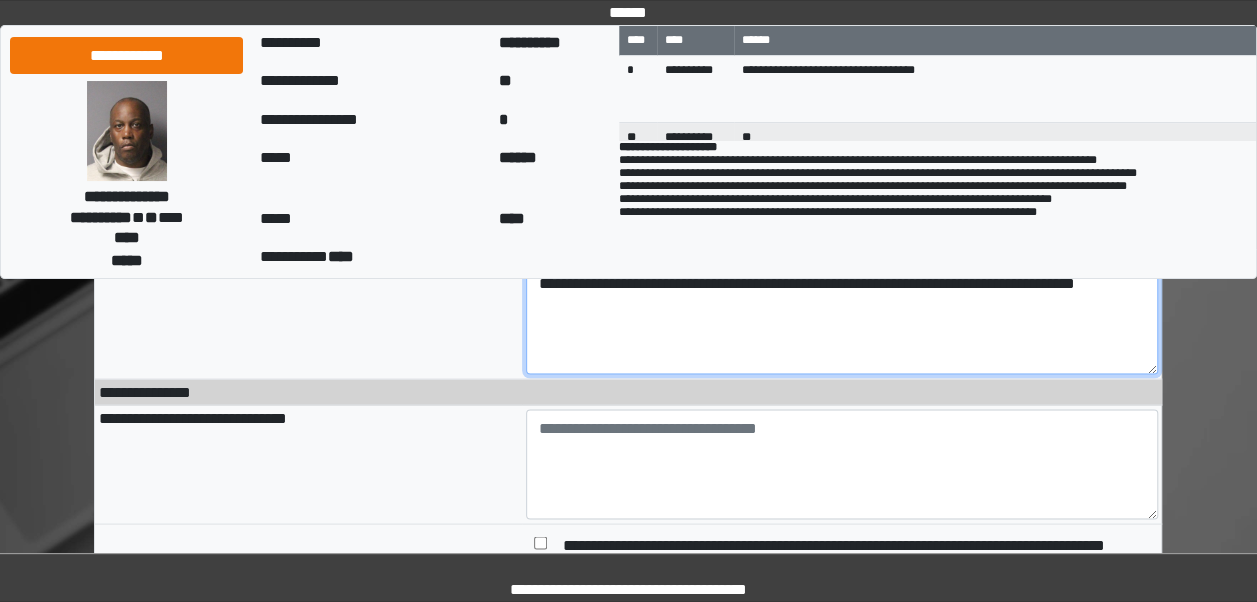 scroll, scrollTop: 1642, scrollLeft: 0, axis: vertical 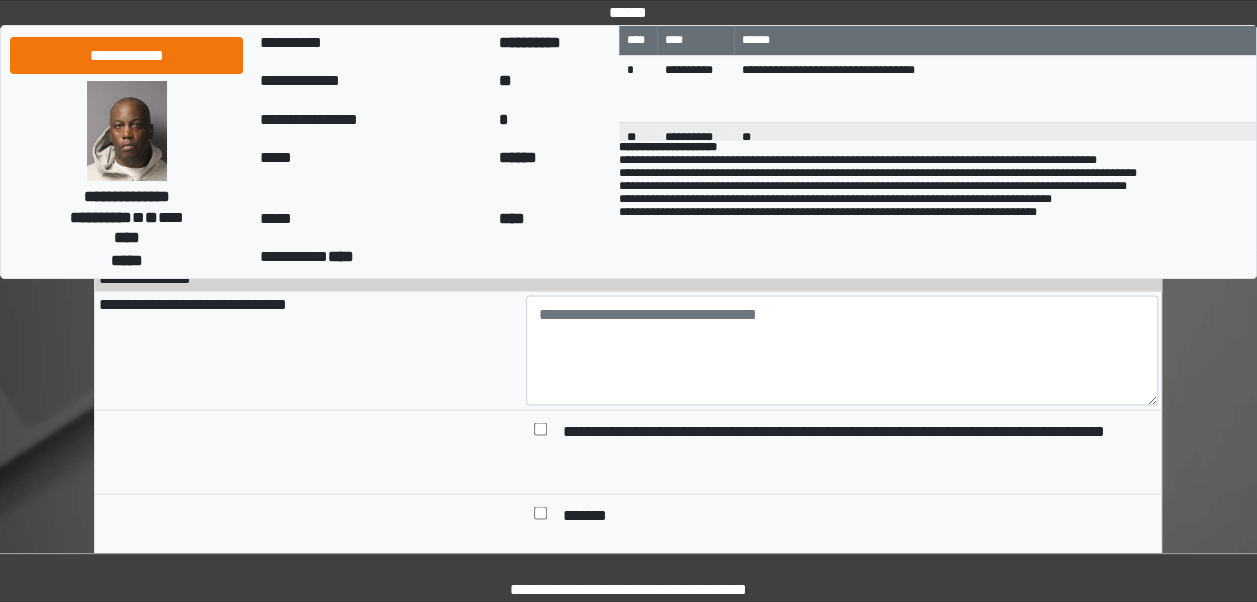 type on "**********" 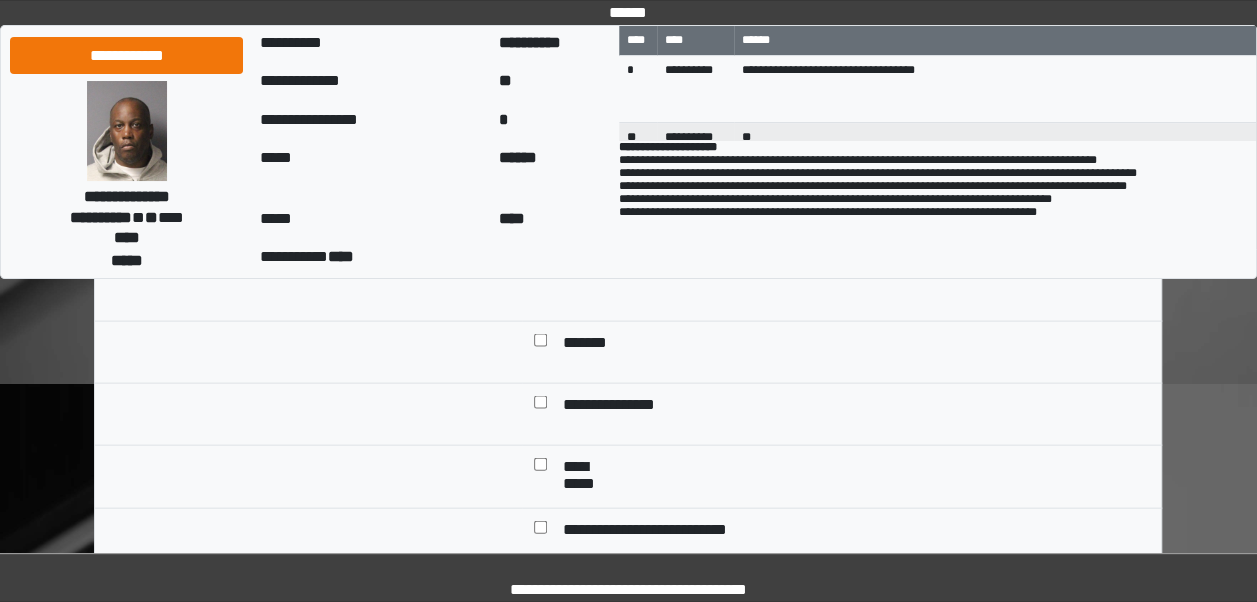scroll, scrollTop: 1878, scrollLeft: 0, axis: vertical 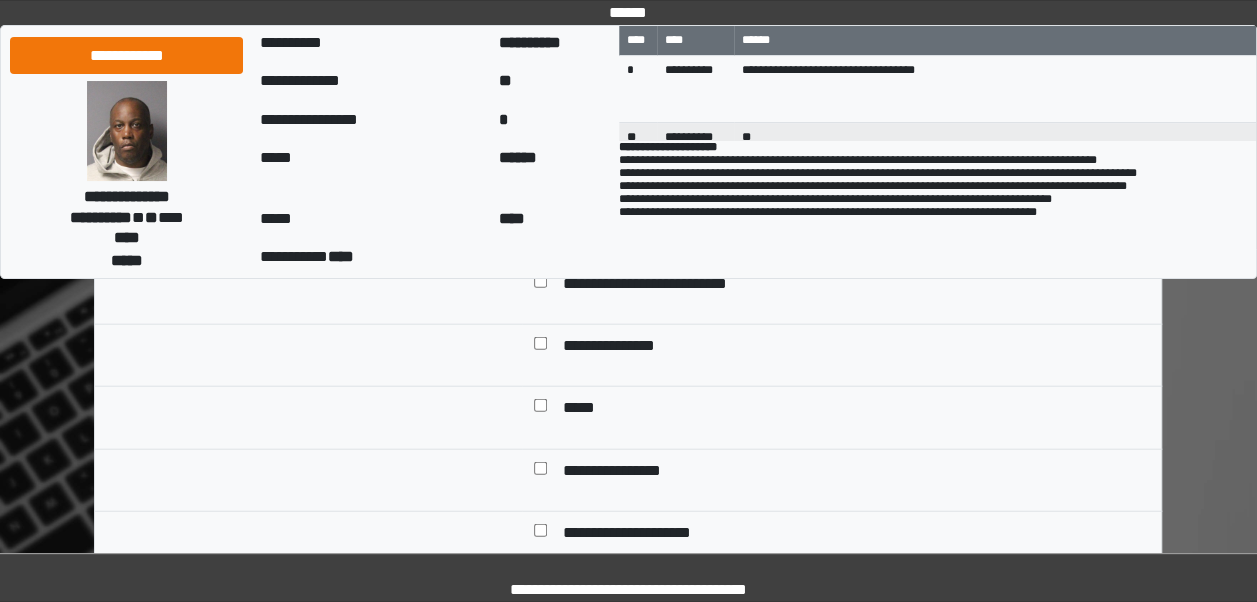 type on "**********" 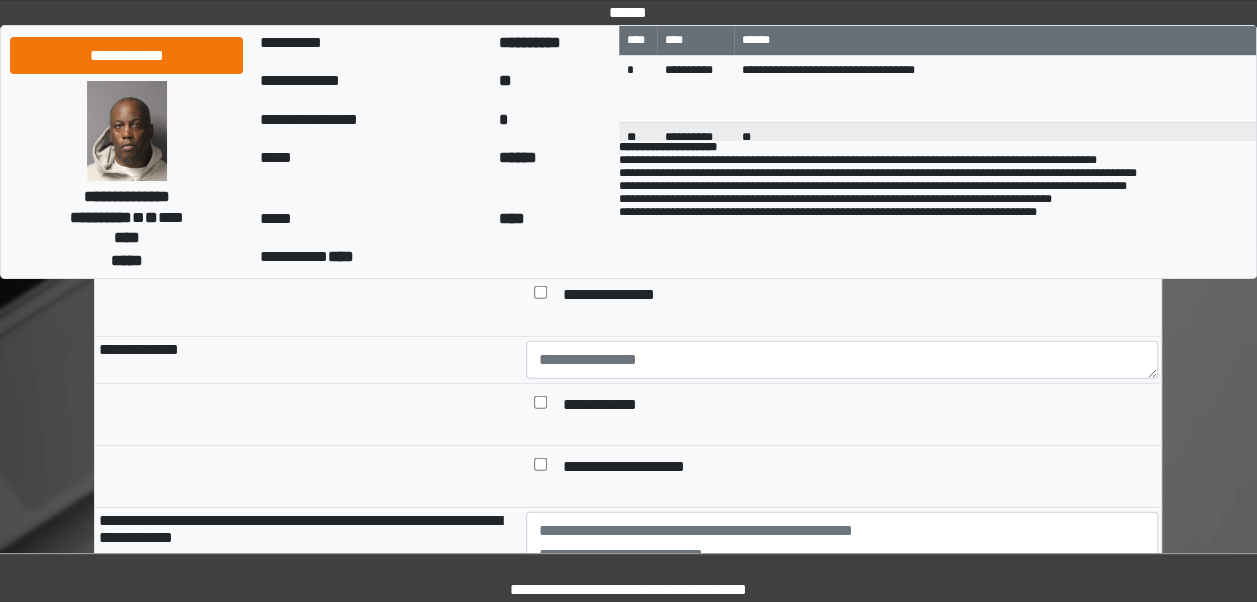 scroll, scrollTop: 2478, scrollLeft: 0, axis: vertical 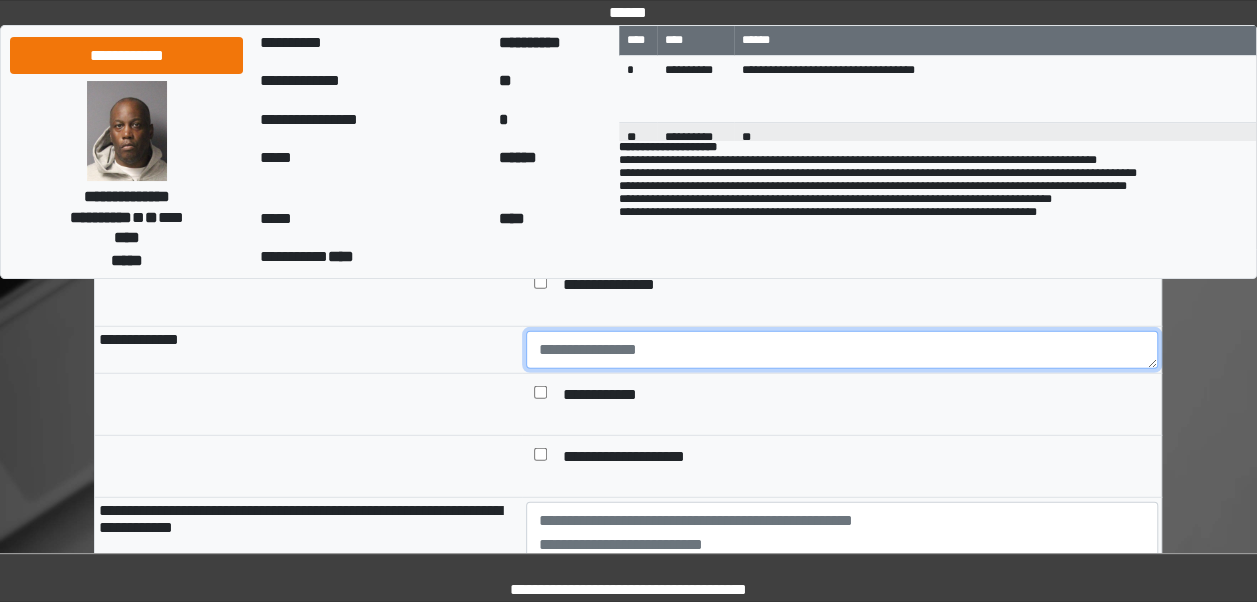 click at bounding box center [842, 350] 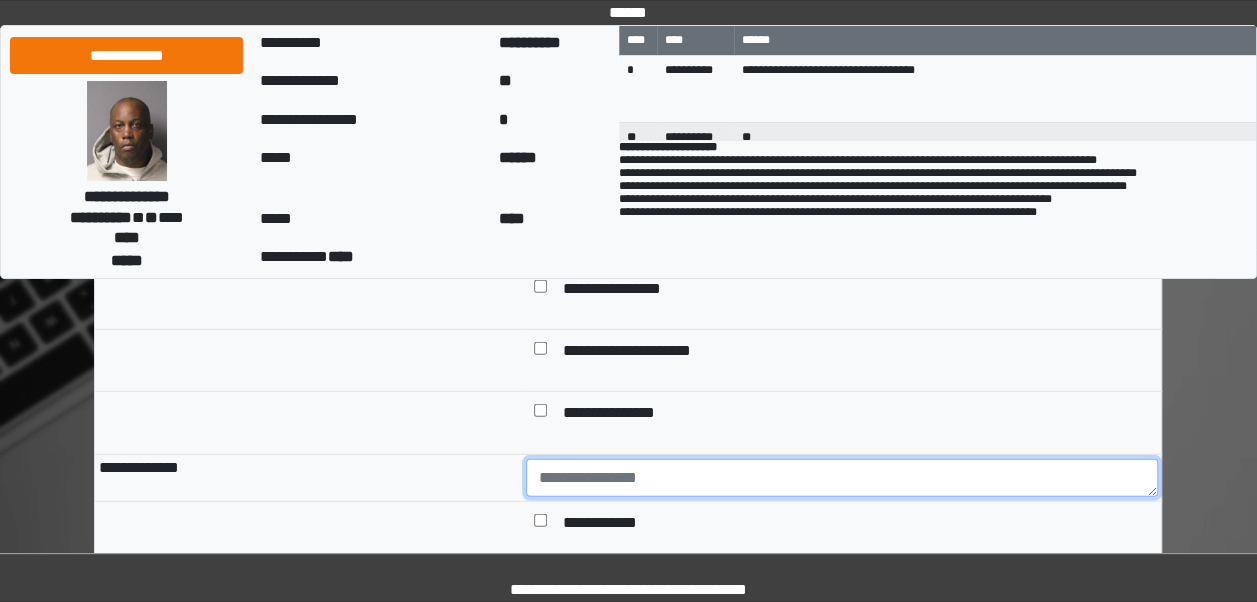 scroll, scrollTop: 2217, scrollLeft: 0, axis: vertical 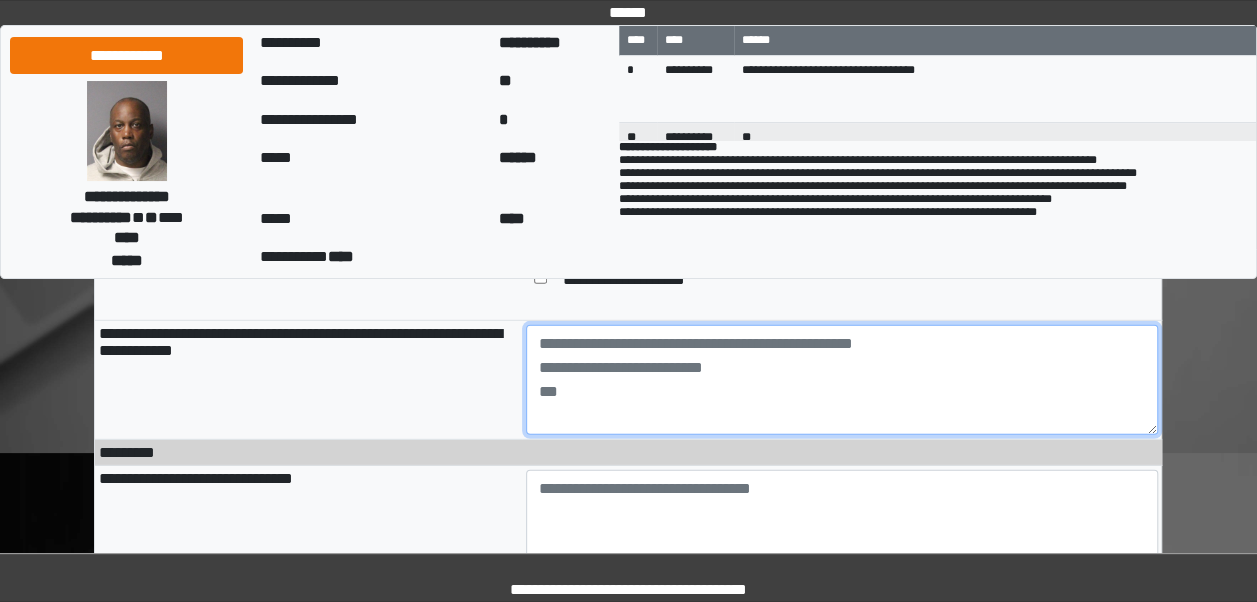 click at bounding box center (842, 380) 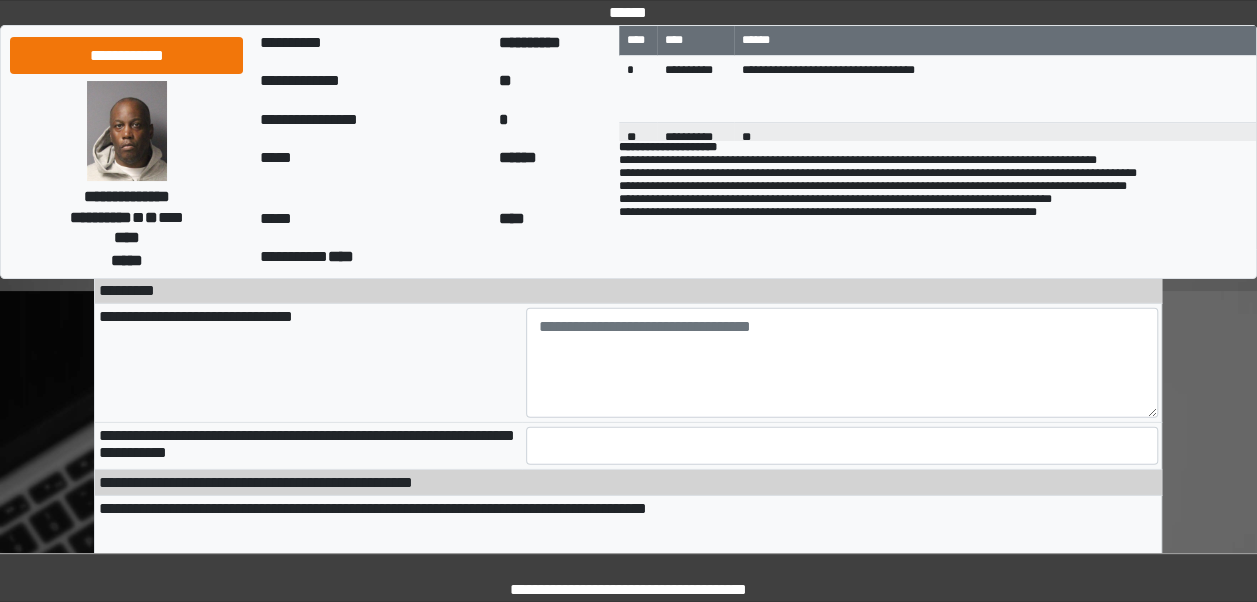 scroll, scrollTop: 2842, scrollLeft: 0, axis: vertical 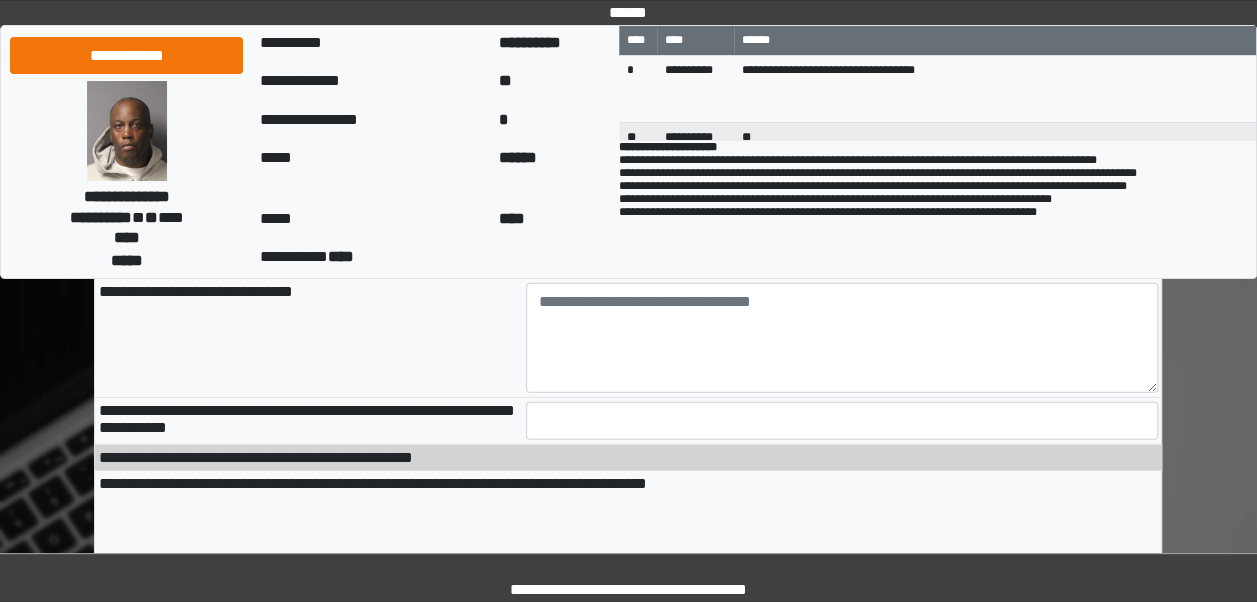 type on "**********" 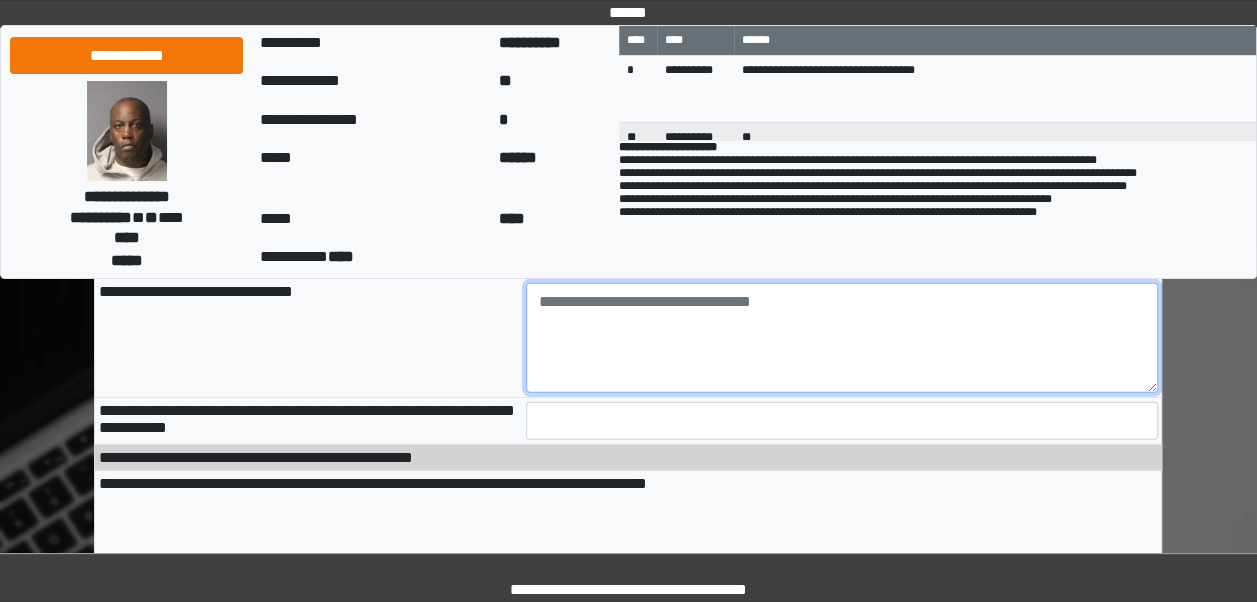 click at bounding box center (842, 338) 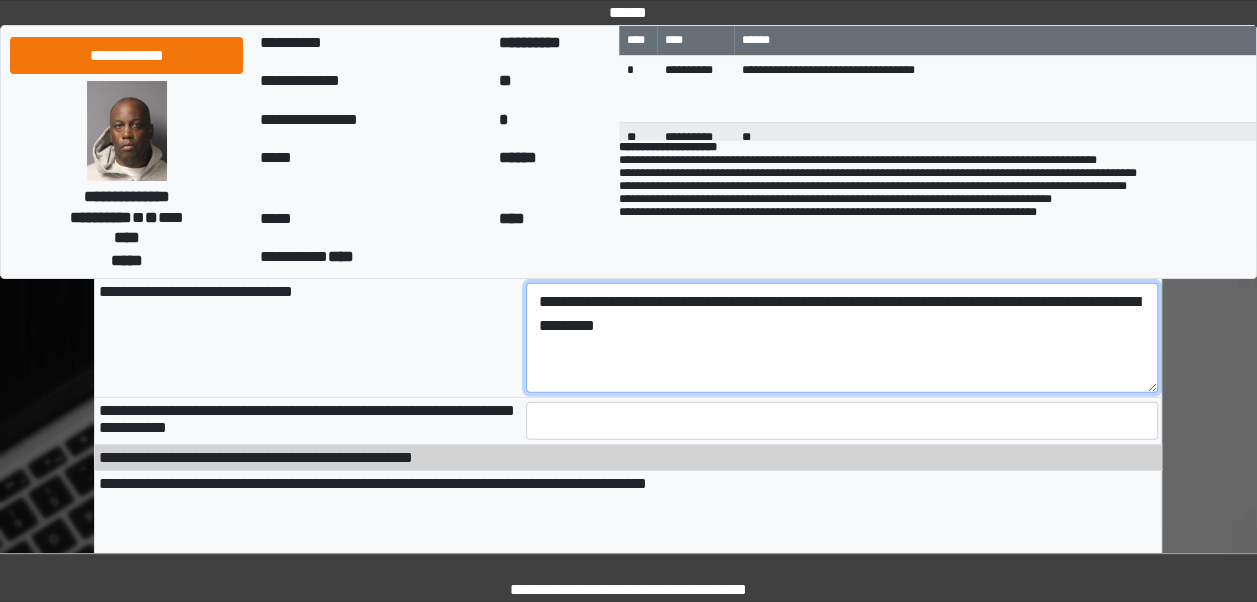 type on "**********" 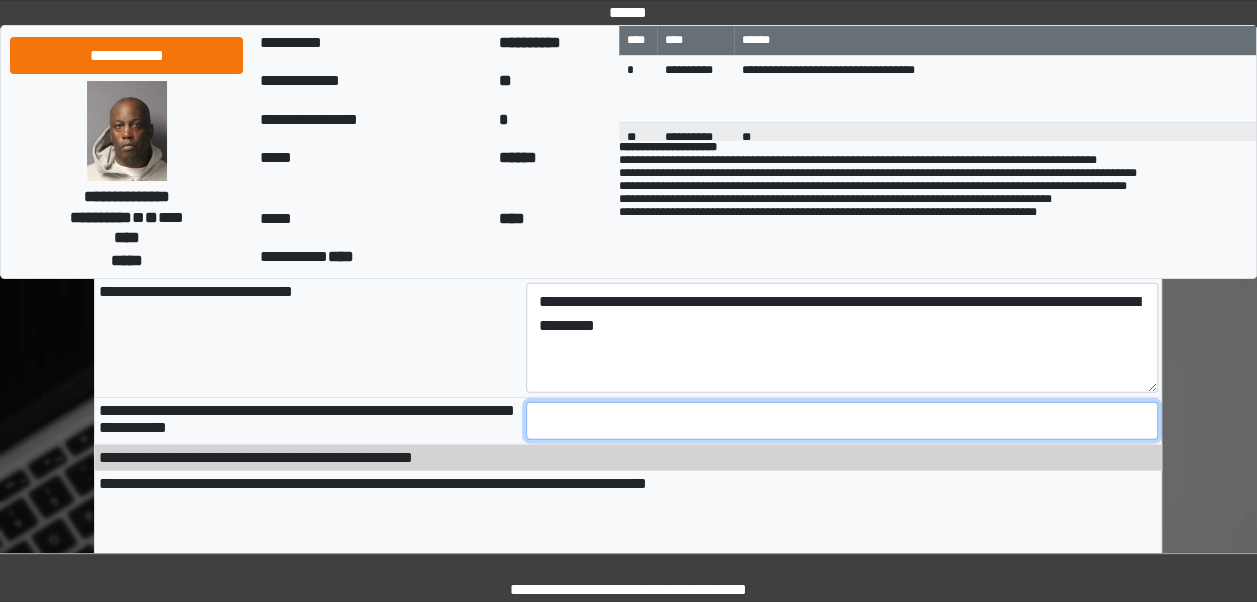 click at bounding box center [842, 421] 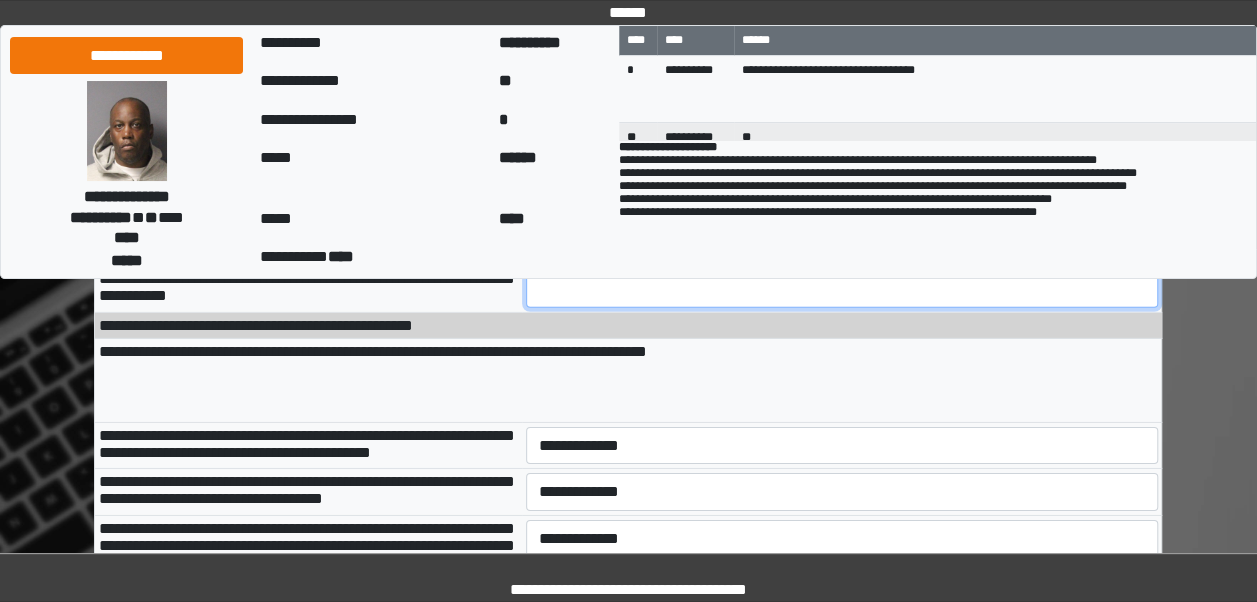 click on "*" at bounding box center (842, 289) 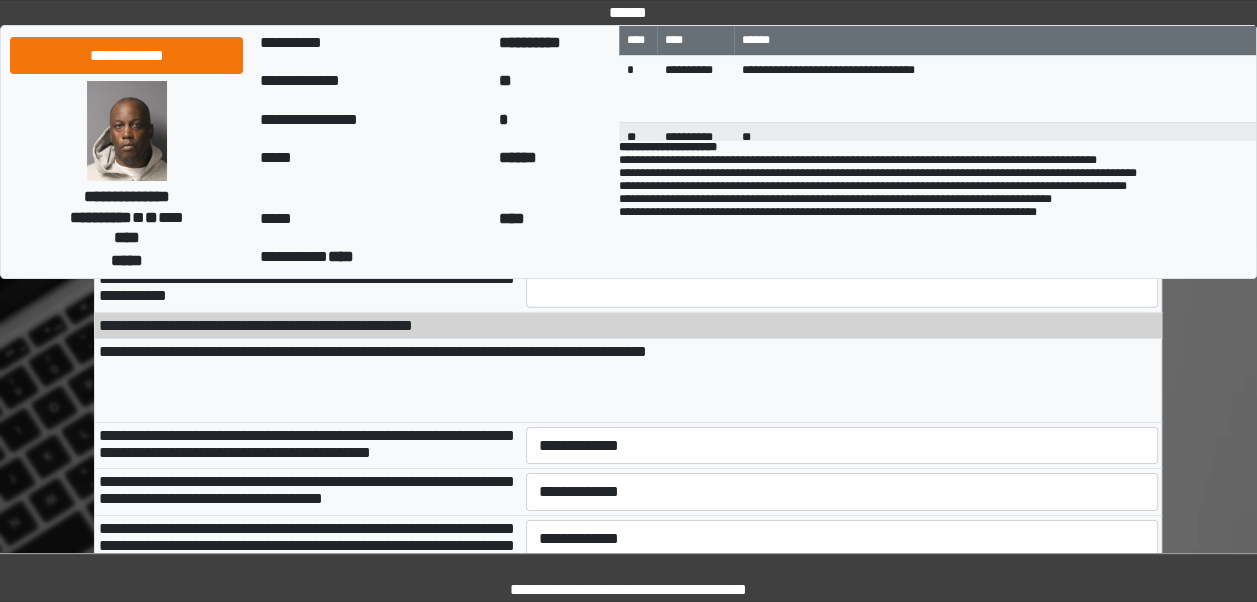 click at bounding box center [628, 391] 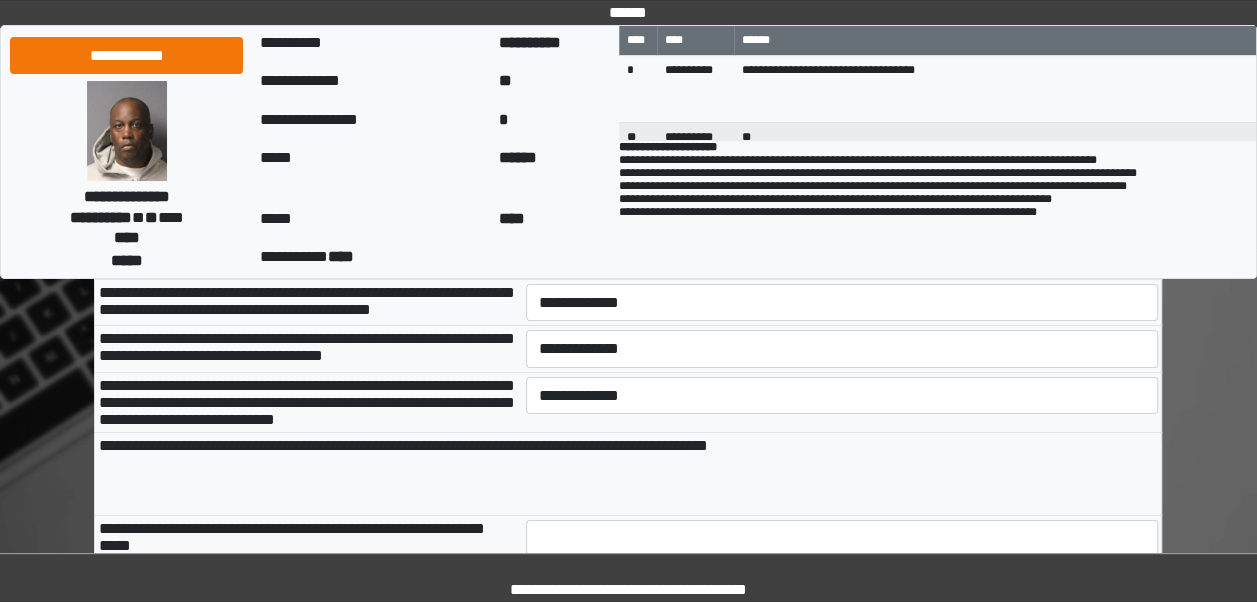scroll, scrollTop: 3132, scrollLeft: 0, axis: vertical 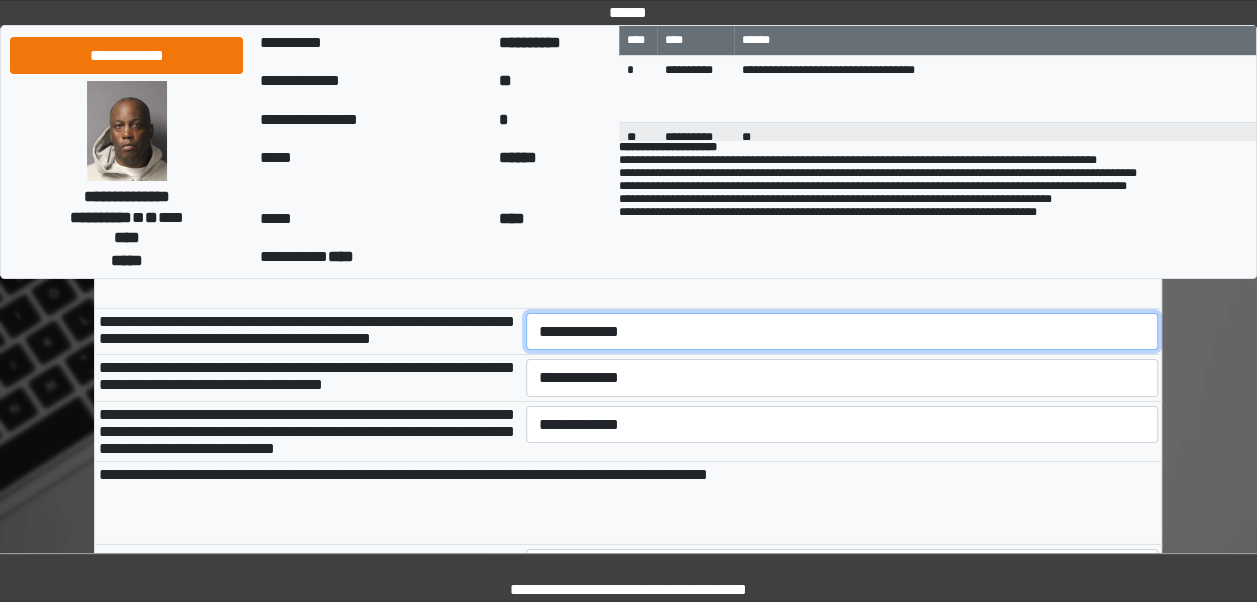 click on "**********" at bounding box center (842, 331) 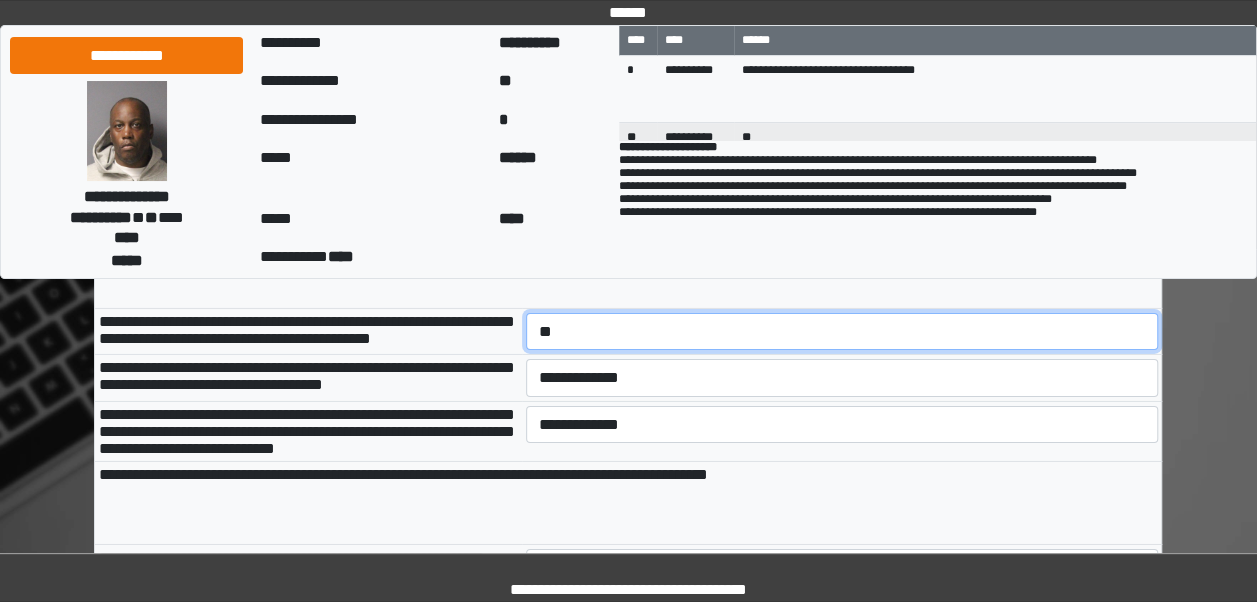 click on "**********" at bounding box center [842, 331] 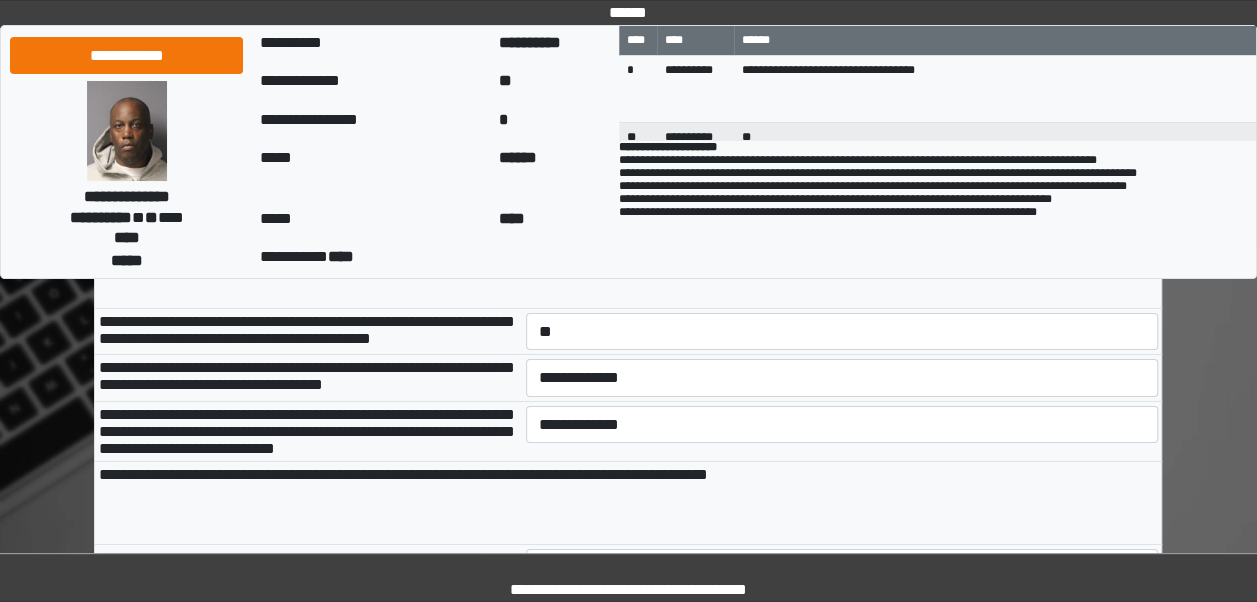 click on "**********" at bounding box center (842, 378) 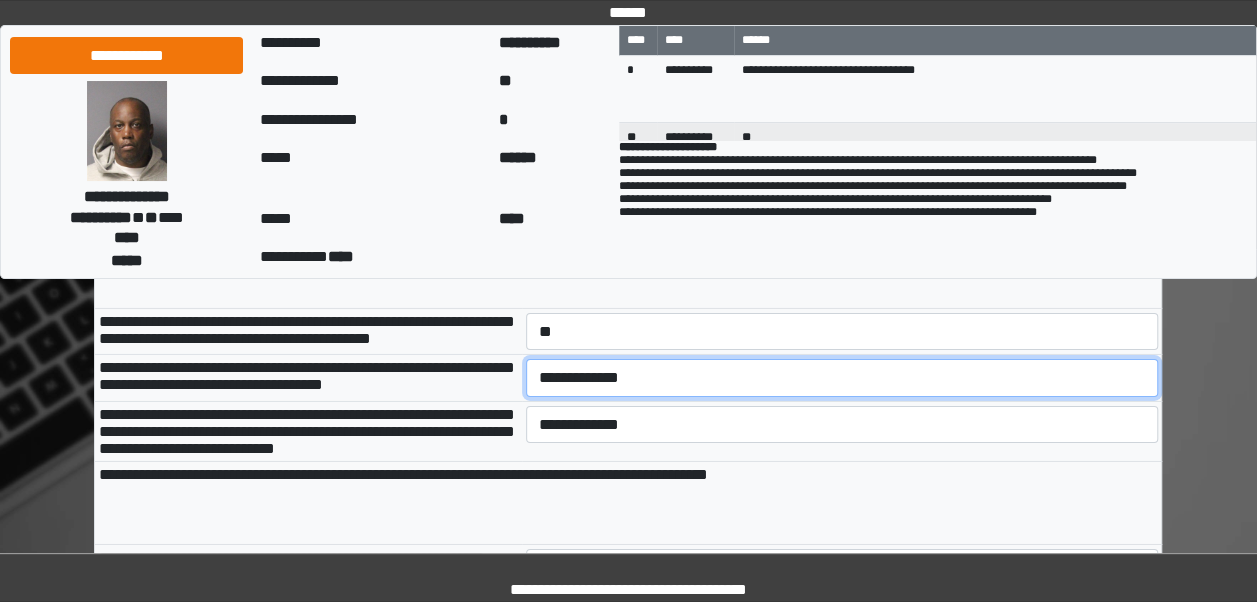 click on "**********" at bounding box center [842, 377] 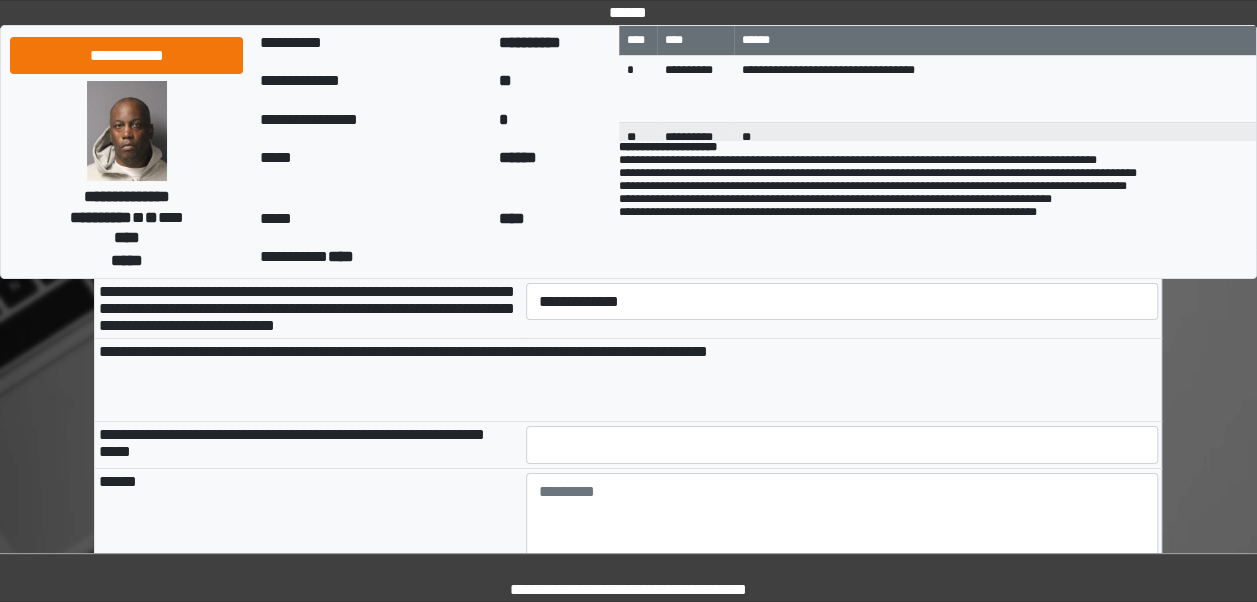 scroll, scrollTop: 3216, scrollLeft: 0, axis: vertical 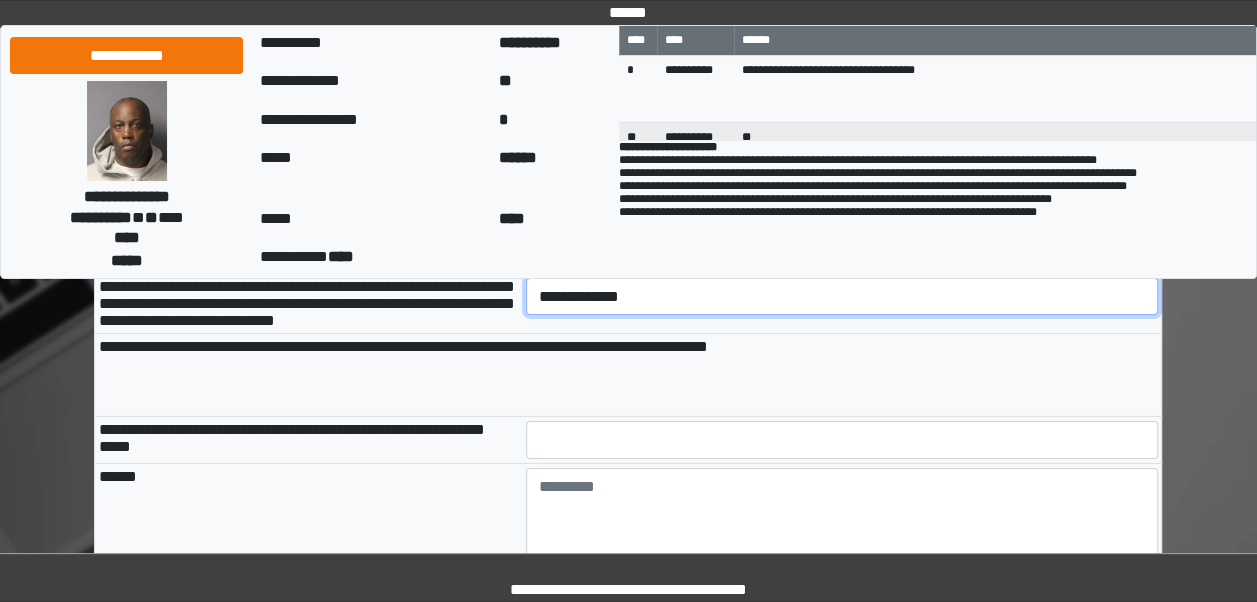 click on "**********" at bounding box center [842, 296] 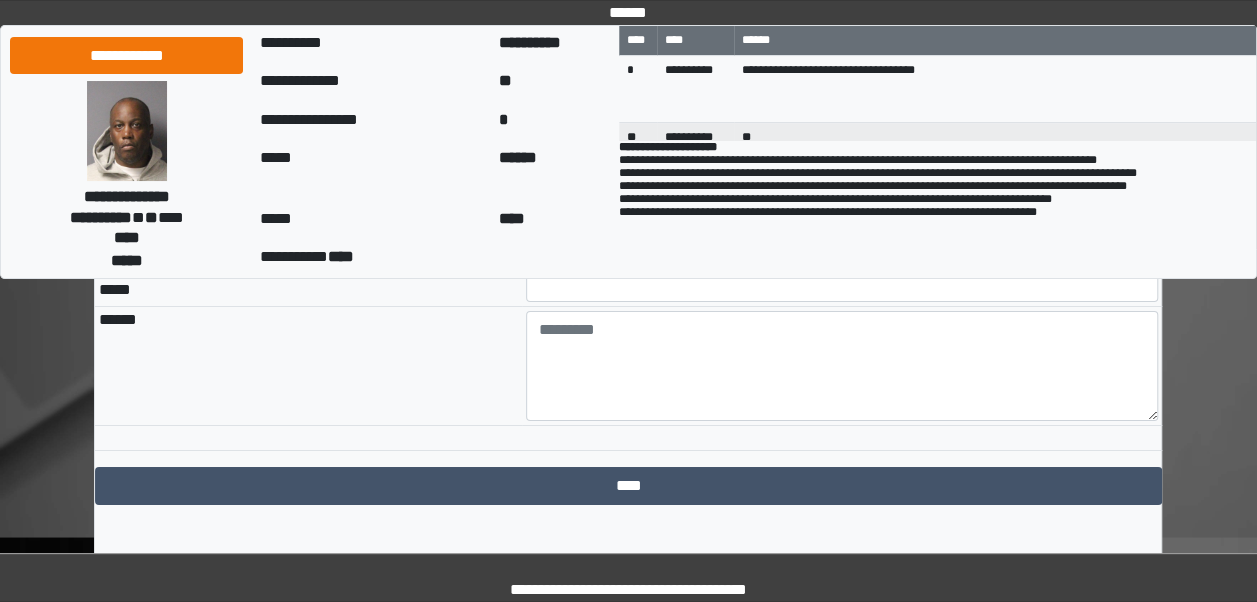 scroll, scrollTop: 3393, scrollLeft: 0, axis: vertical 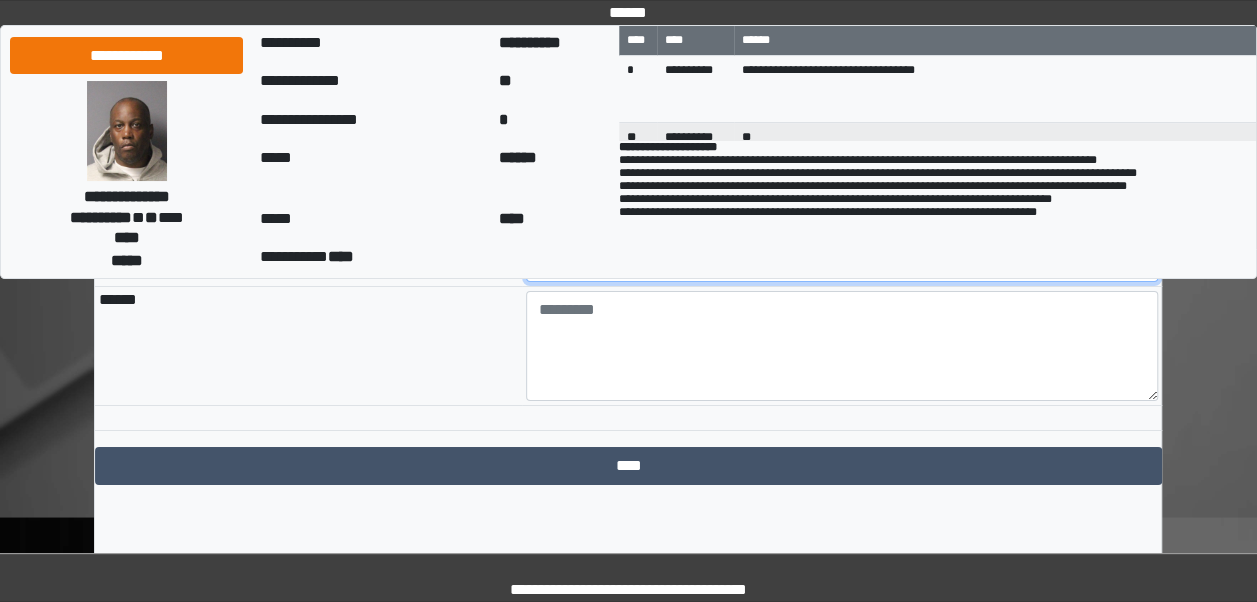 click at bounding box center (842, 263) 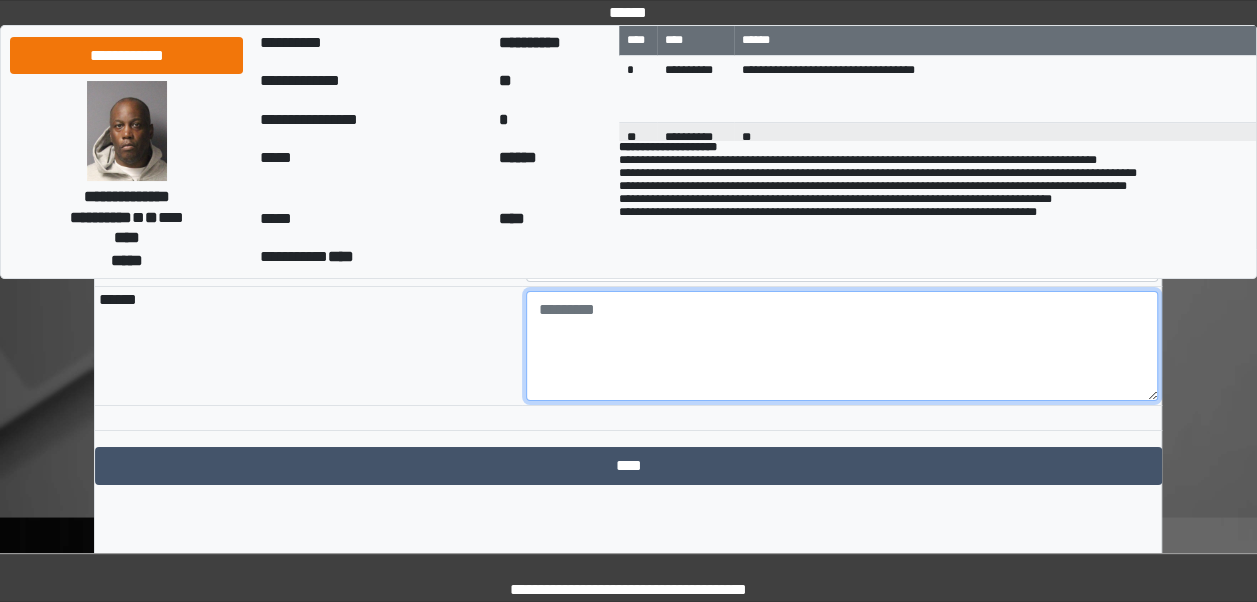 click at bounding box center [842, 346] 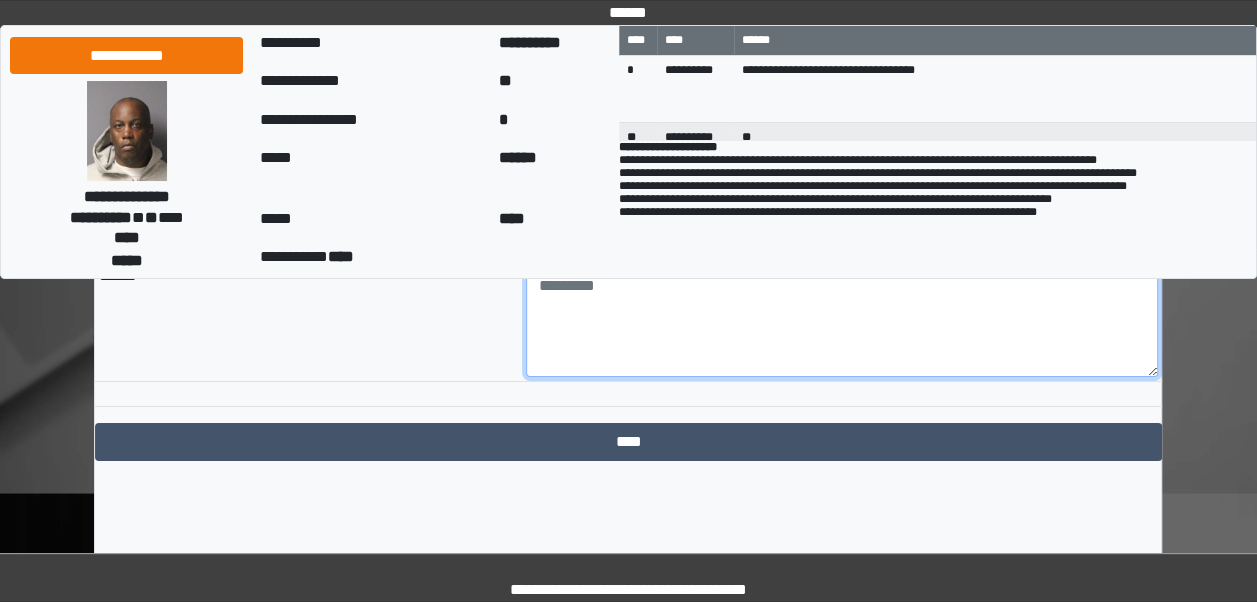 scroll, scrollTop: 3497, scrollLeft: 0, axis: vertical 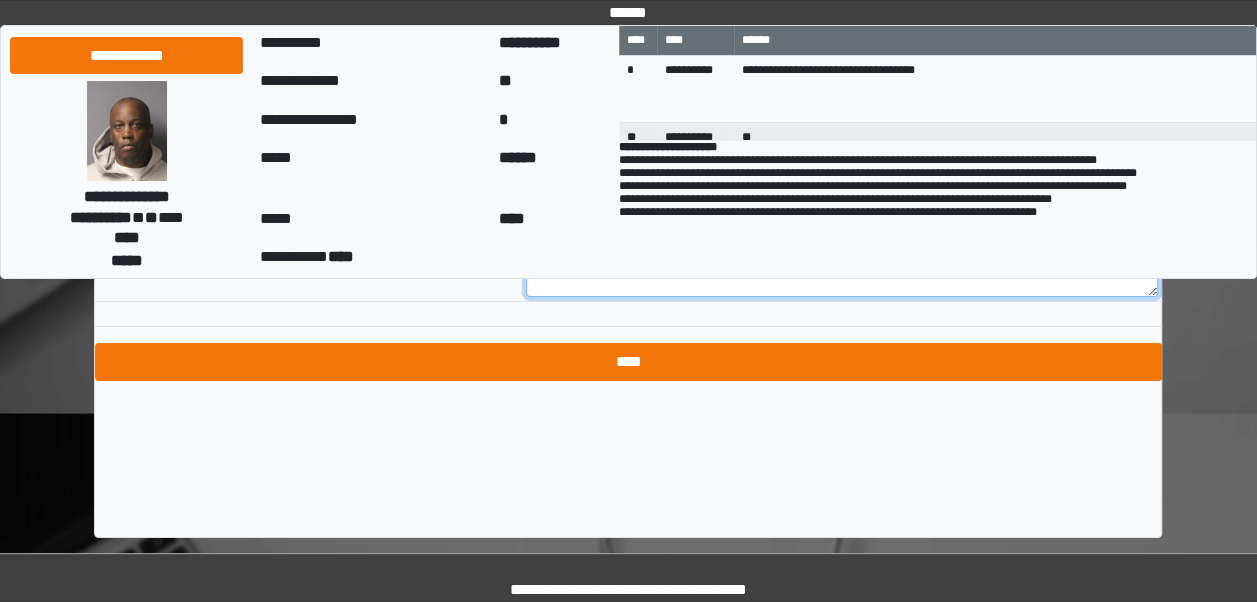 type on "**********" 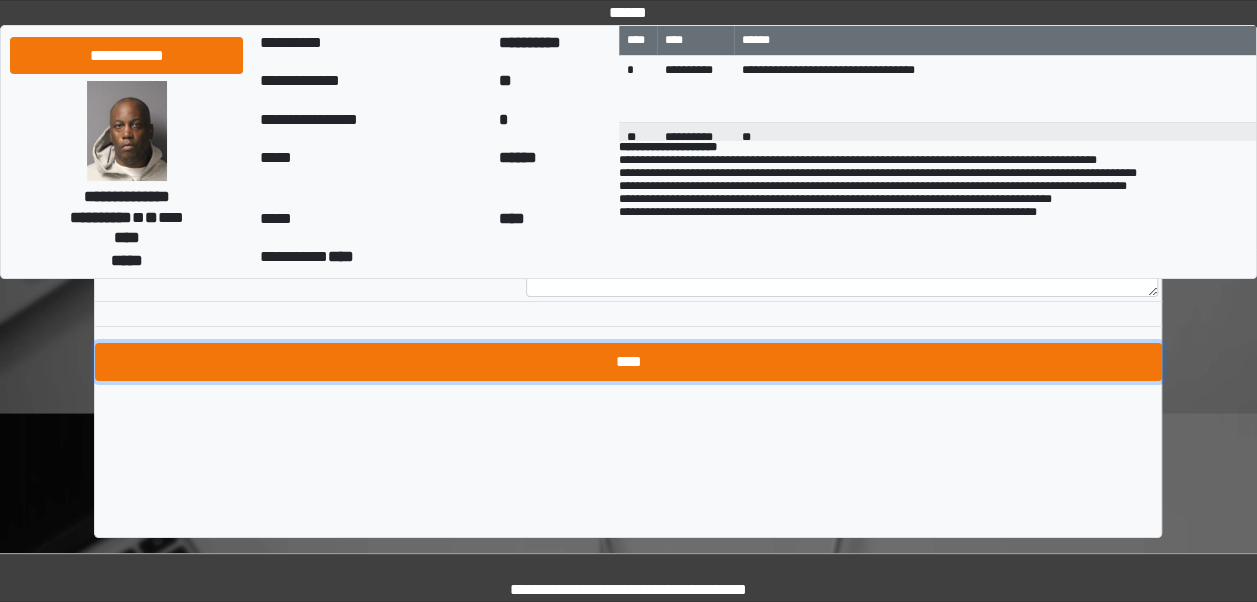 click on "****" at bounding box center [628, 362] 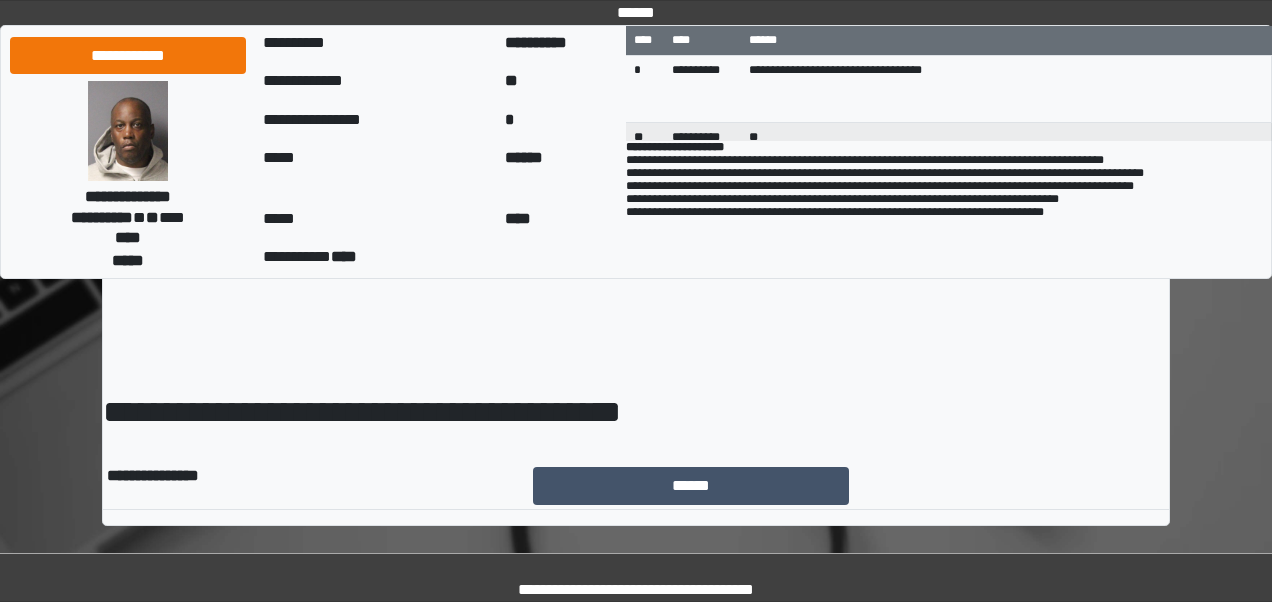 scroll, scrollTop: 0, scrollLeft: 0, axis: both 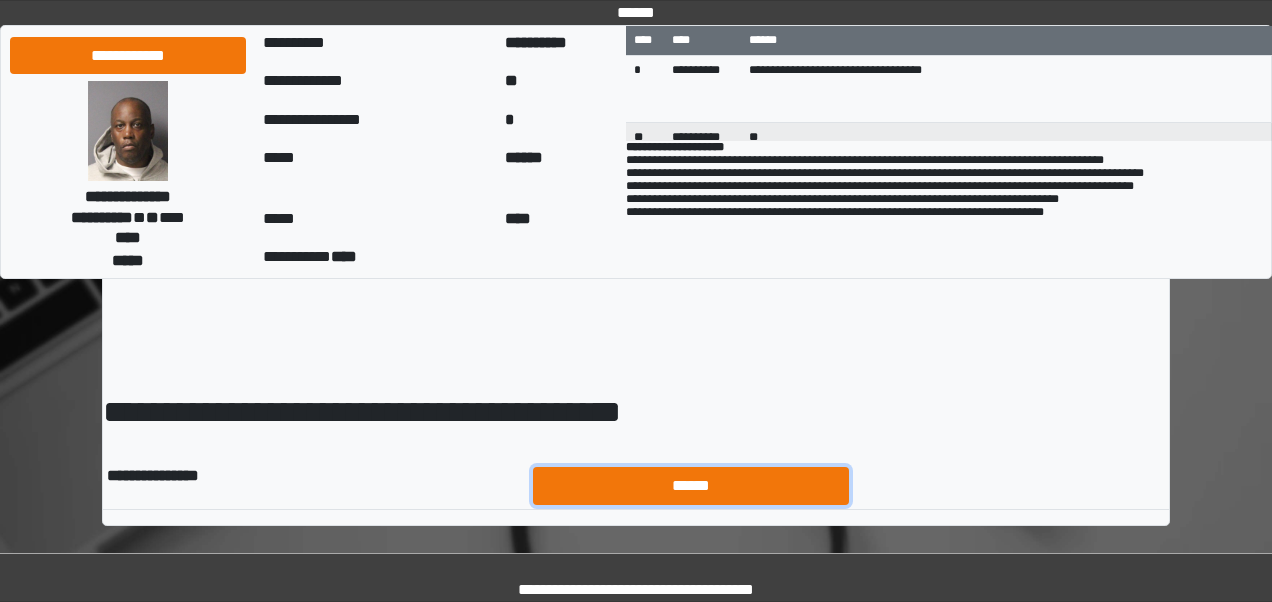 click on "******" at bounding box center (691, 485) 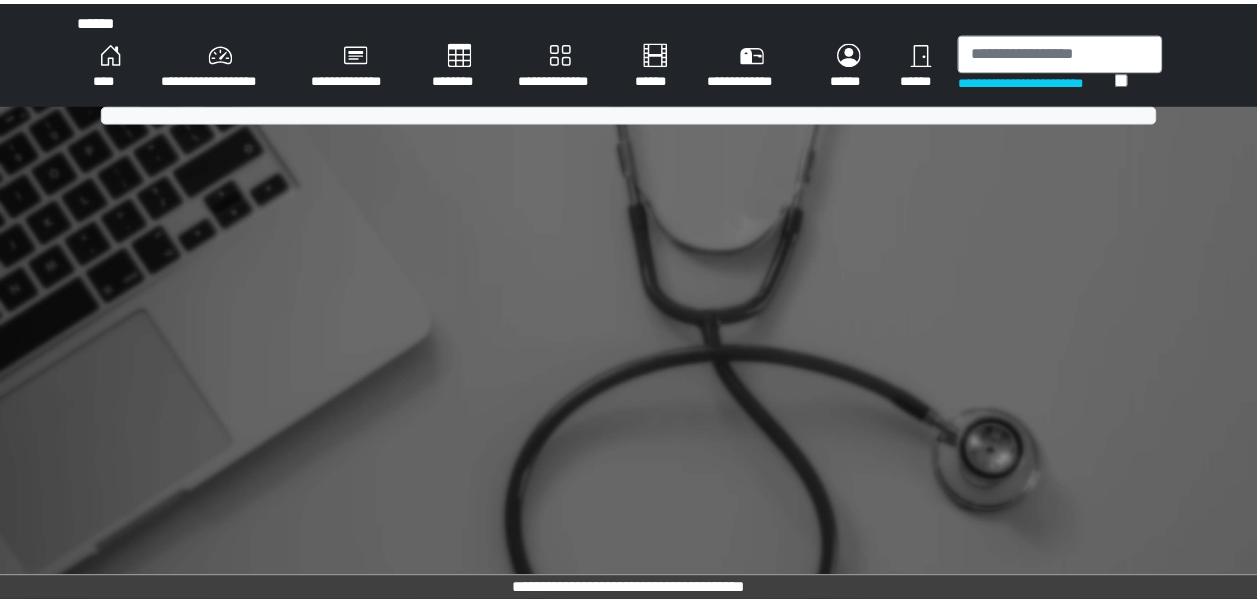 scroll, scrollTop: 0, scrollLeft: 0, axis: both 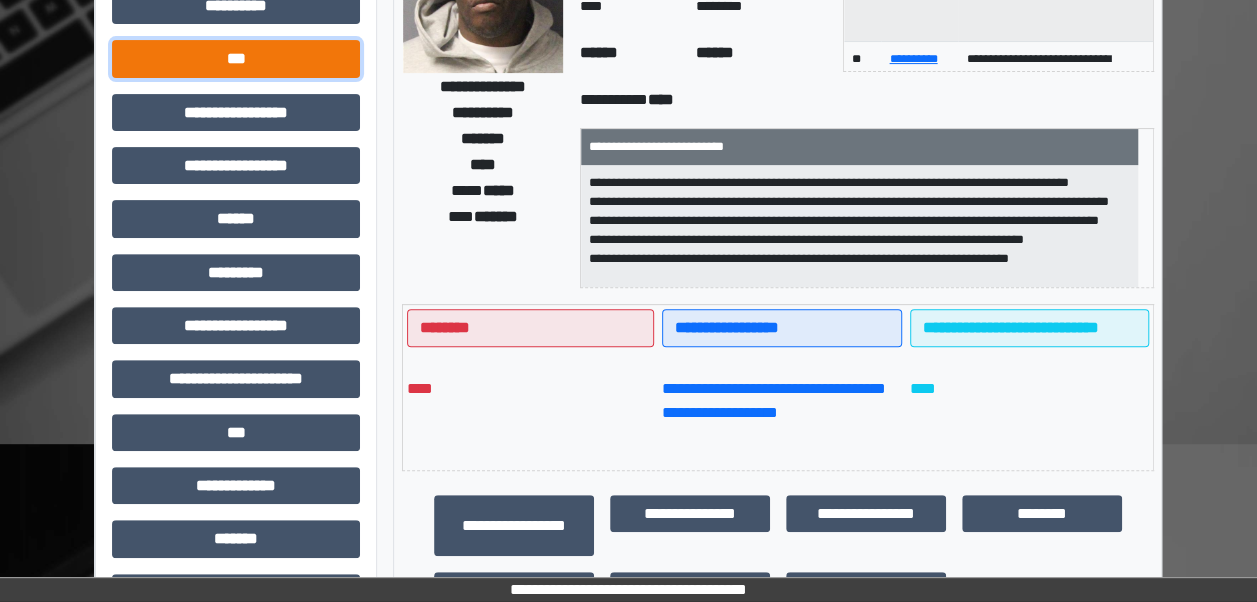 click on "***" at bounding box center (236, 58) 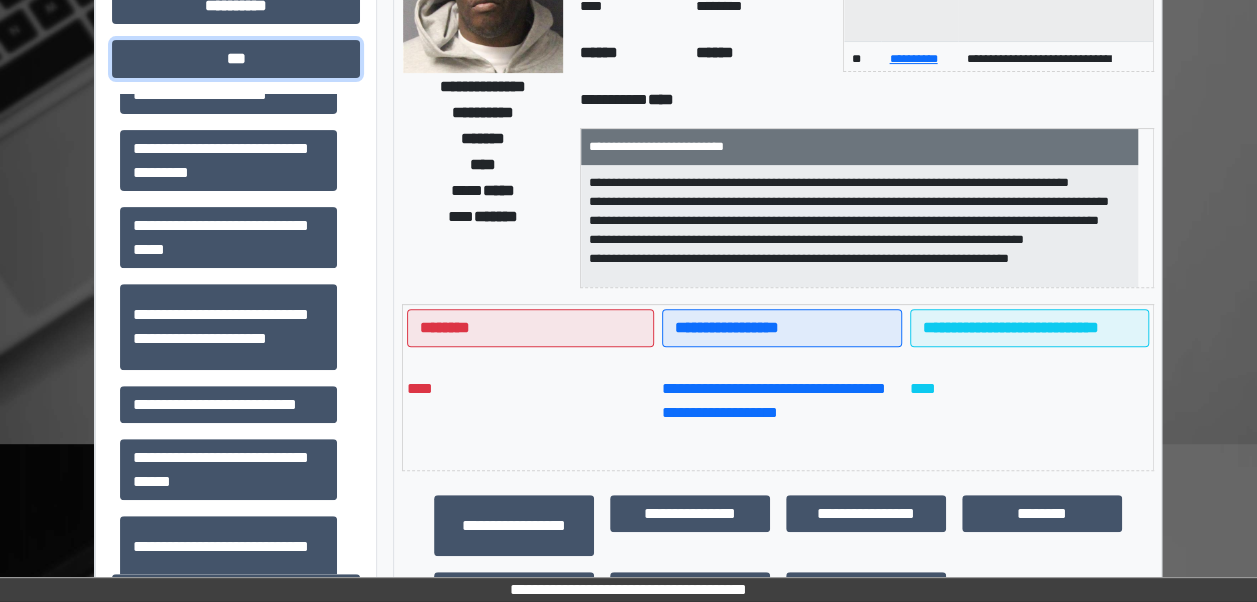 scroll, scrollTop: 451, scrollLeft: 0, axis: vertical 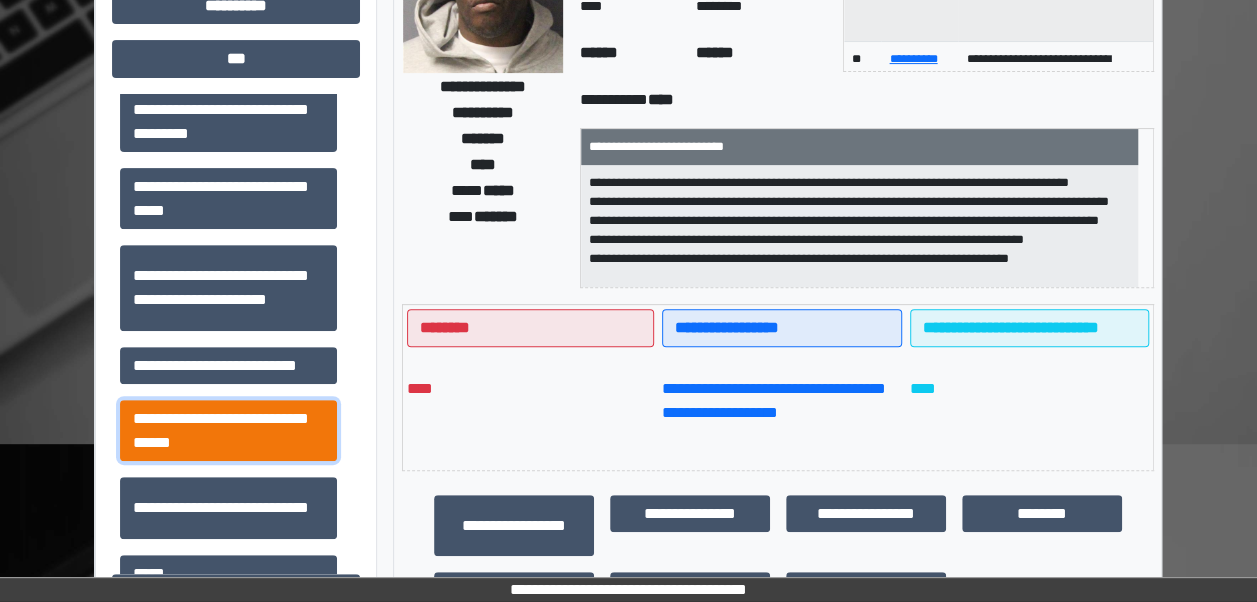 click on "**********" at bounding box center [228, 430] 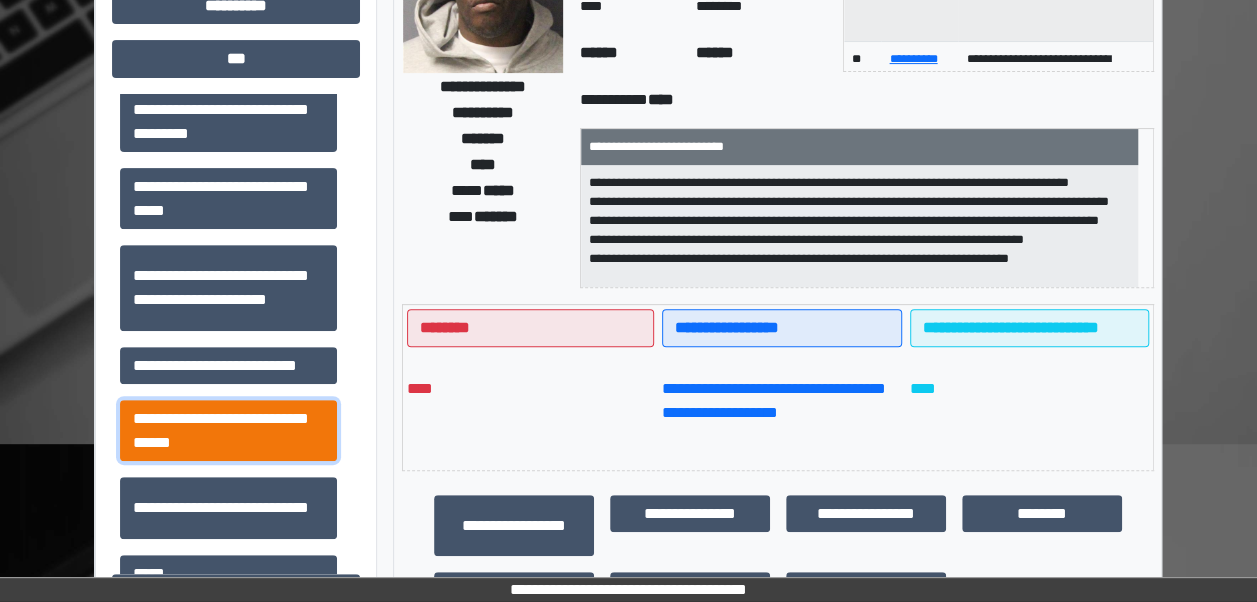click on "**********" at bounding box center [228, 430] 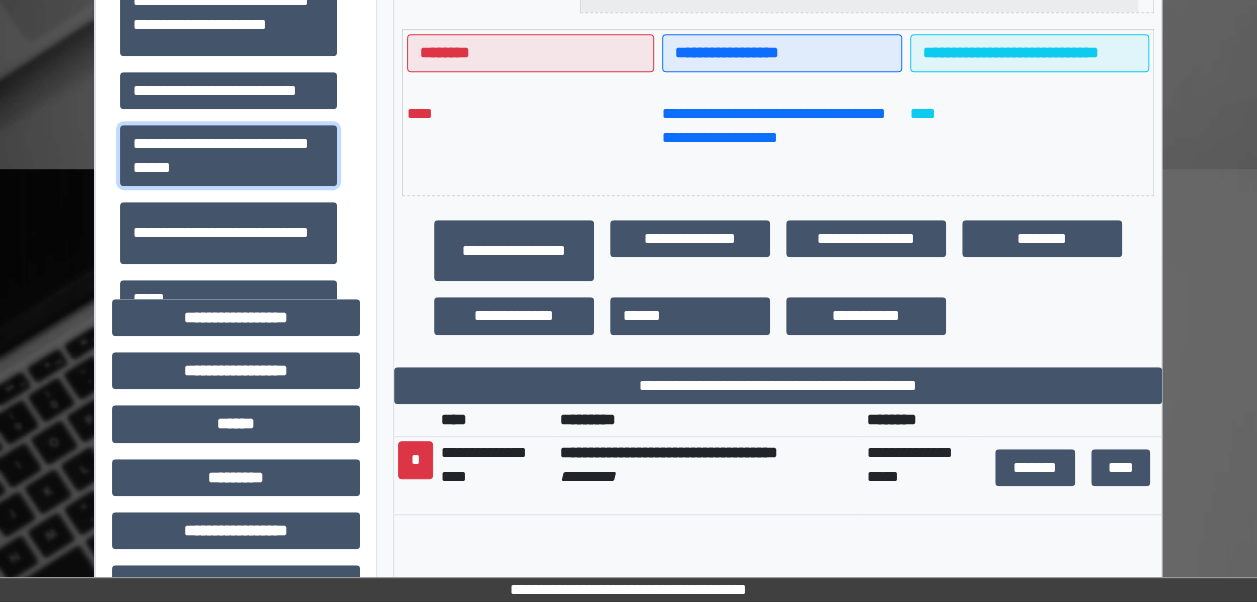 scroll, scrollTop: 683, scrollLeft: 0, axis: vertical 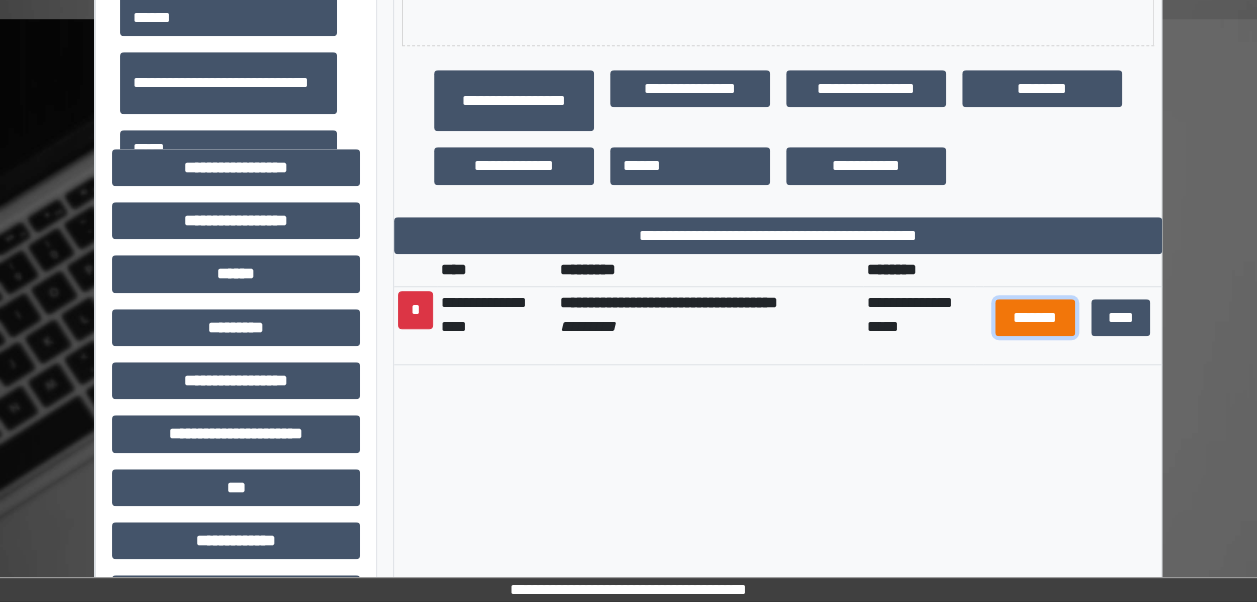click on "*******" at bounding box center (1035, 317) 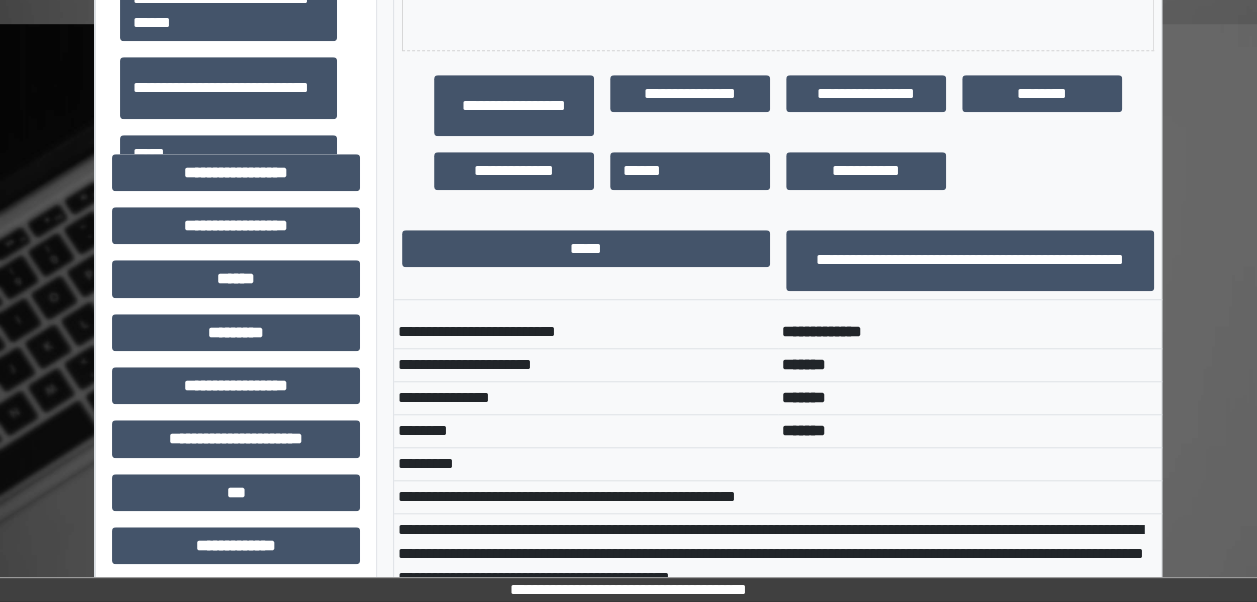 scroll, scrollTop: 670, scrollLeft: 0, axis: vertical 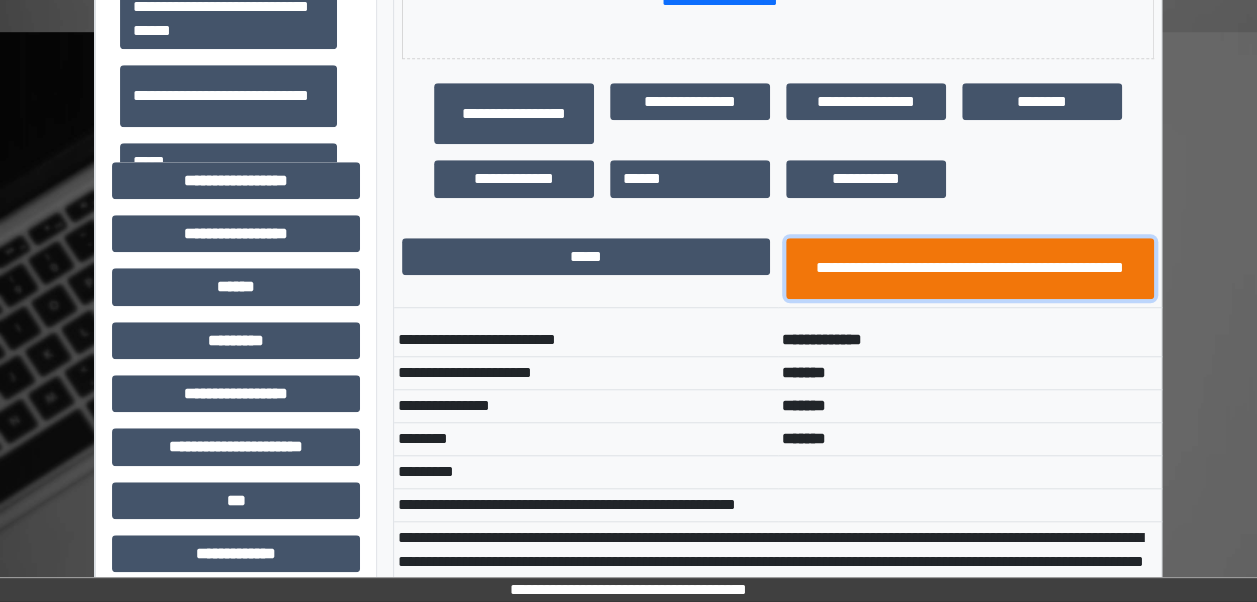 click on "**********" at bounding box center [970, 268] 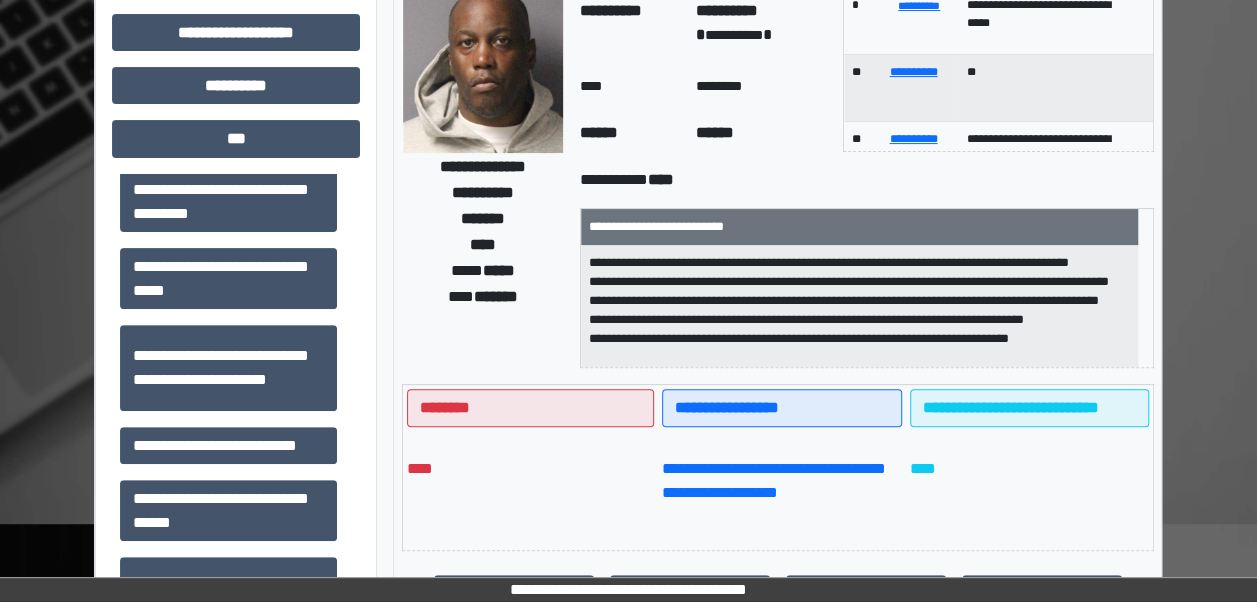 scroll, scrollTop: 160, scrollLeft: 0, axis: vertical 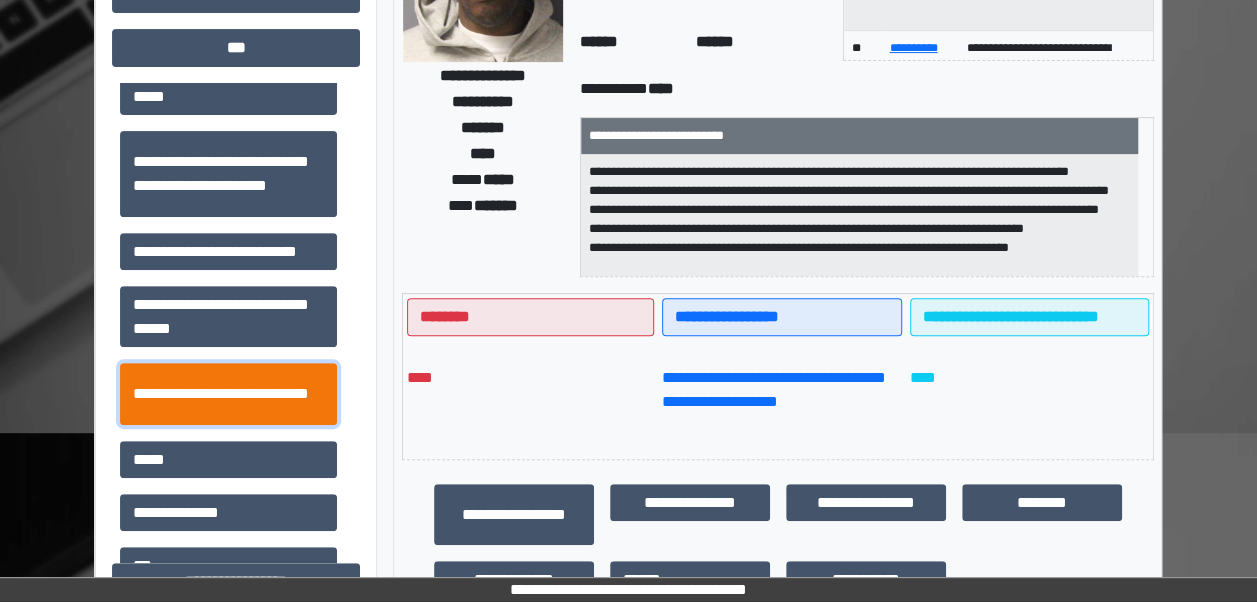 click on "**********" at bounding box center [228, 393] 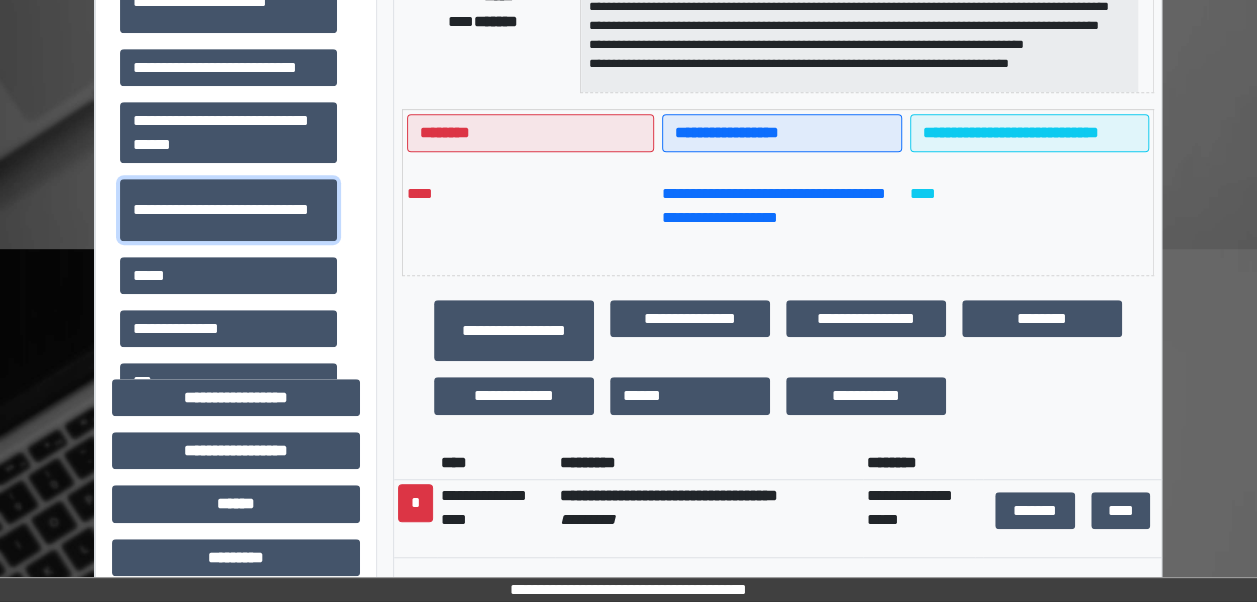 scroll, scrollTop: 465, scrollLeft: 0, axis: vertical 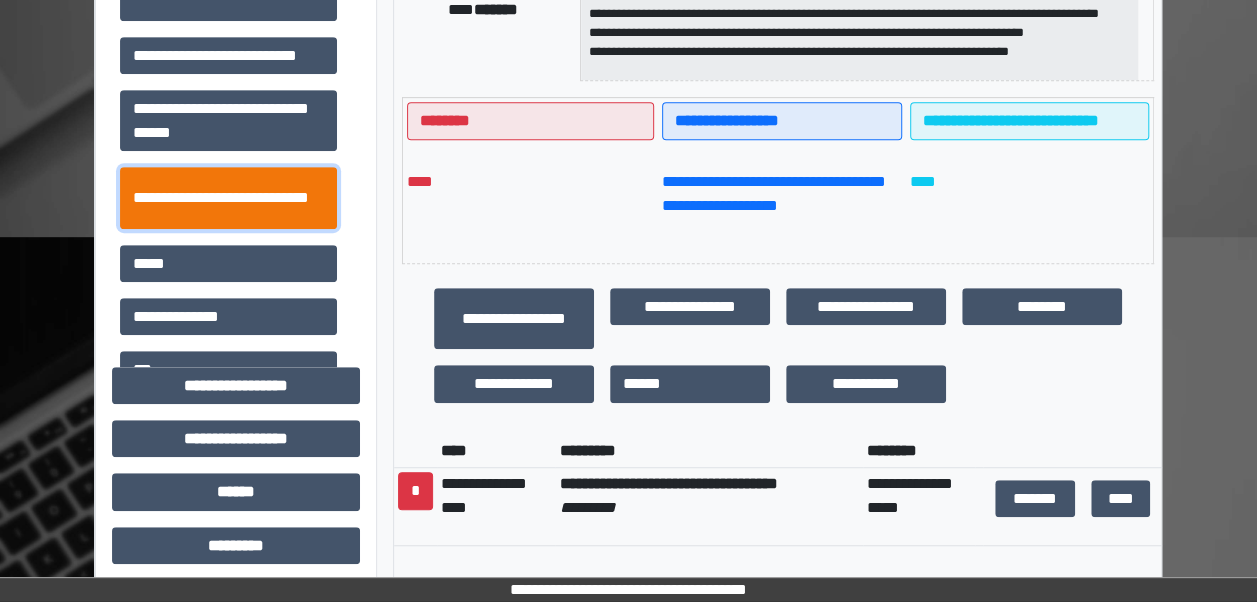 click on "**********" at bounding box center (228, 197) 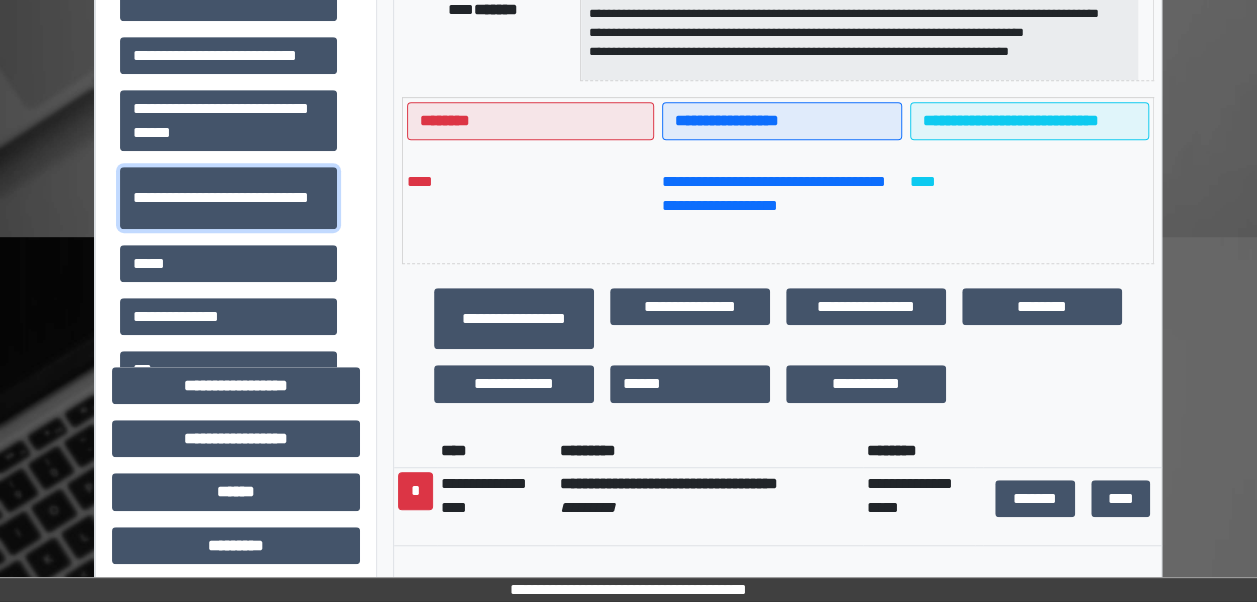 scroll, scrollTop: 0, scrollLeft: 0, axis: both 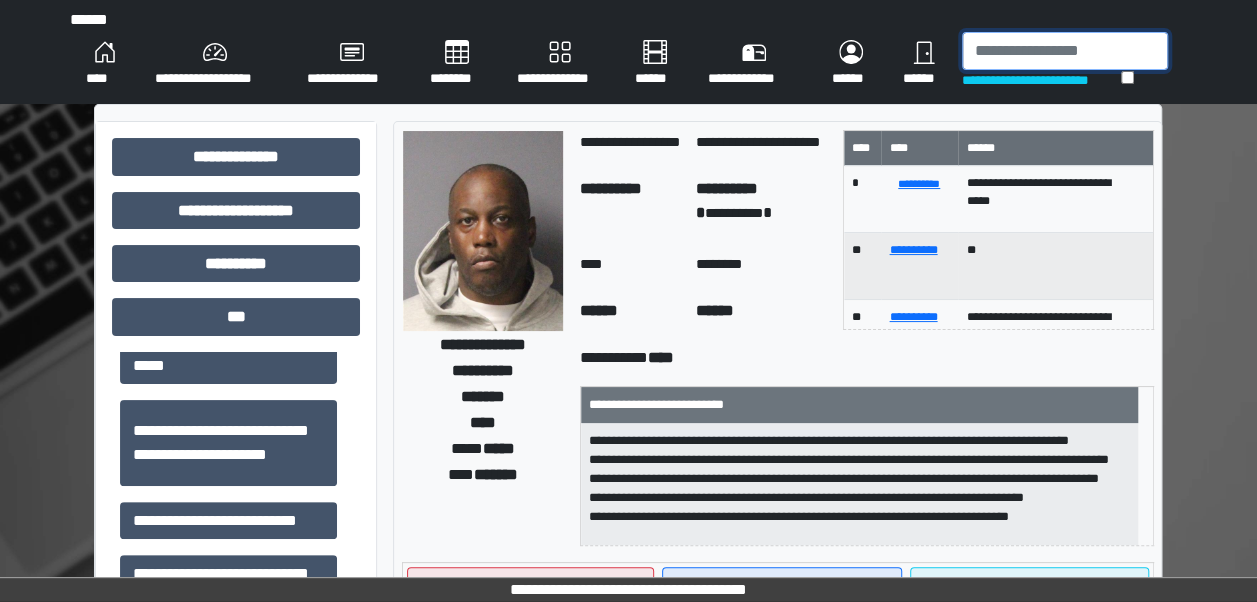 click at bounding box center (1065, 51) 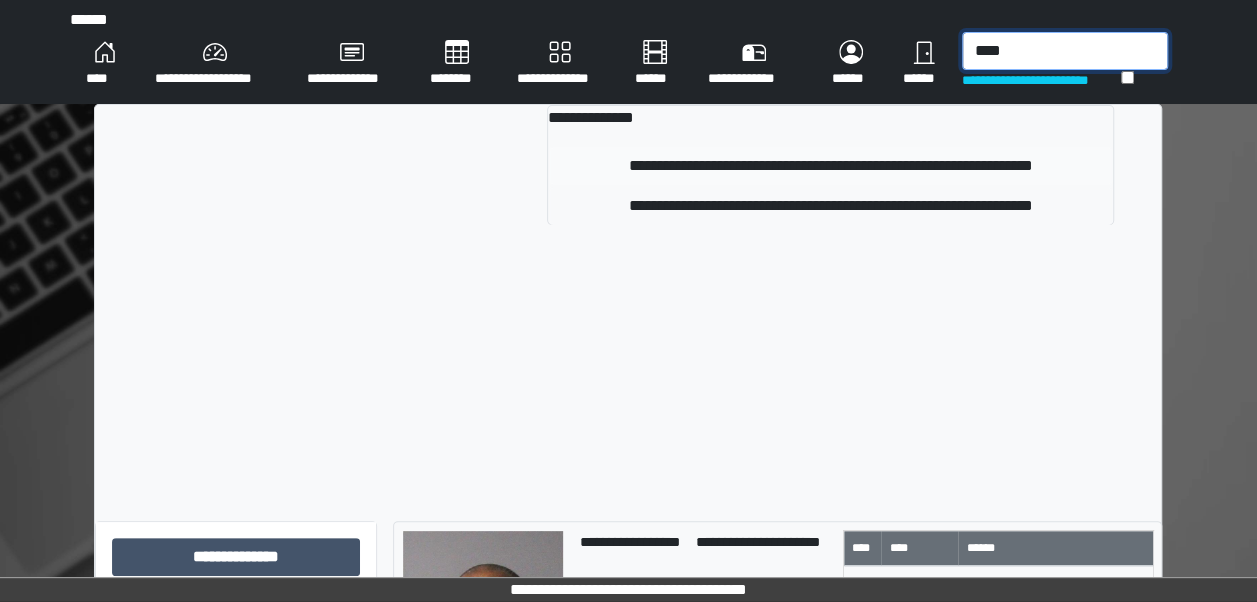 type on "****" 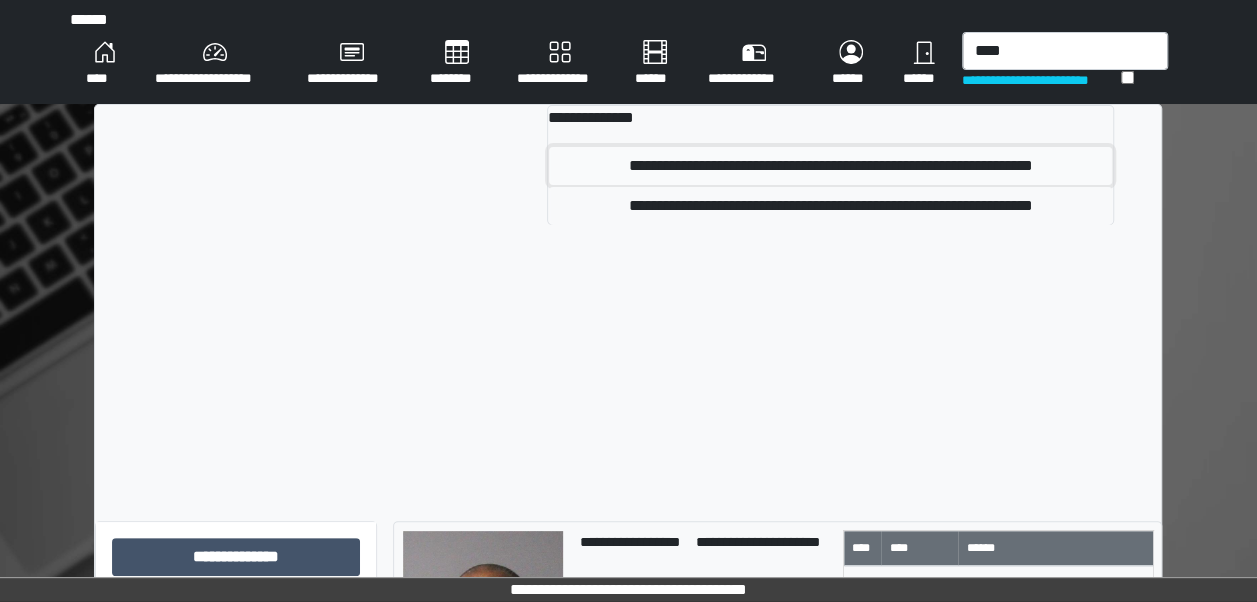 click on "**********" at bounding box center (830, 166) 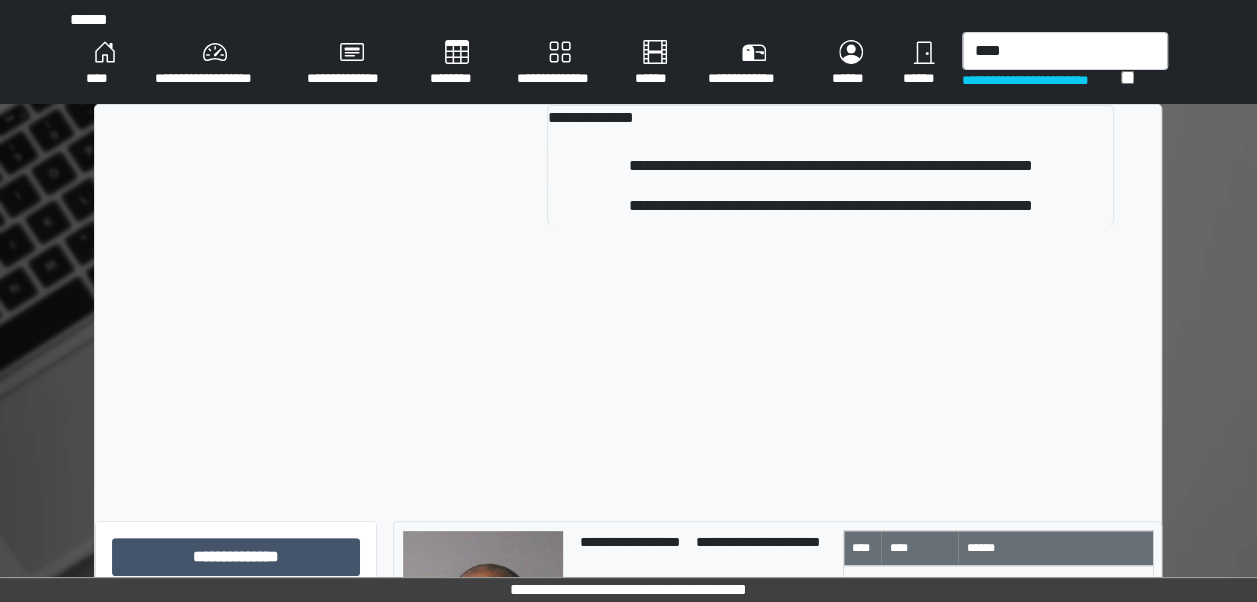 type 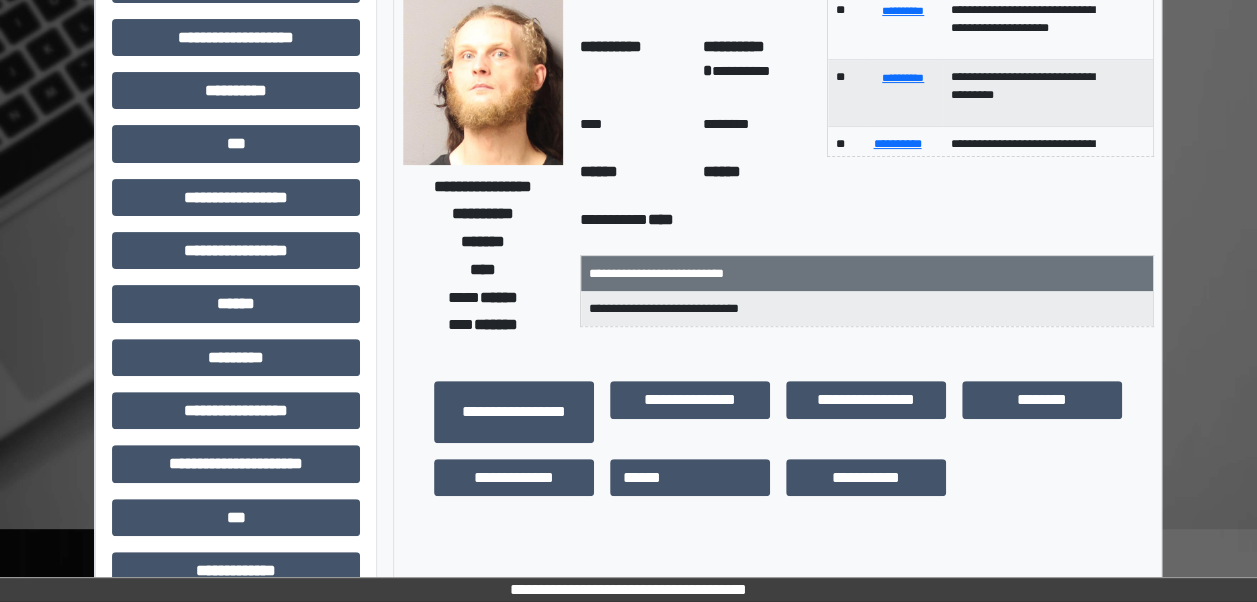scroll, scrollTop: 166, scrollLeft: 0, axis: vertical 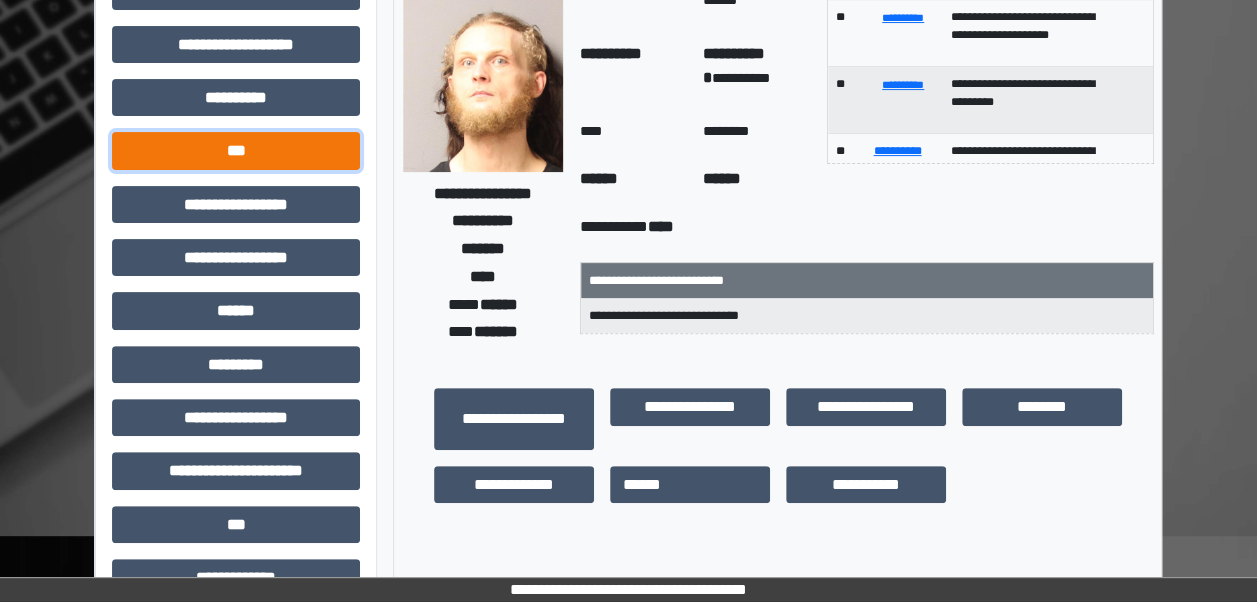 click on "***" at bounding box center [236, 150] 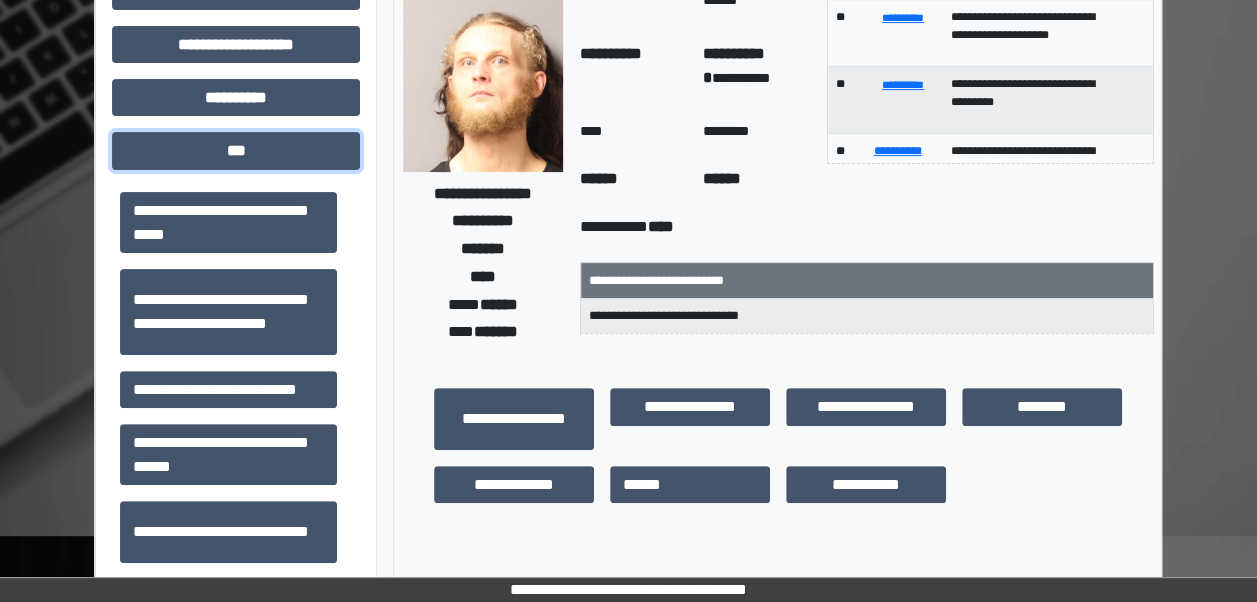 scroll, scrollTop: 533, scrollLeft: 0, axis: vertical 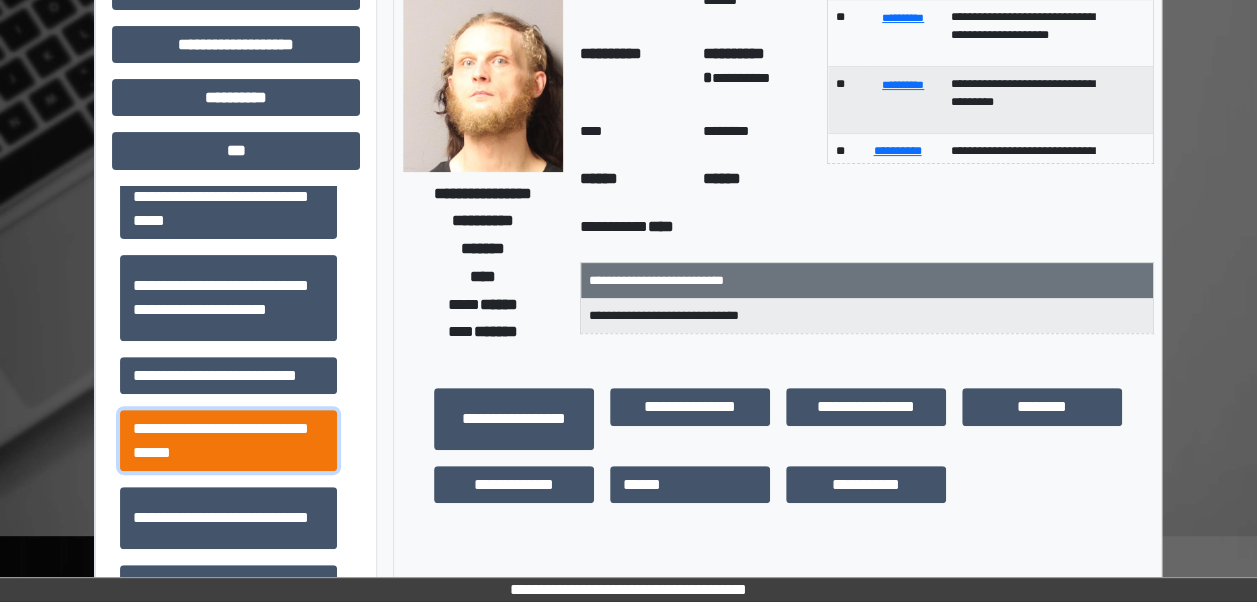 click on "**********" at bounding box center (228, 440) 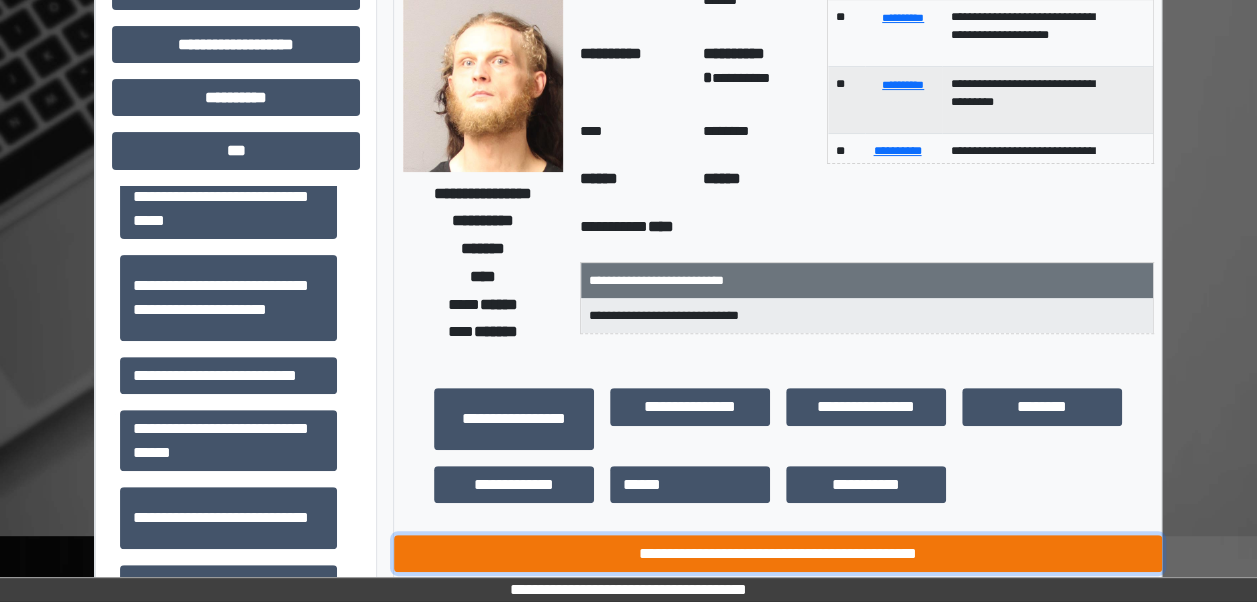 click on "**********" at bounding box center [778, 553] 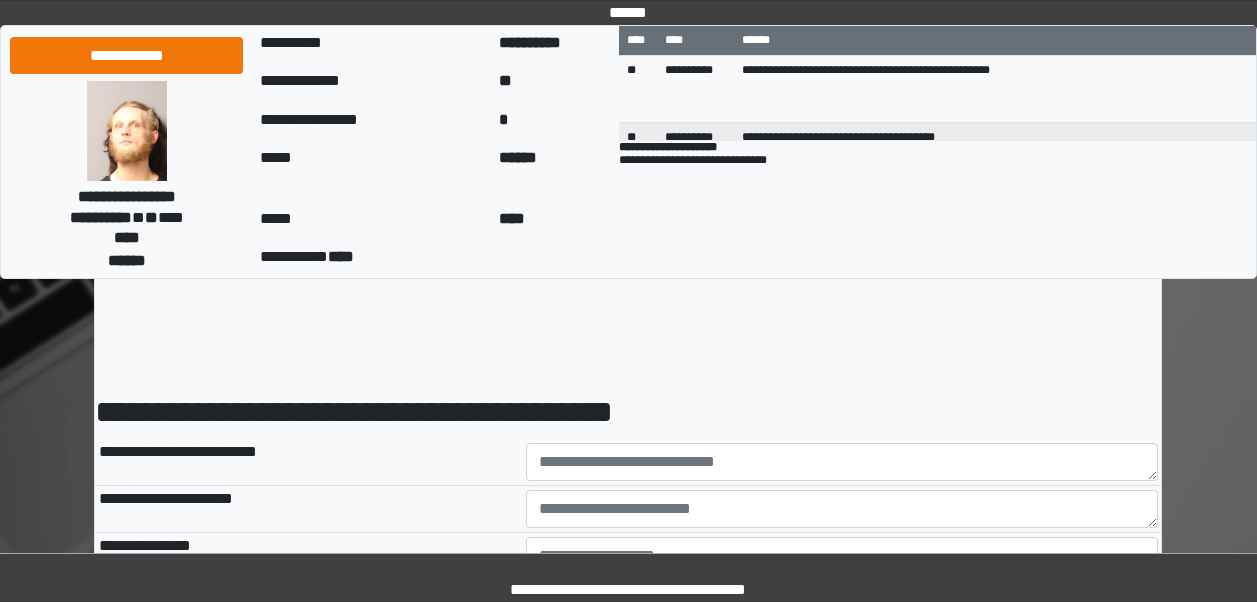 scroll, scrollTop: 0, scrollLeft: 0, axis: both 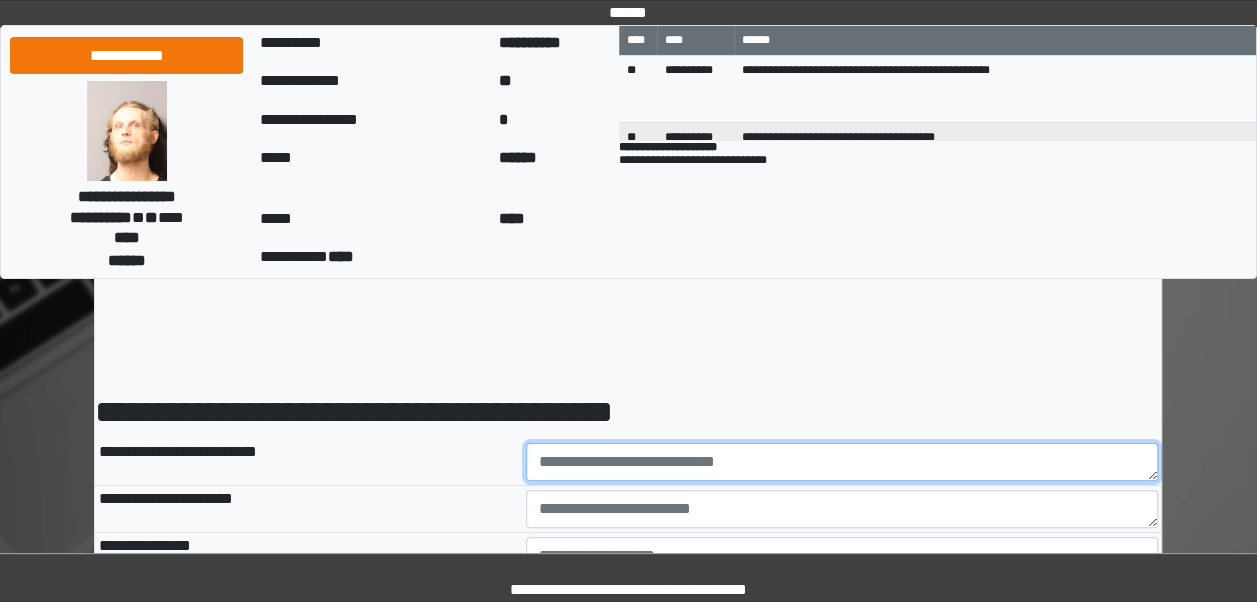 click at bounding box center (842, 462) 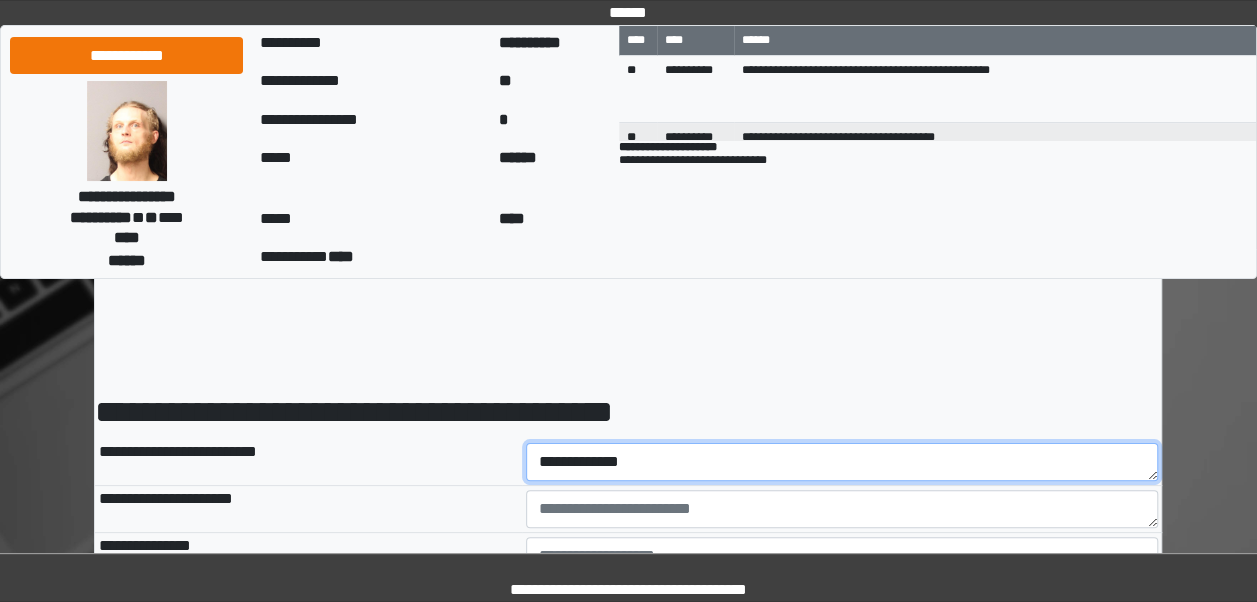 type on "**********" 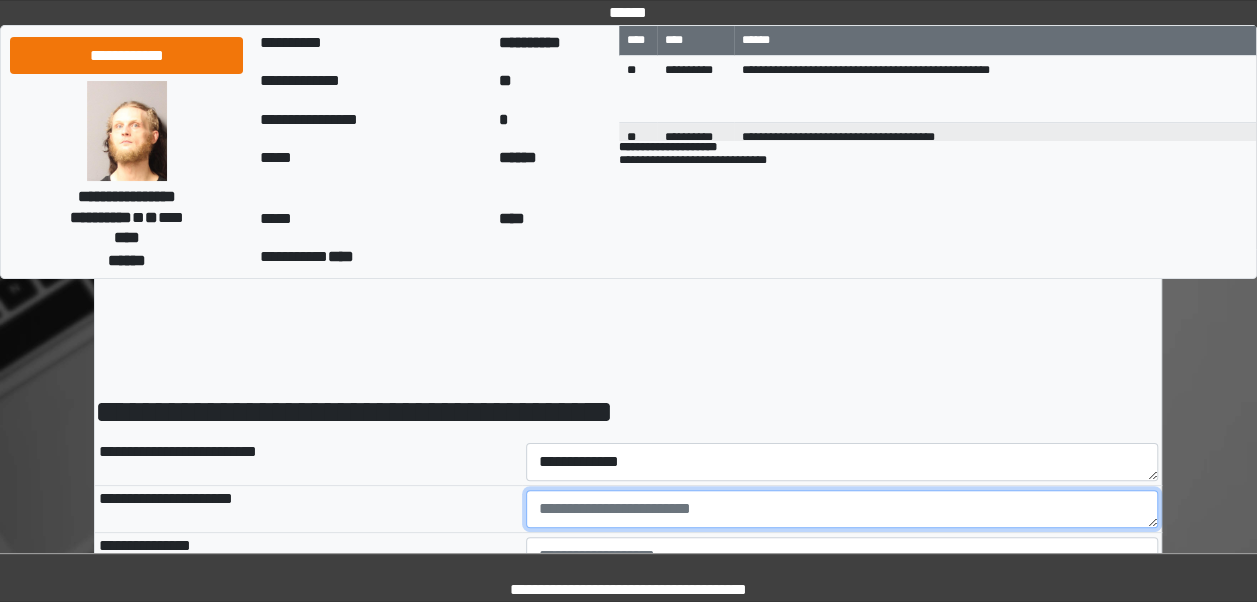 click at bounding box center [842, 509] 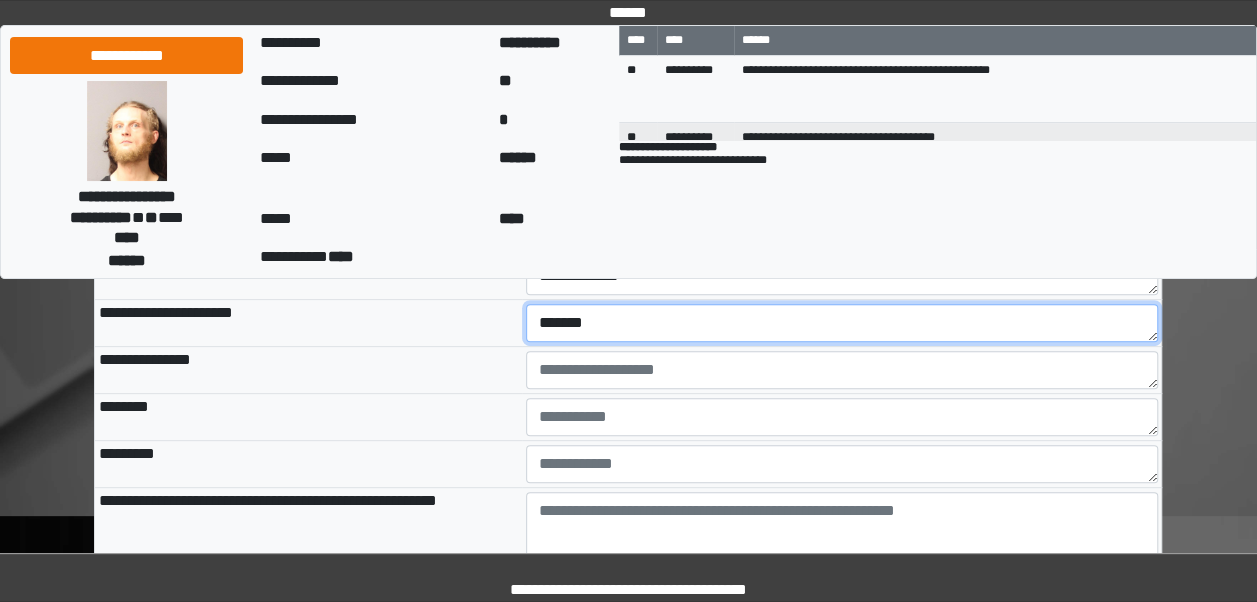 scroll, scrollTop: 192, scrollLeft: 0, axis: vertical 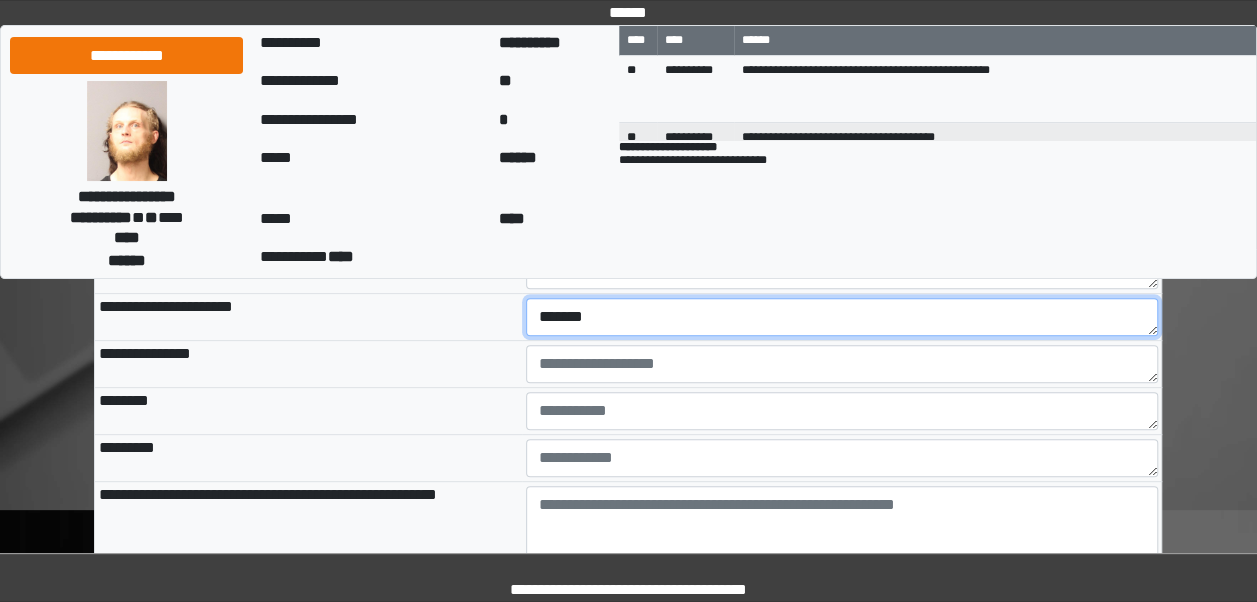 type on "*******" 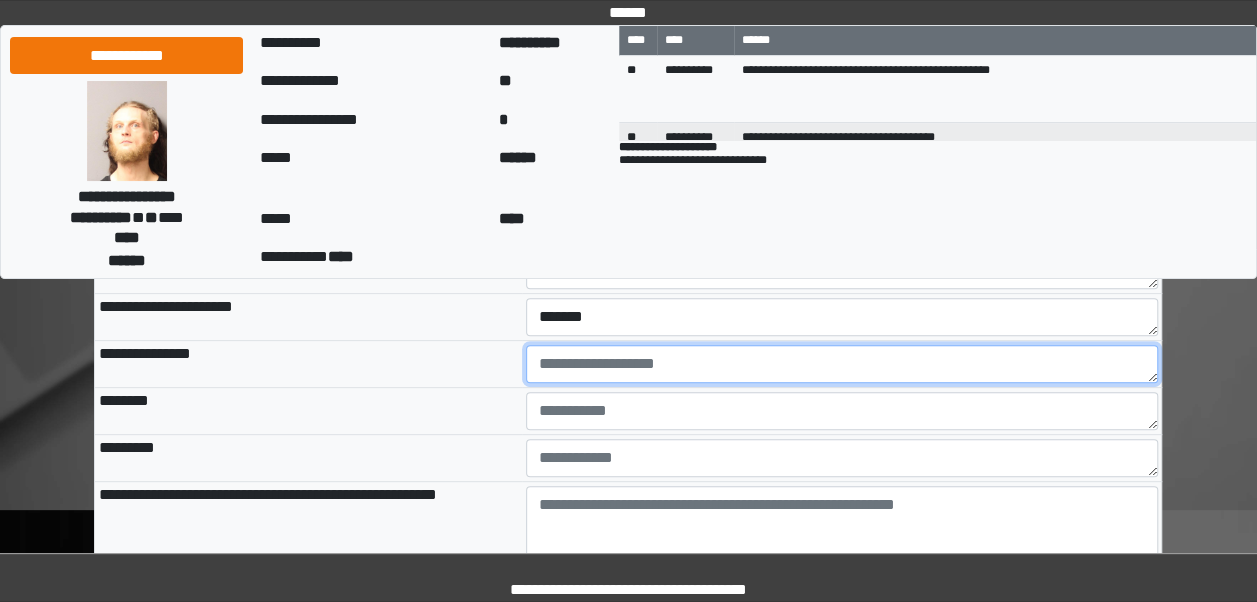 click at bounding box center (842, 364) 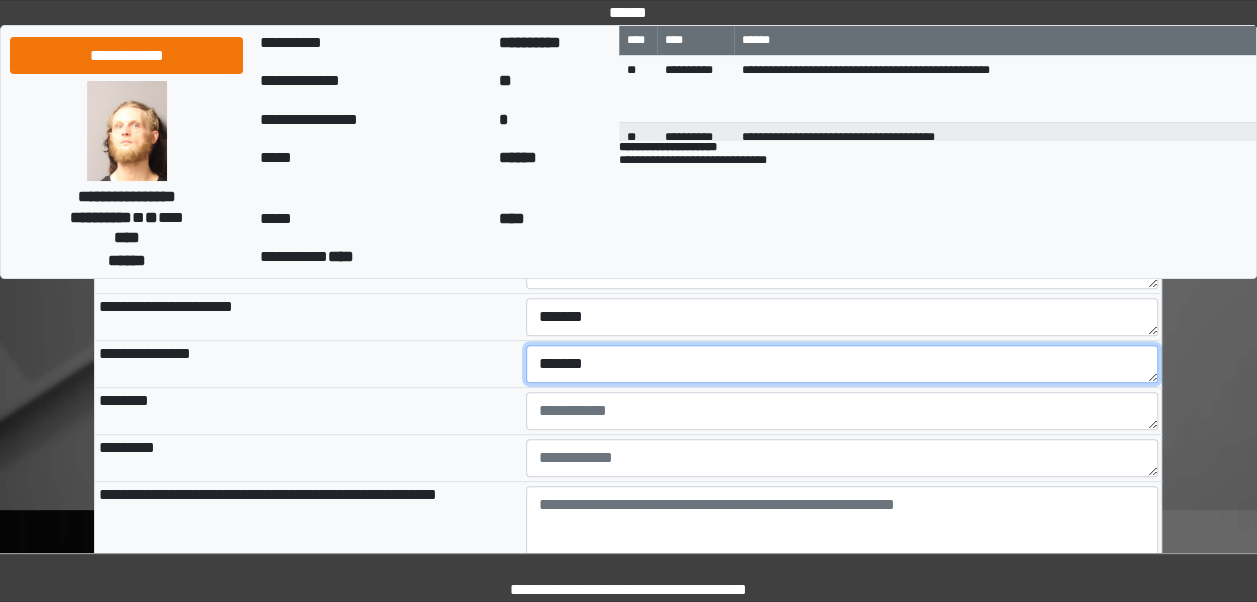 type on "*******" 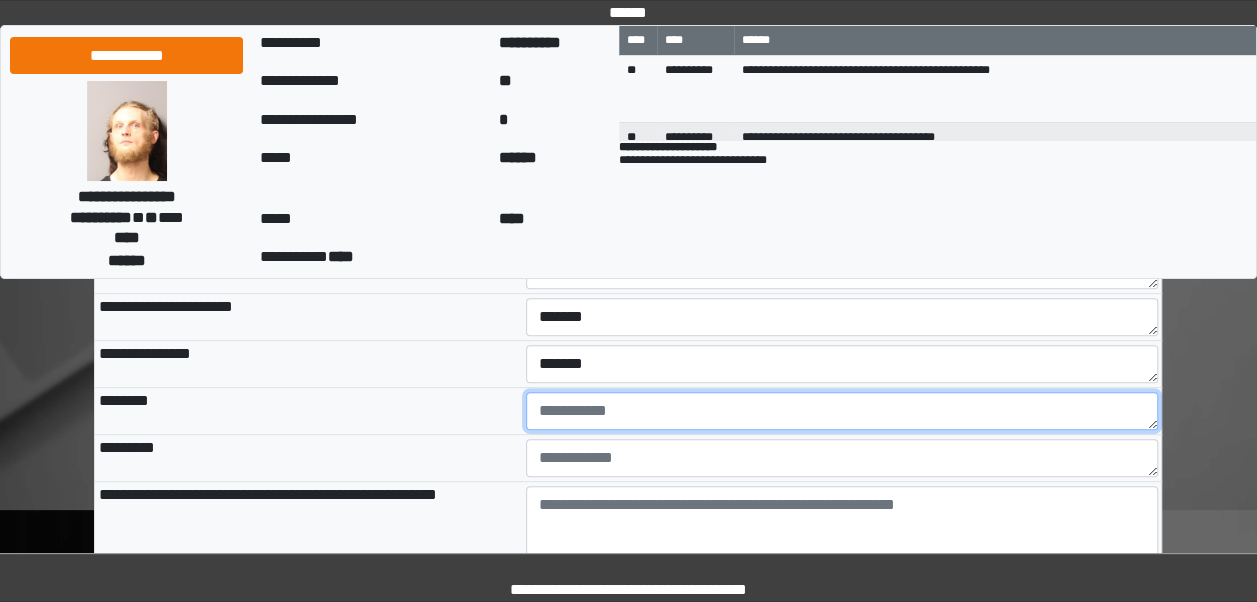 click at bounding box center (842, 411) 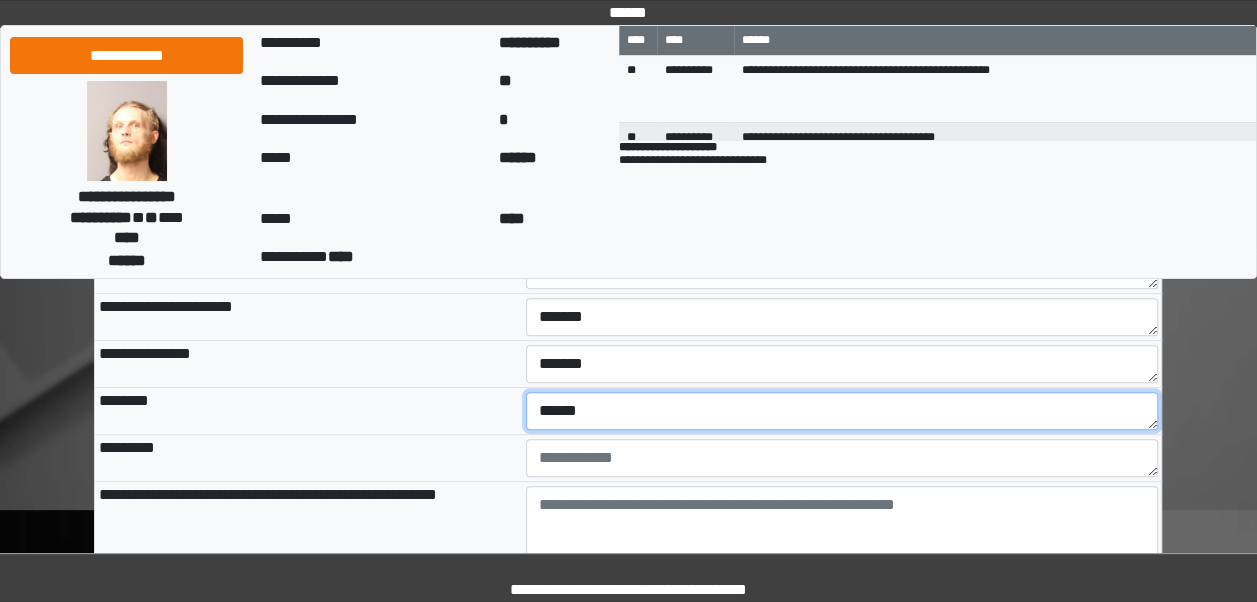 type on "******" 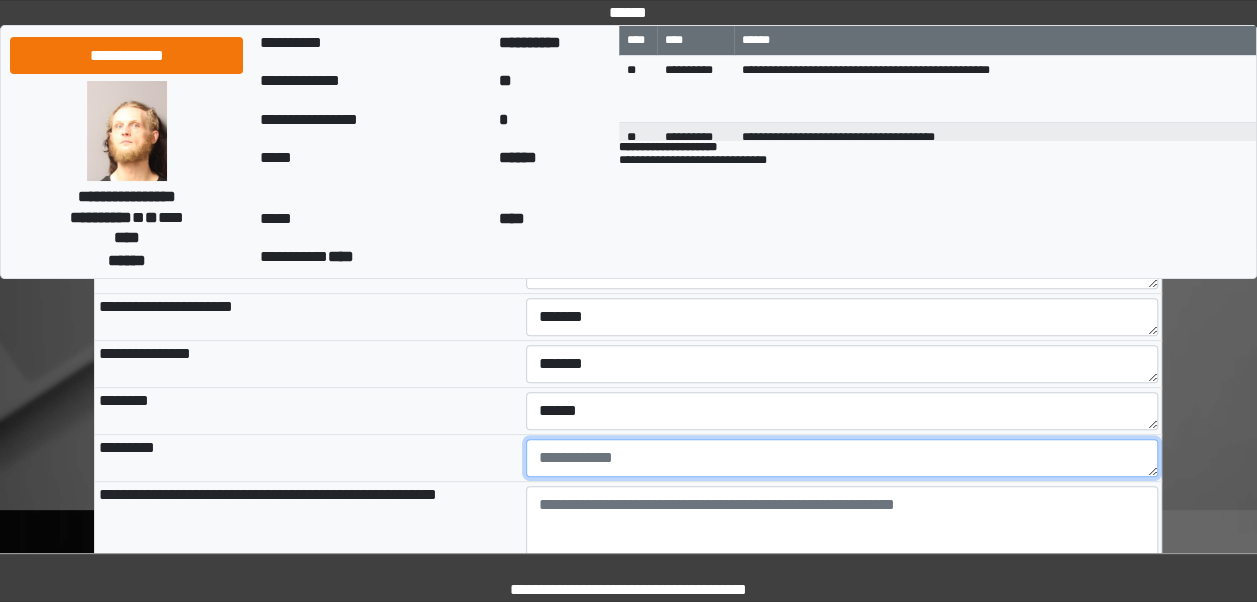 click at bounding box center (842, 458) 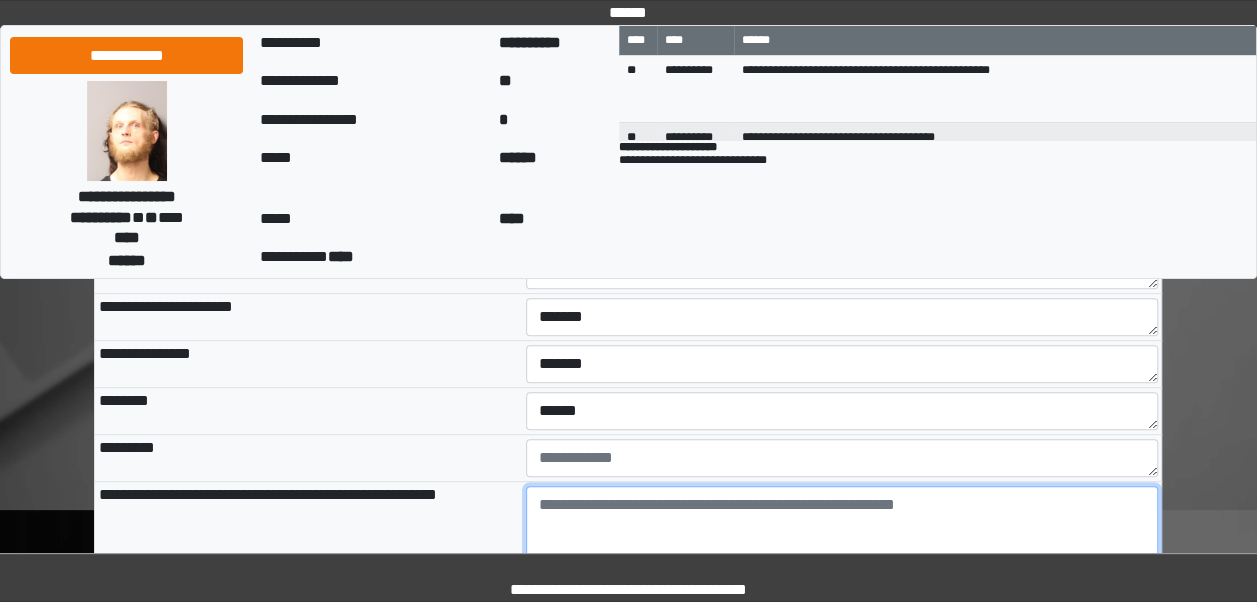 click at bounding box center (842, 541) 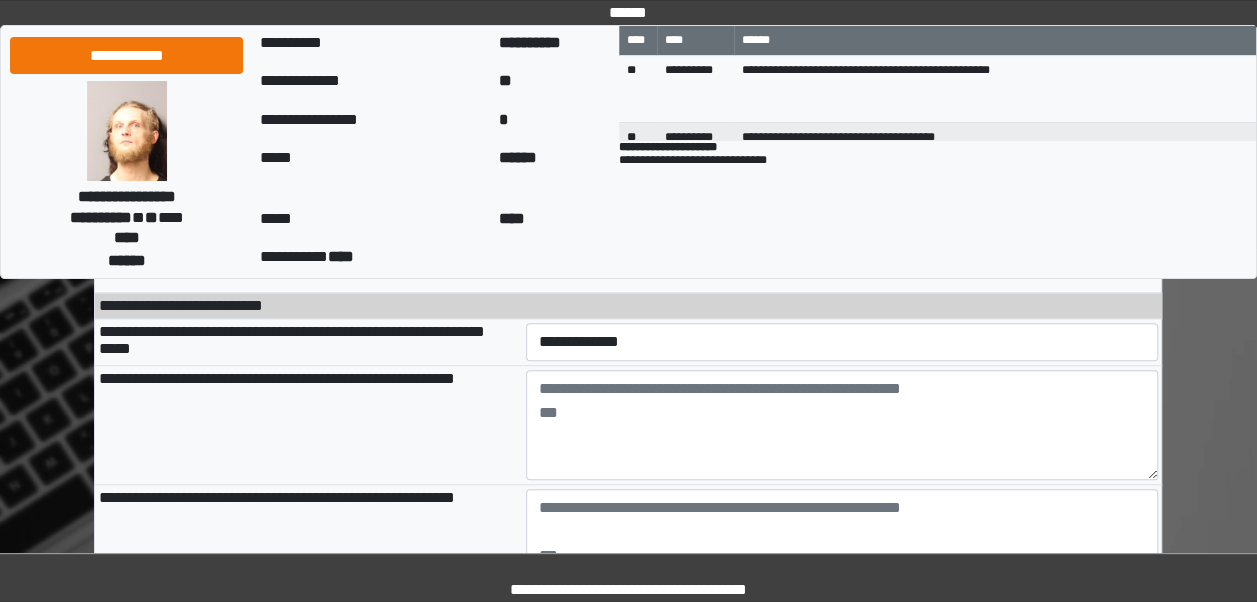 scroll, scrollTop: 620, scrollLeft: 0, axis: vertical 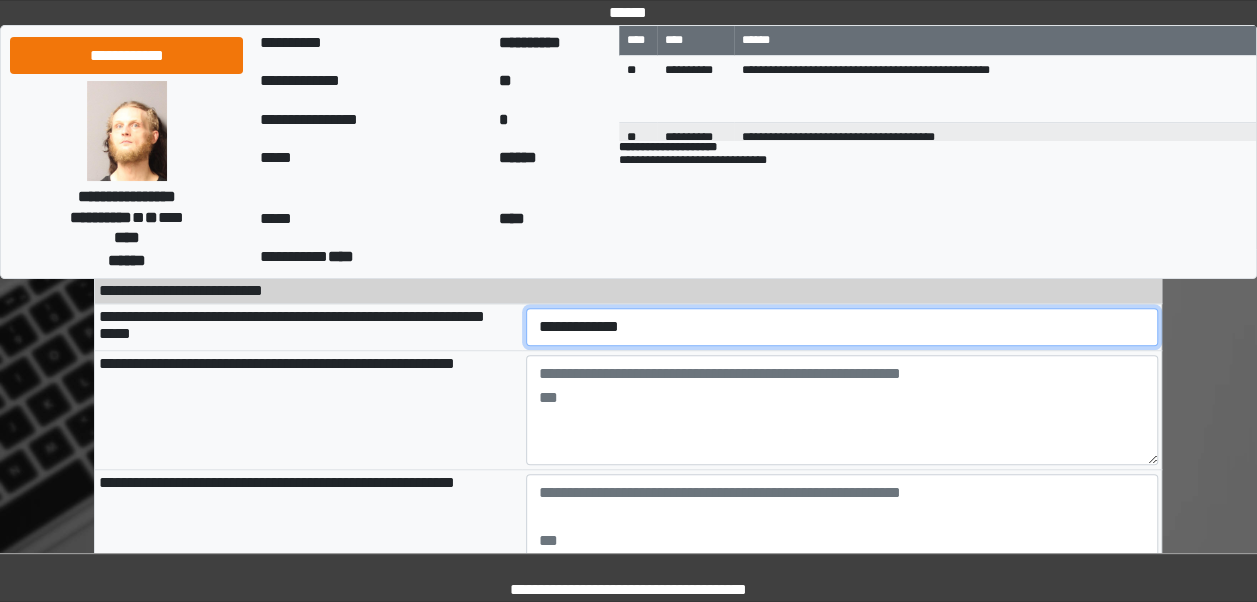click on "**********" at bounding box center [842, 326] 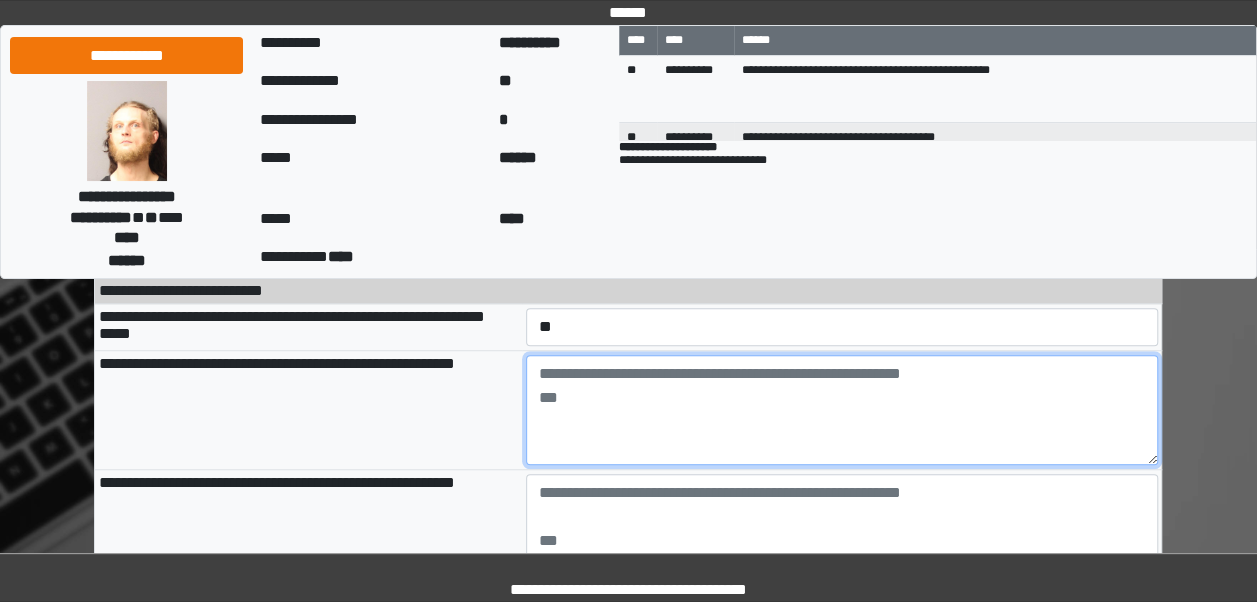 click at bounding box center (842, 410) 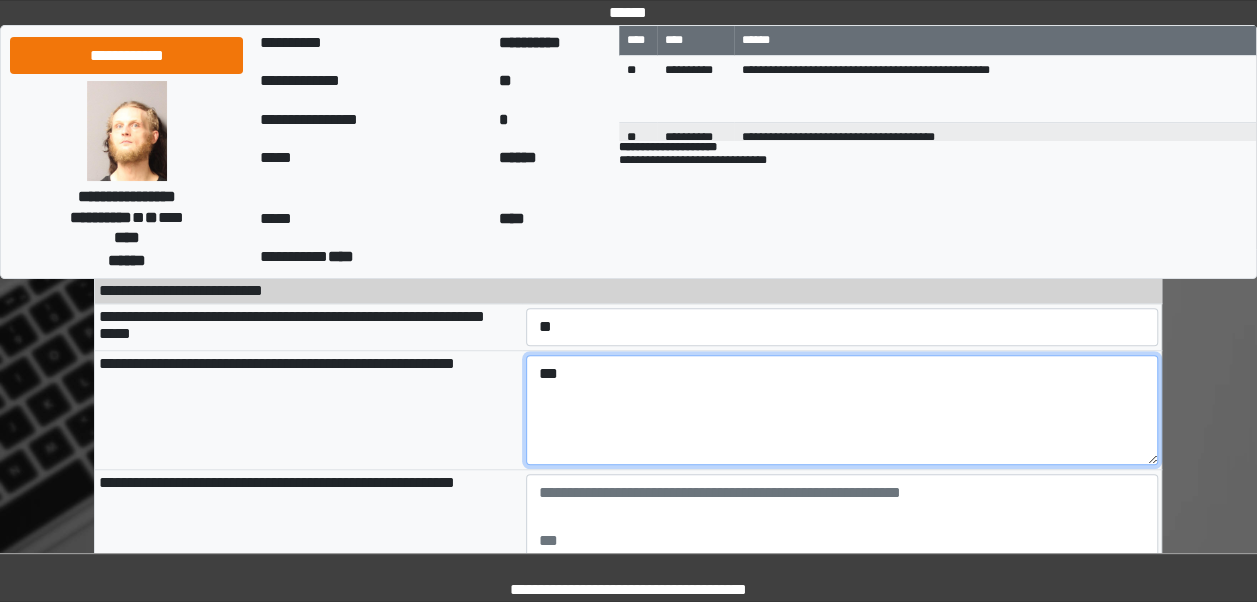 type on "***" 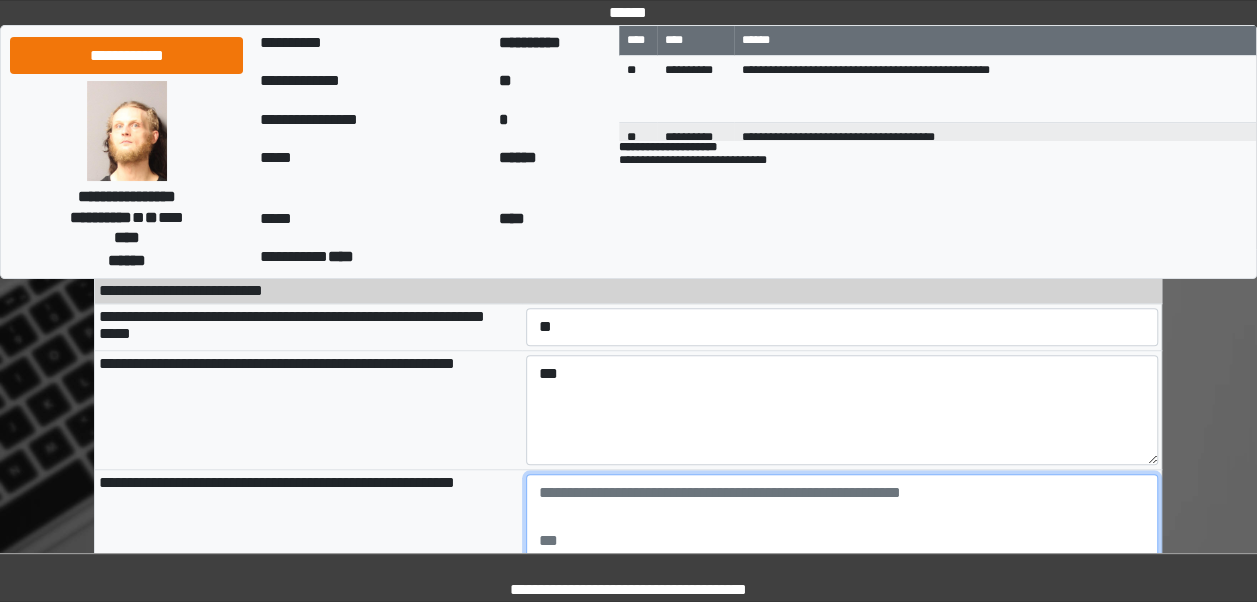 click at bounding box center [842, 529] 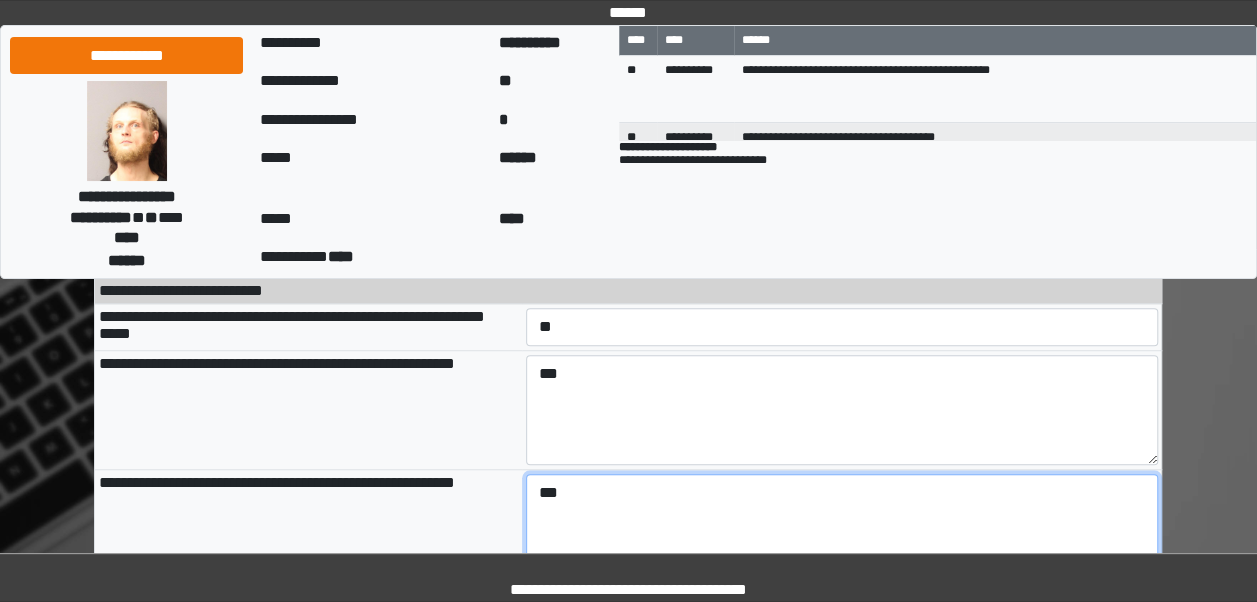 type on "***" 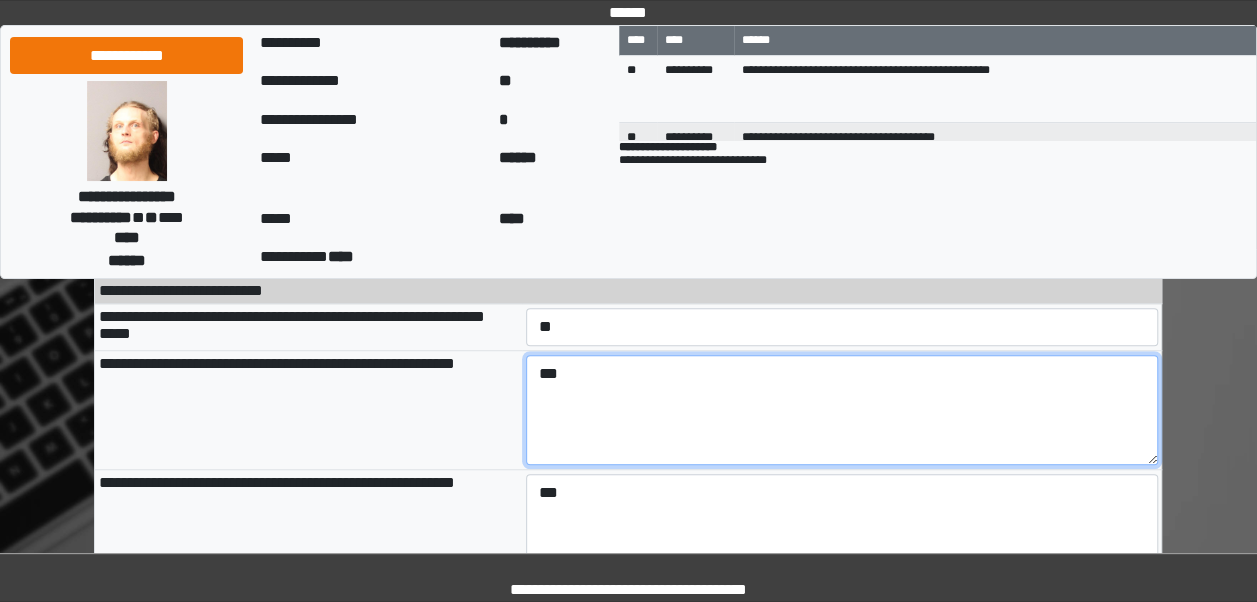 click on "***" at bounding box center (842, 410) 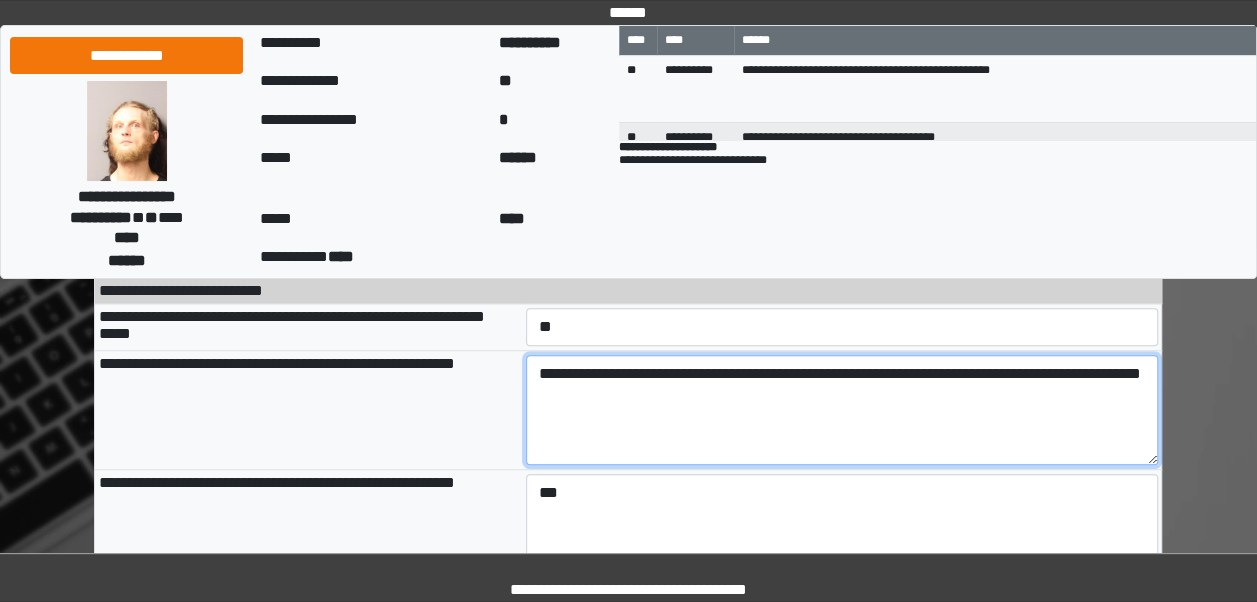 click on "**********" at bounding box center (842, 410) 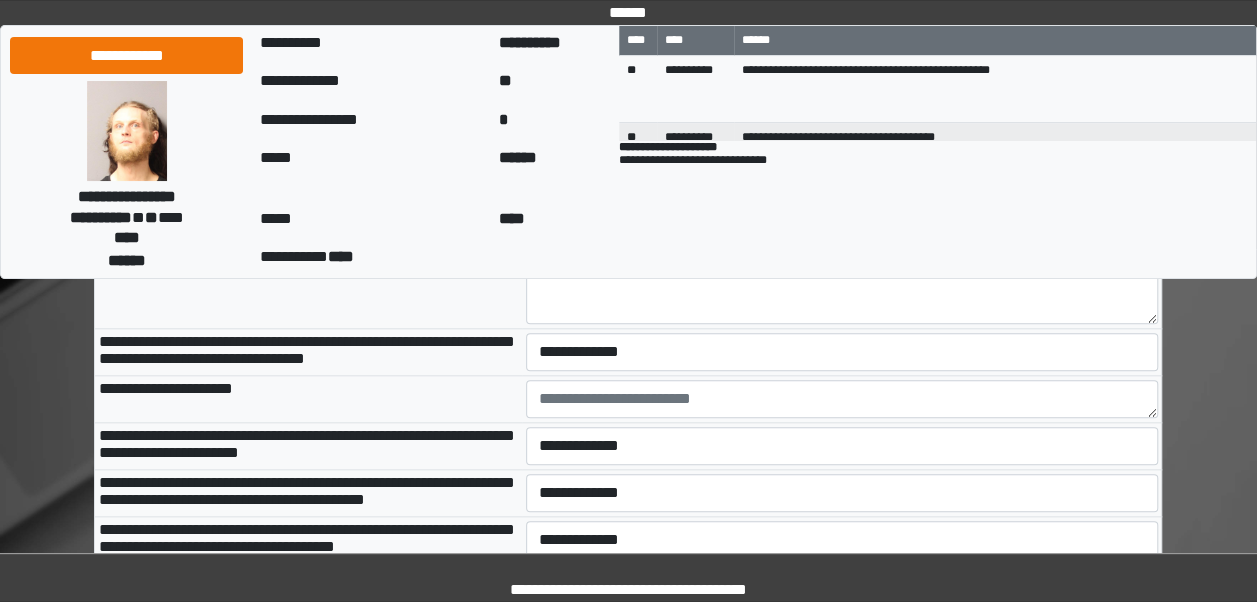 scroll, scrollTop: 856, scrollLeft: 0, axis: vertical 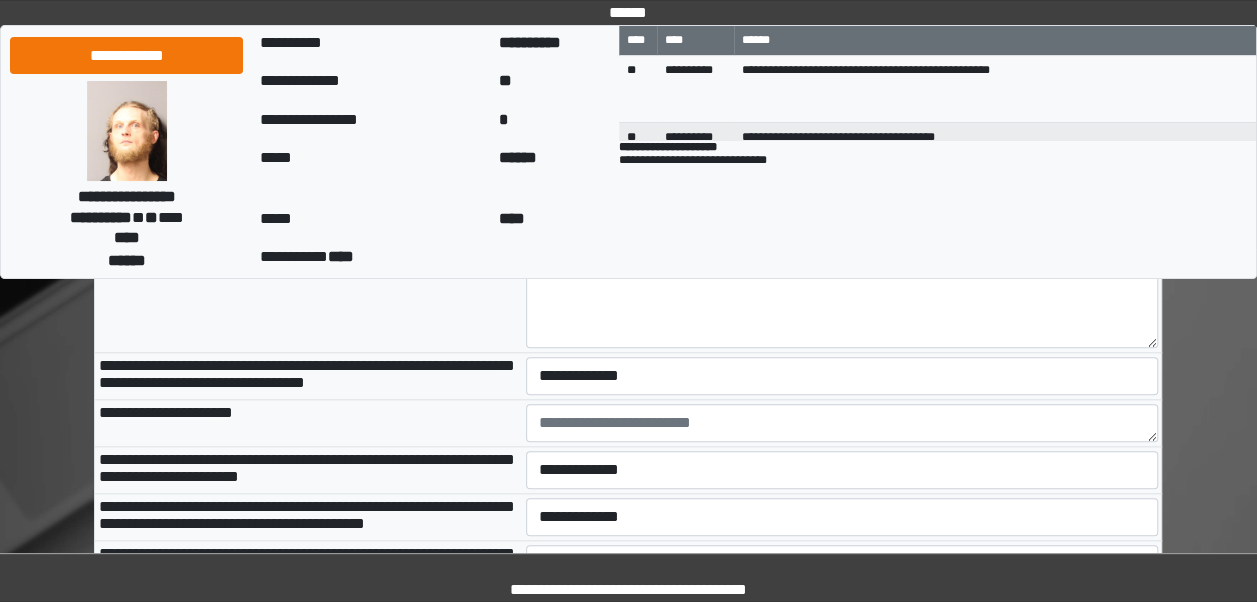 type on "**********" 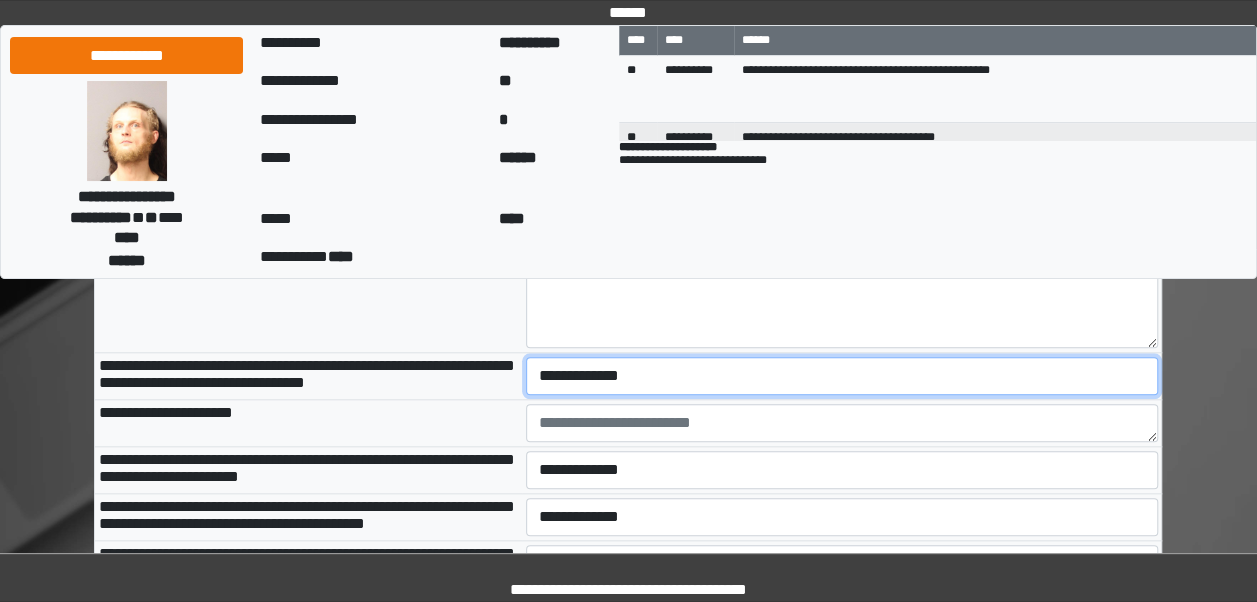 click on "**********" at bounding box center [842, 376] 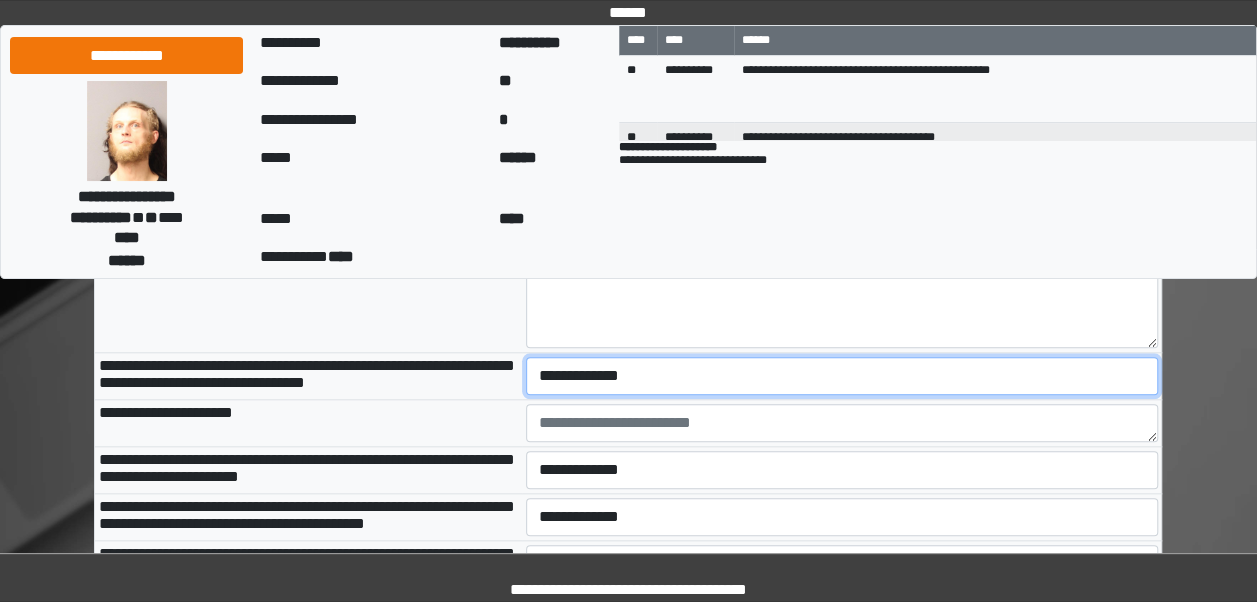 select on "***" 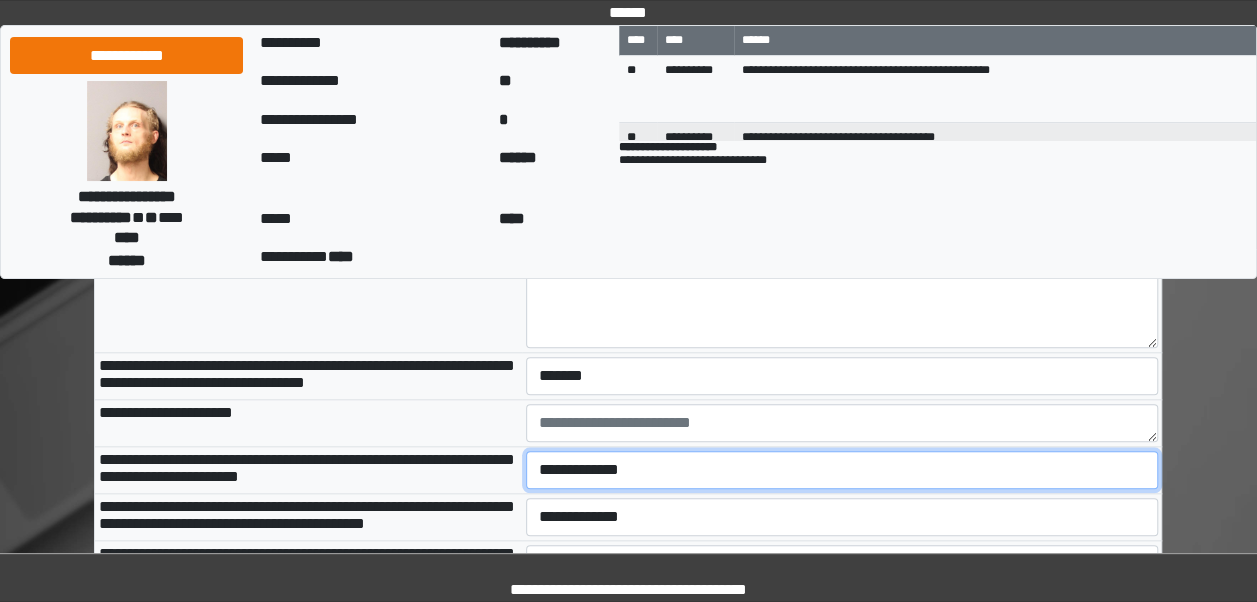 click on "**********" at bounding box center [842, 470] 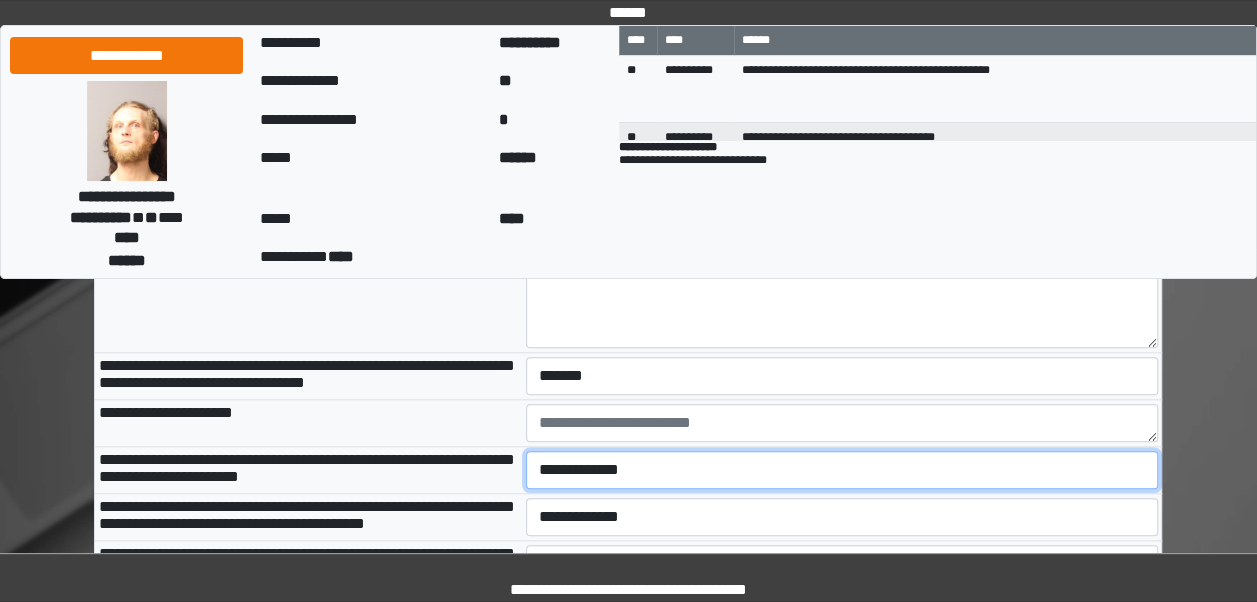 select on "***" 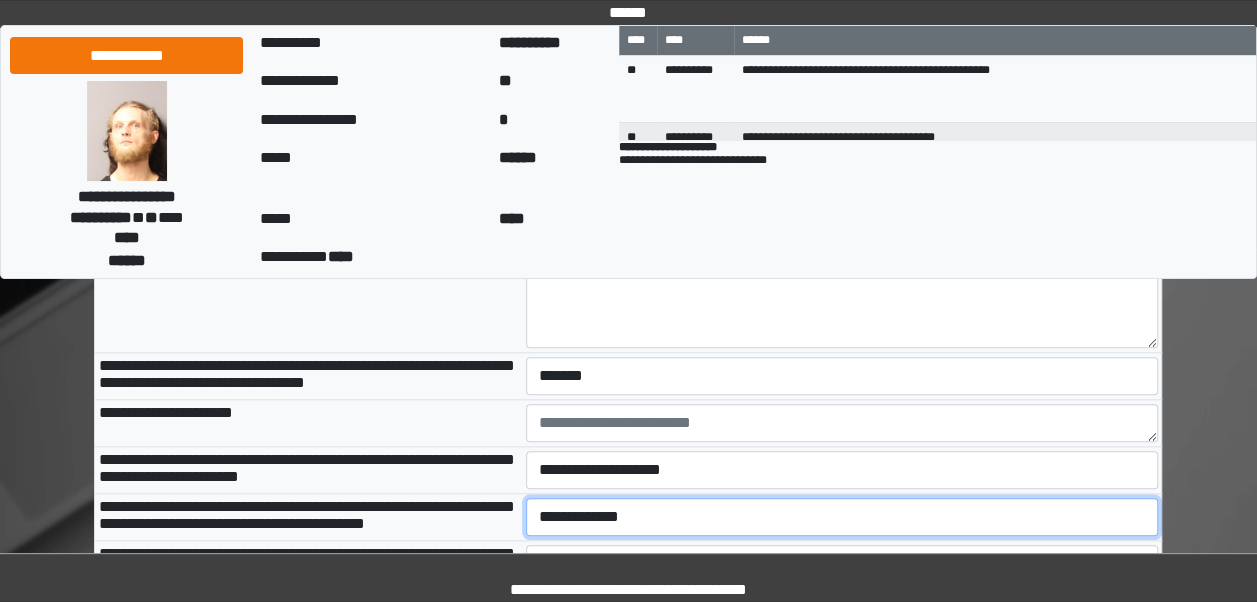 click on "**********" at bounding box center (842, 517) 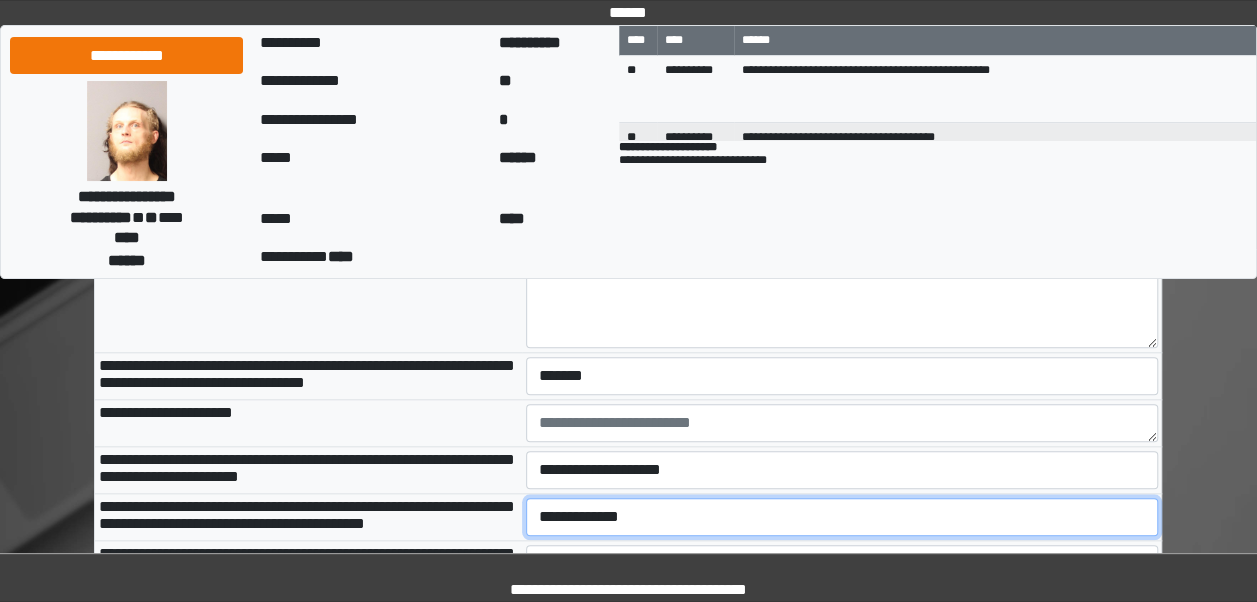 select on "***" 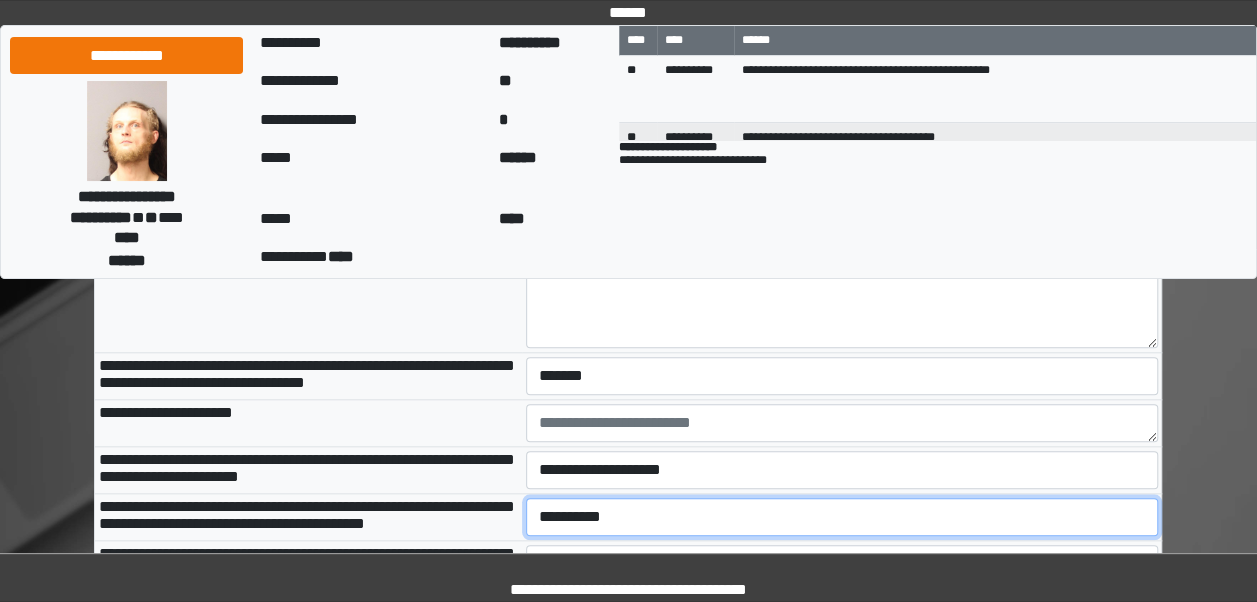 click on "**********" at bounding box center [842, 517] 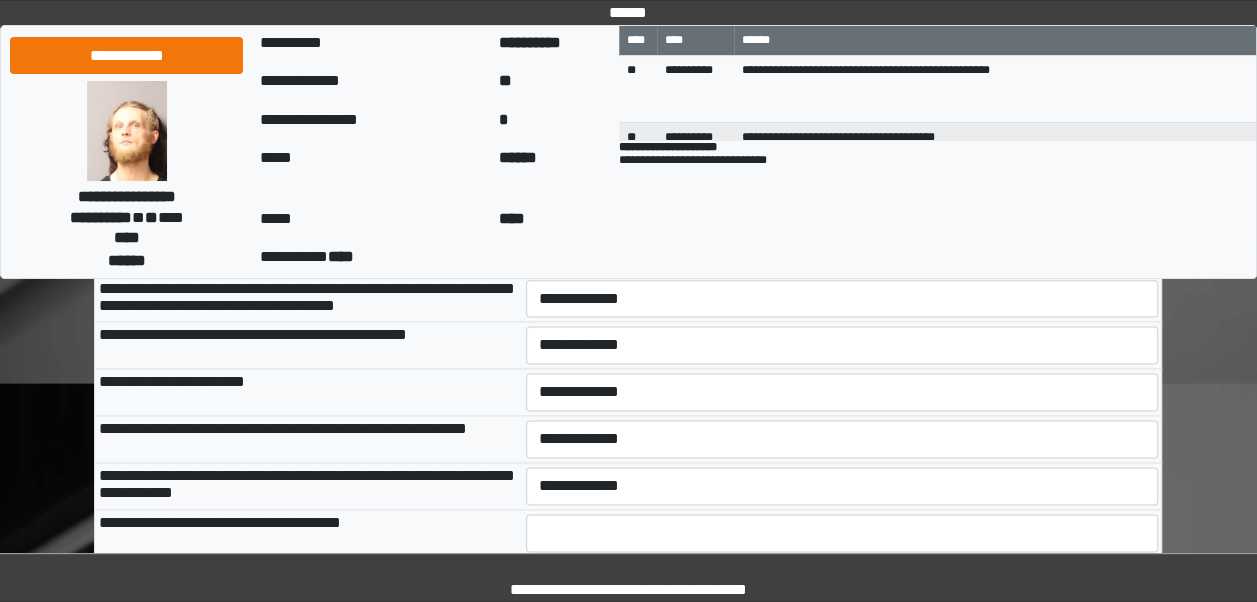 scroll, scrollTop: 1096, scrollLeft: 0, axis: vertical 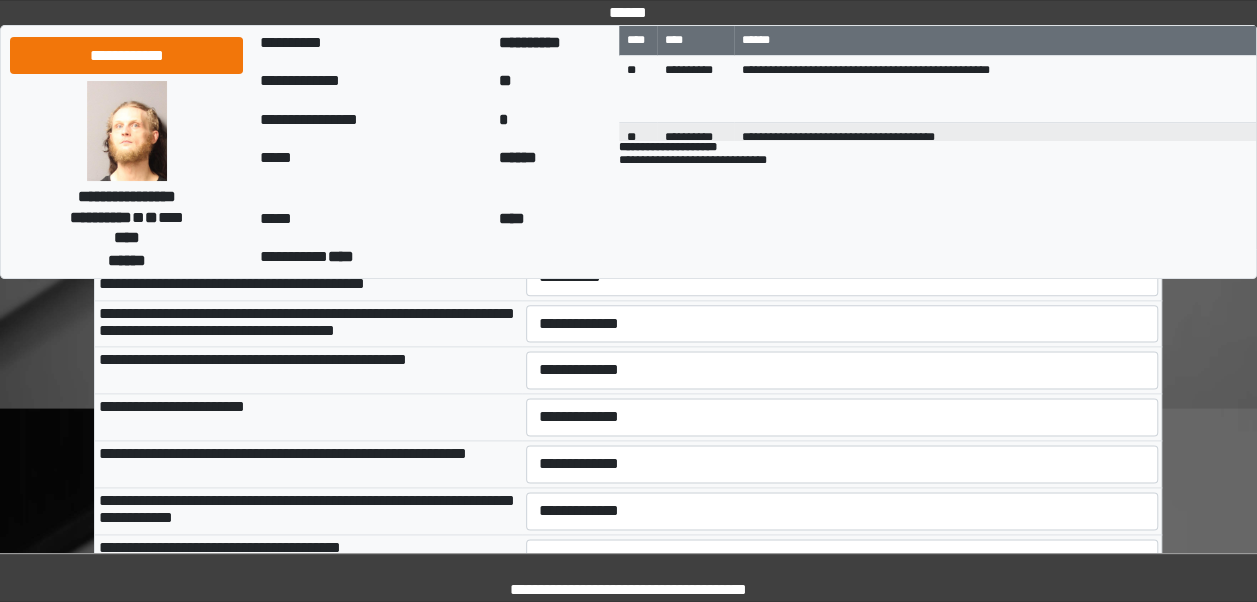 click on "**********" at bounding box center (842, 323) 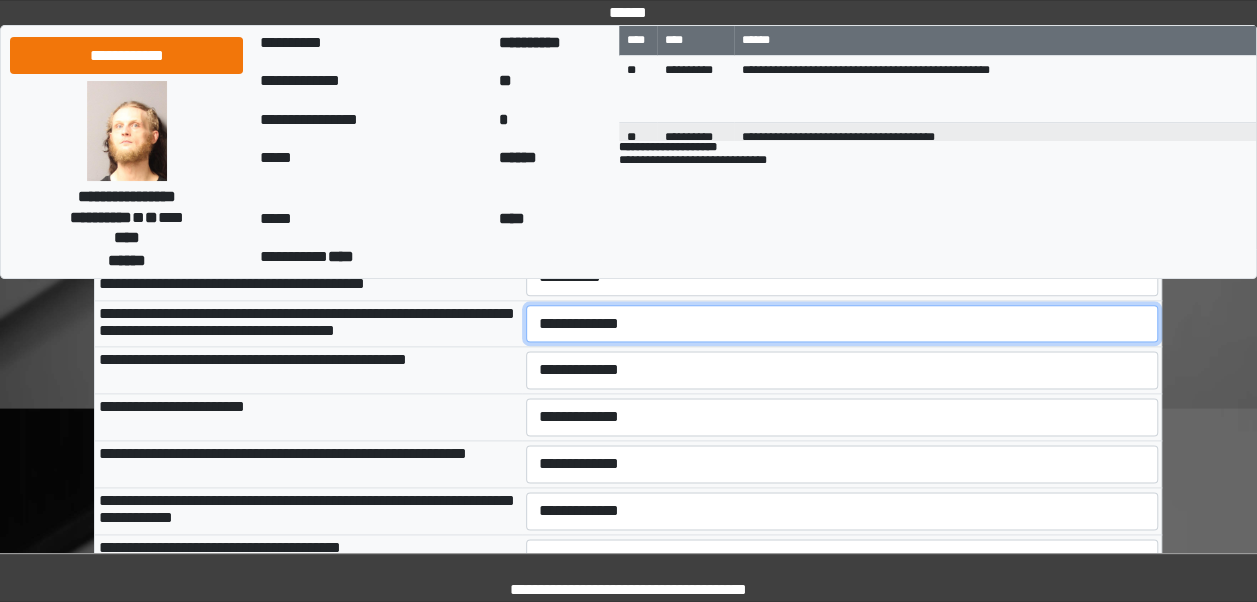 click on "**********" at bounding box center (842, 323) 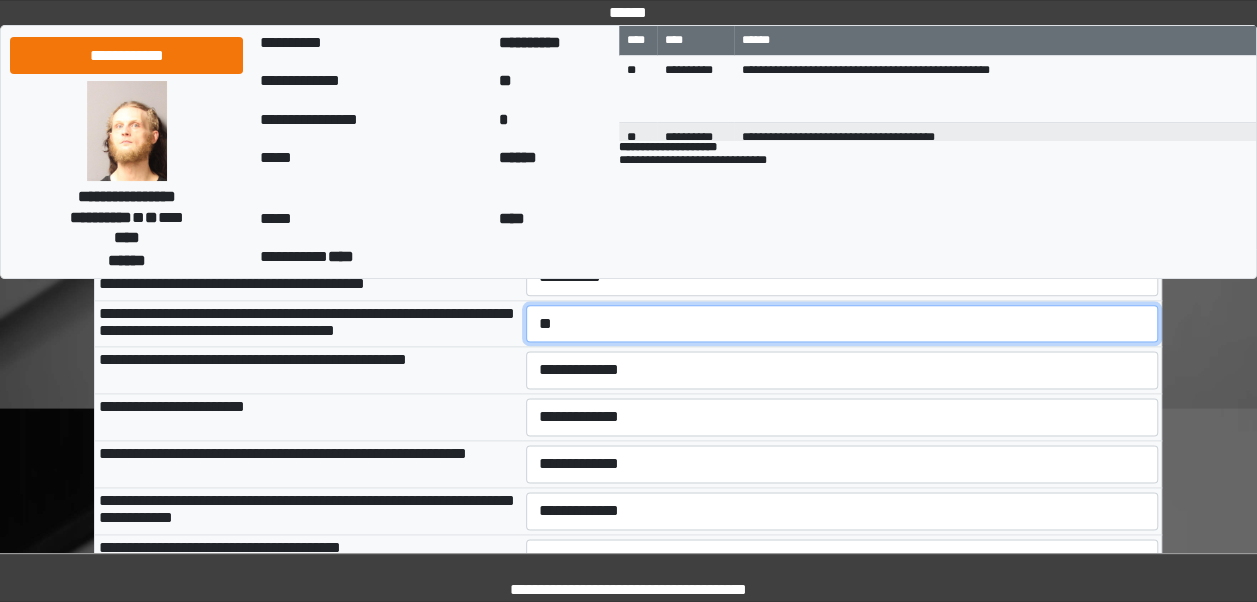click on "**********" at bounding box center [842, 323] 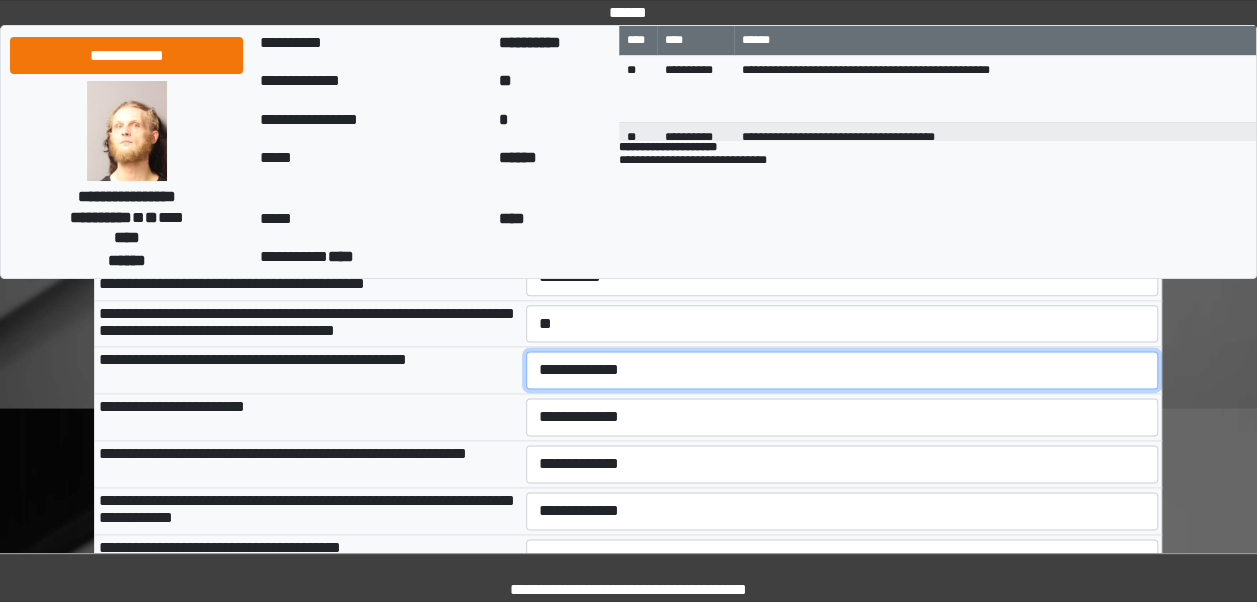 click on "**********" at bounding box center [842, 370] 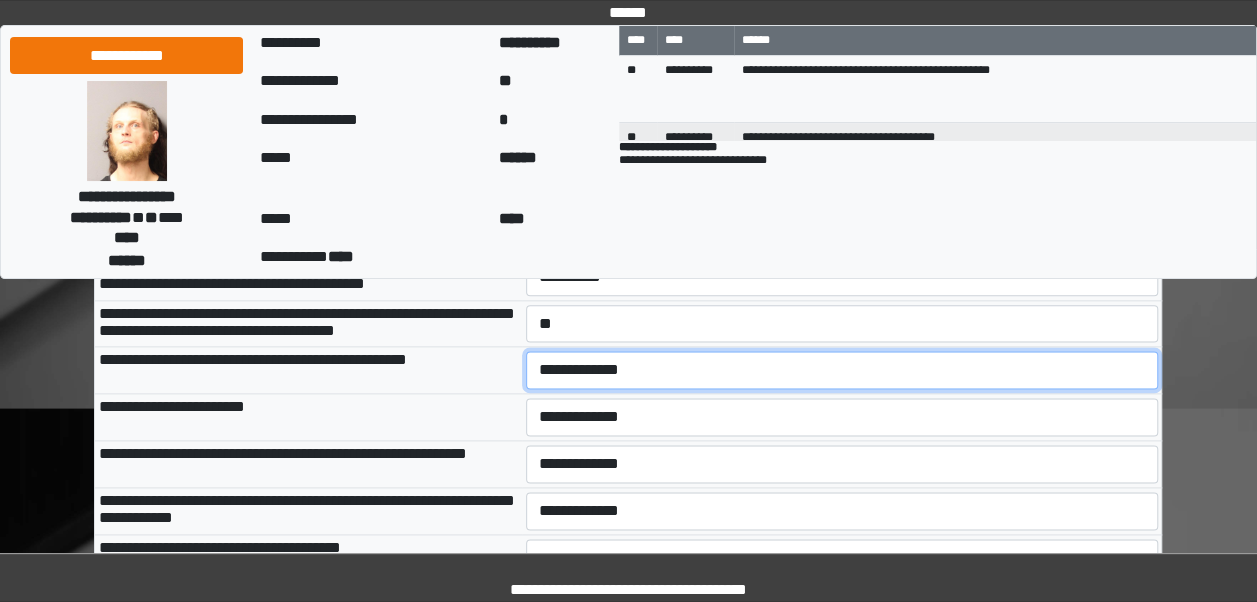 click on "**********" at bounding box center (842, 370) 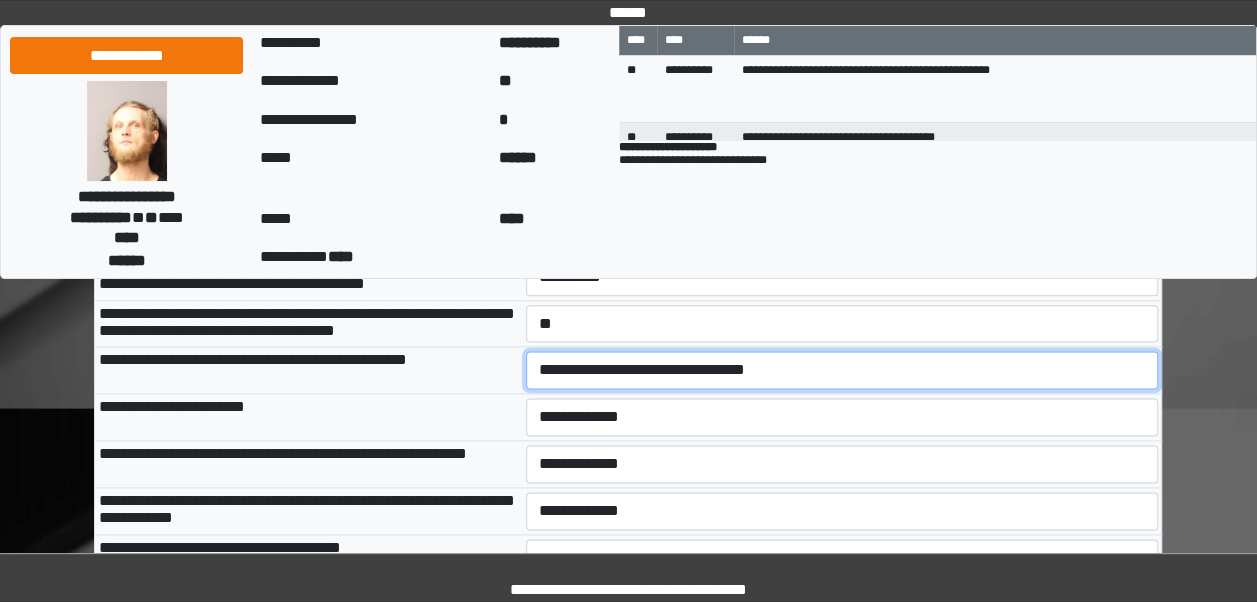 click on "**********" at bounding box center (842, 370) 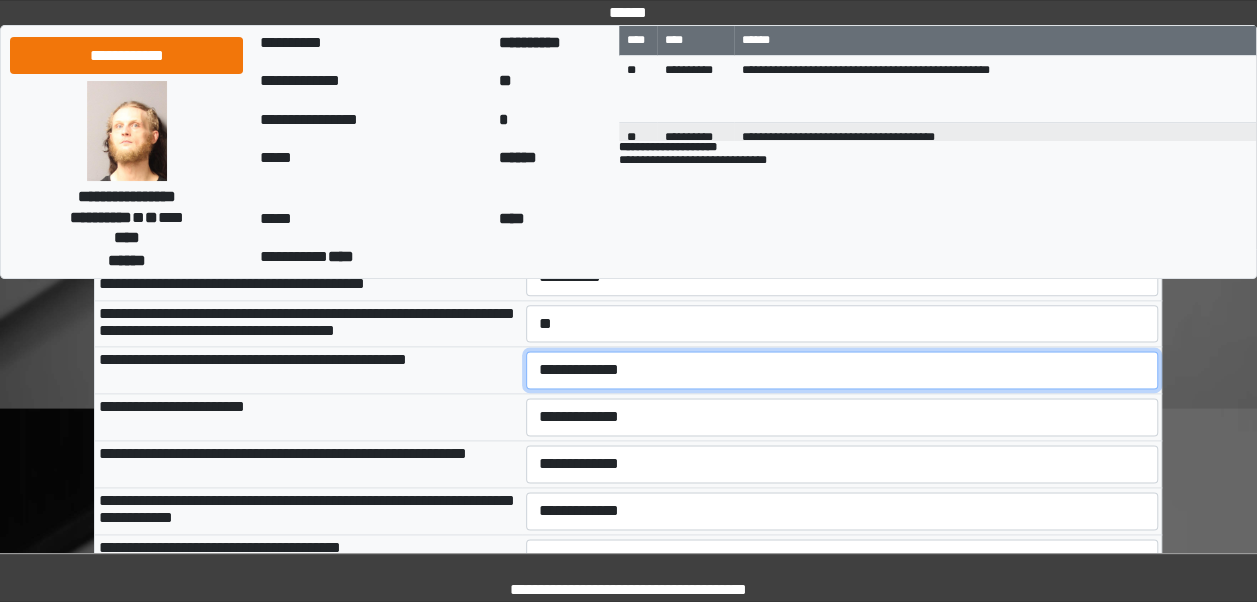 click on "**********" at bounding box center [842, 370] 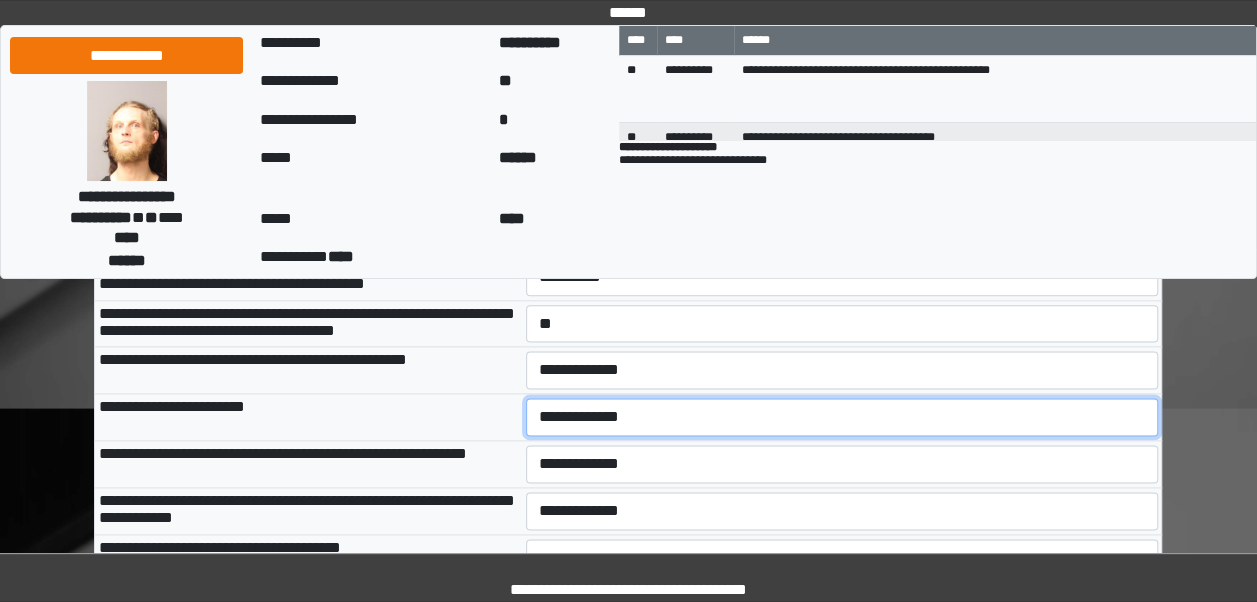 click on "**********" at bounding box center [842, 417] 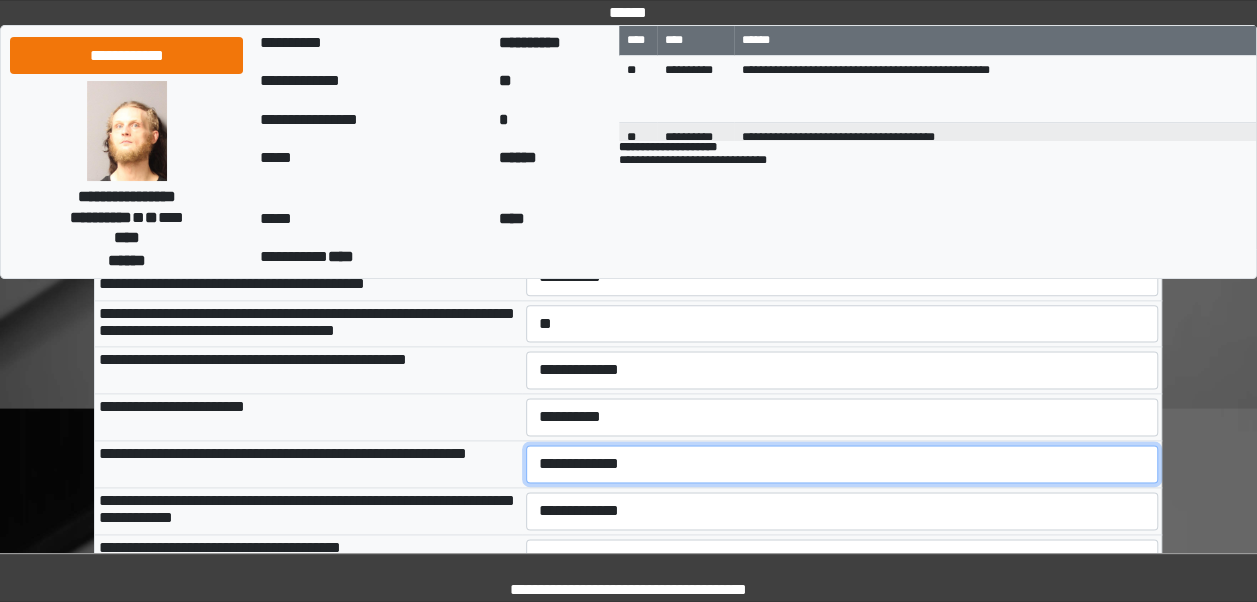click on "**********" at bounding box center [842, 464] 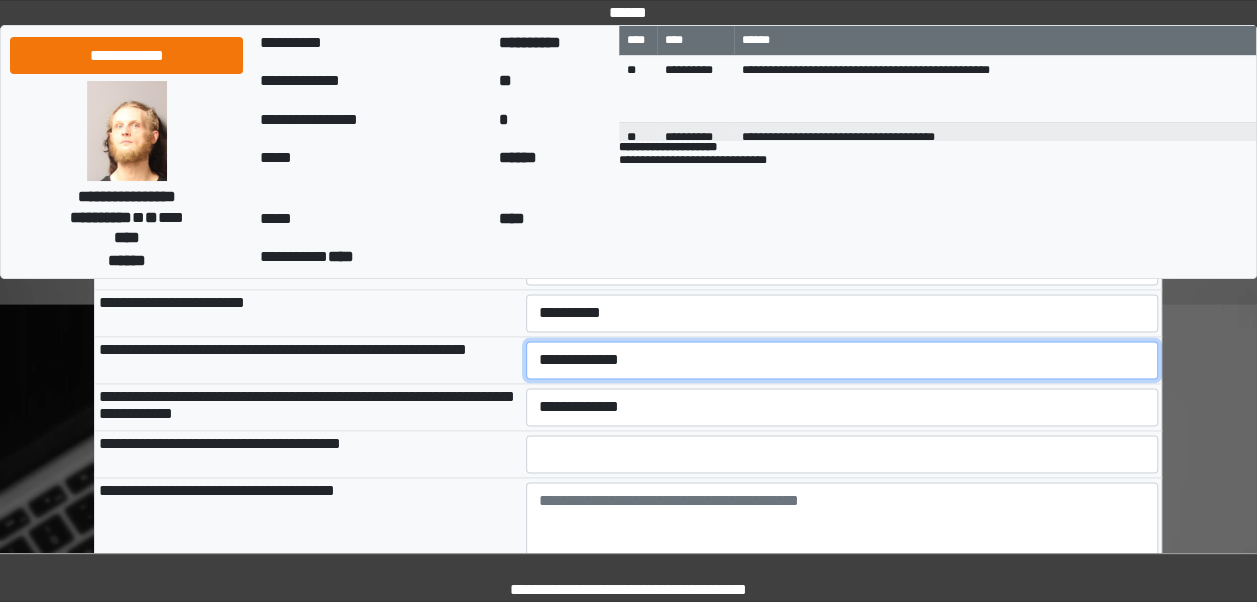scroll, scrollTop: 1259, scrollLeft: 0, axis: vertical 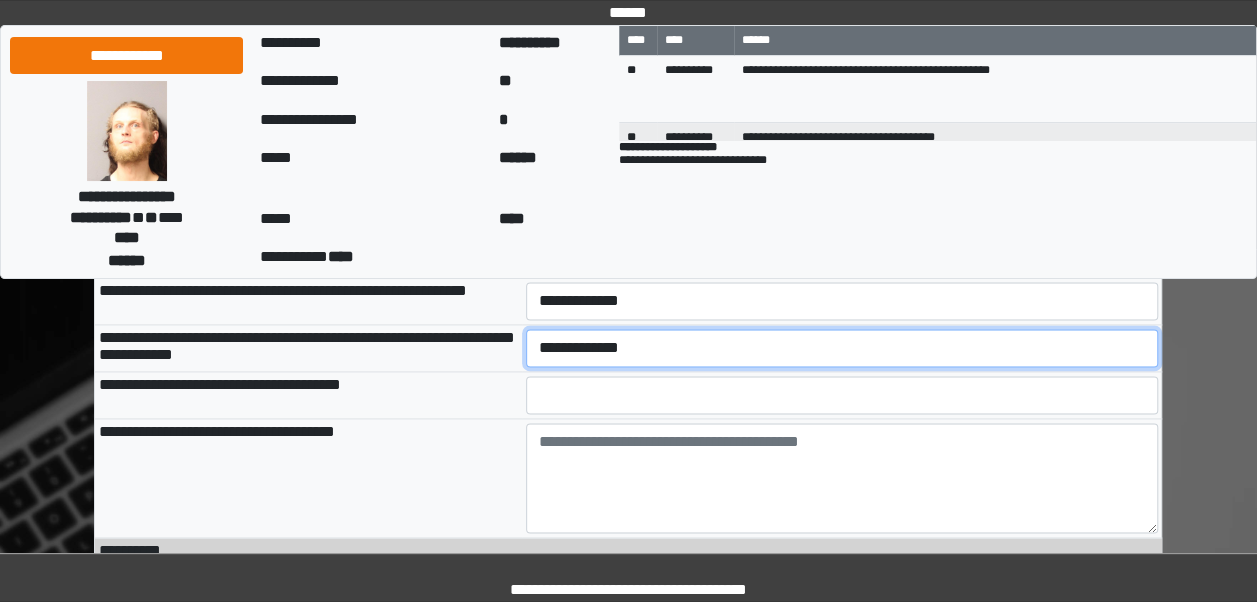 click on "**********" at bounding box center [842, 348] 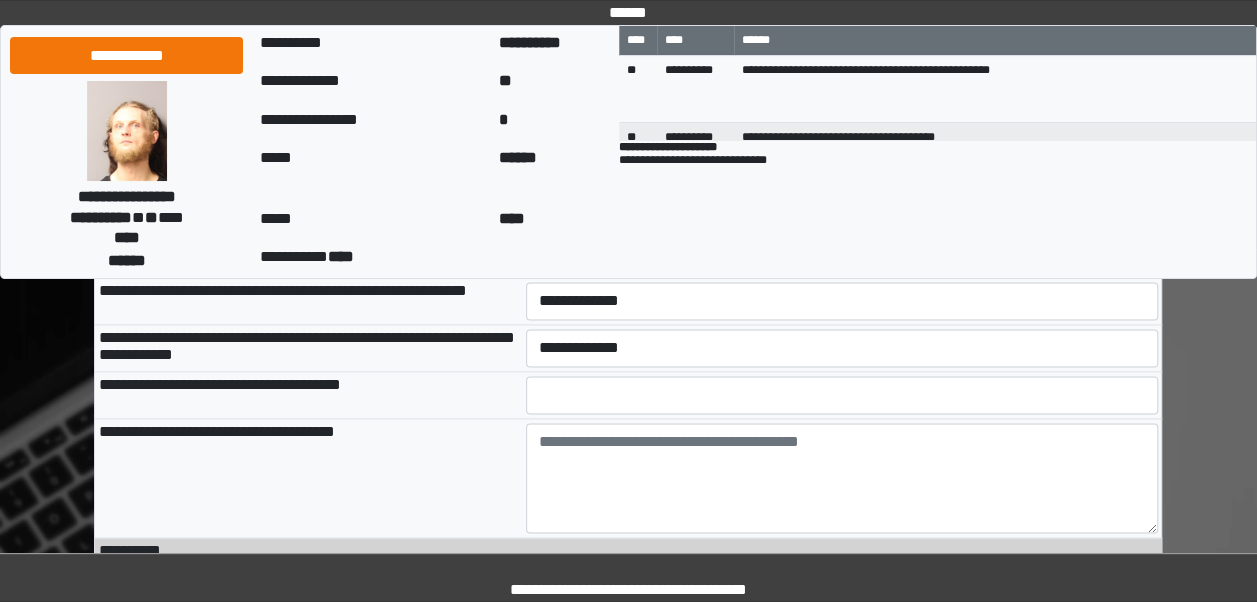 click on "**********" at bounding box center [308, 348] 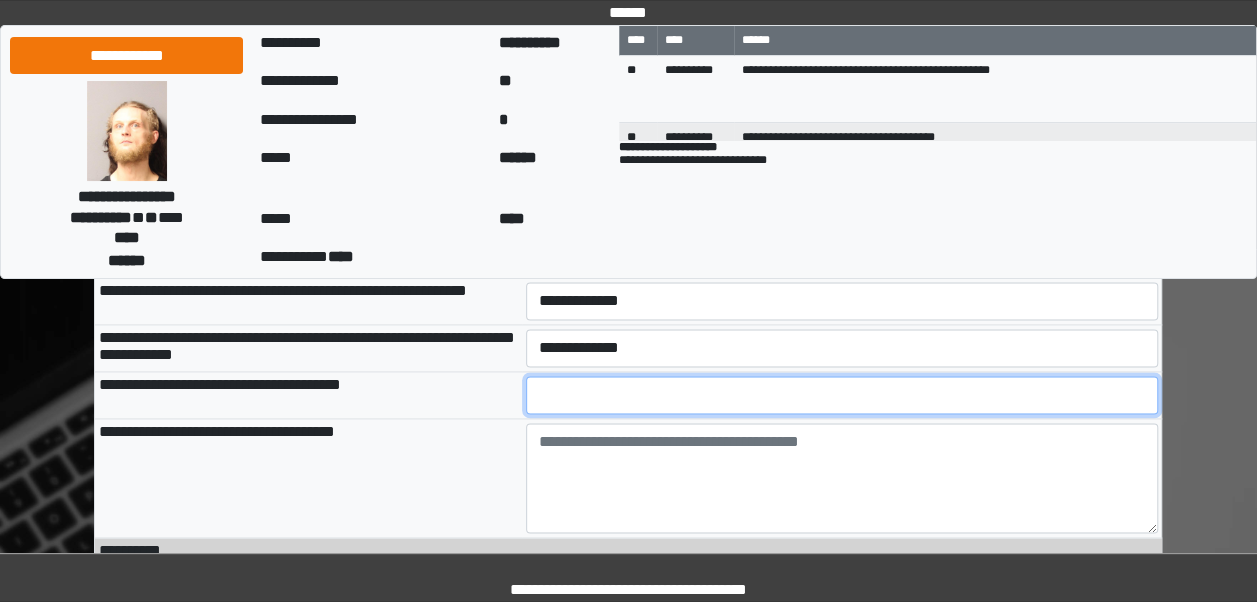 click at bounding box center (842, 395) 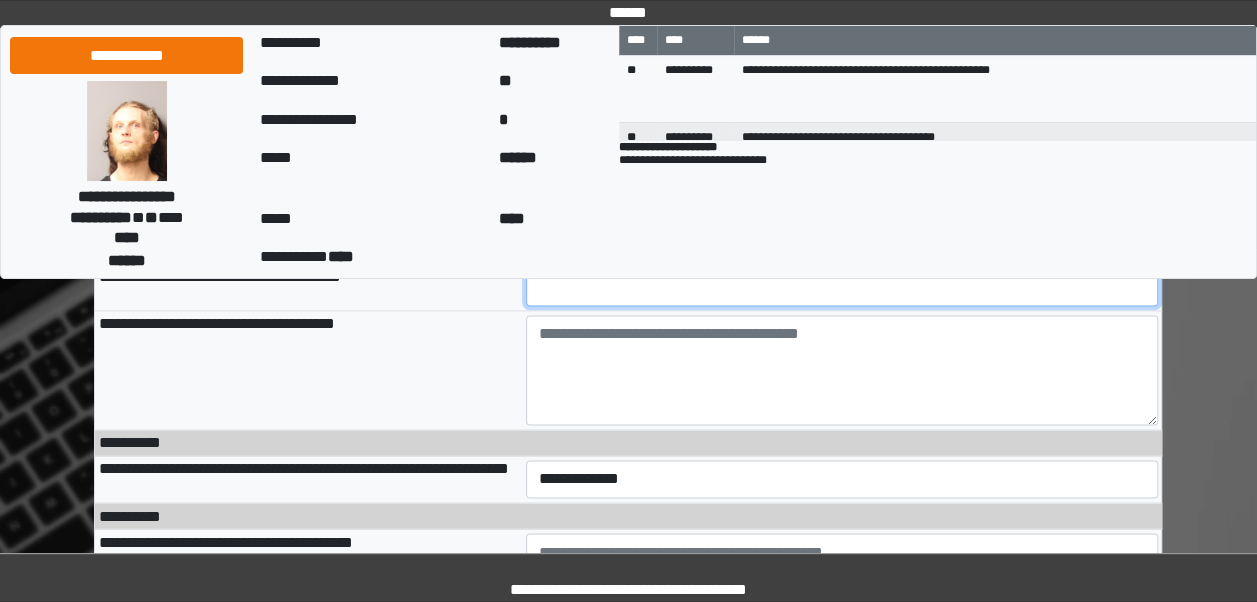 scroll, scrollTop: 1342, scrollLeft: 0, axis: vertical 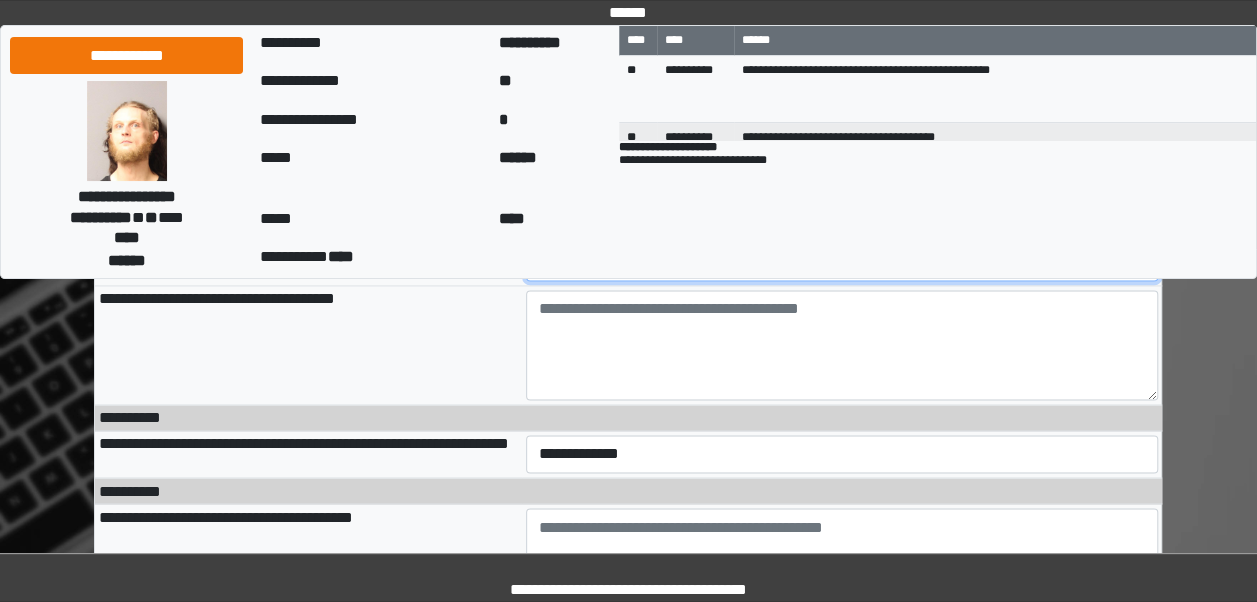 type on "*" 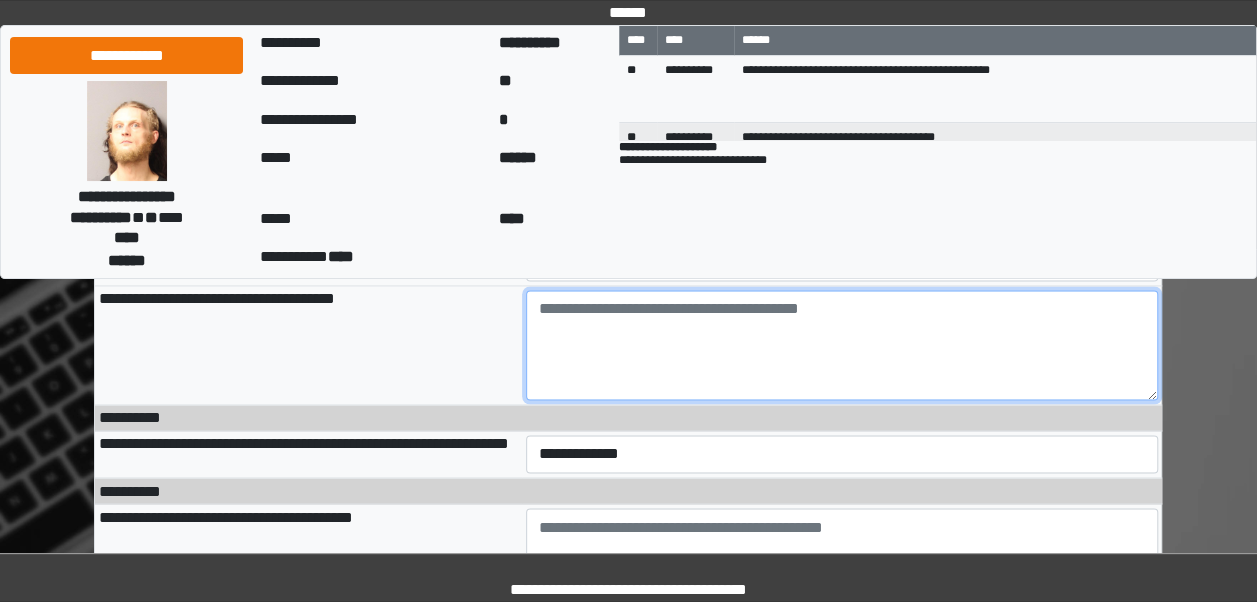 click at bounding box center [842, 345] 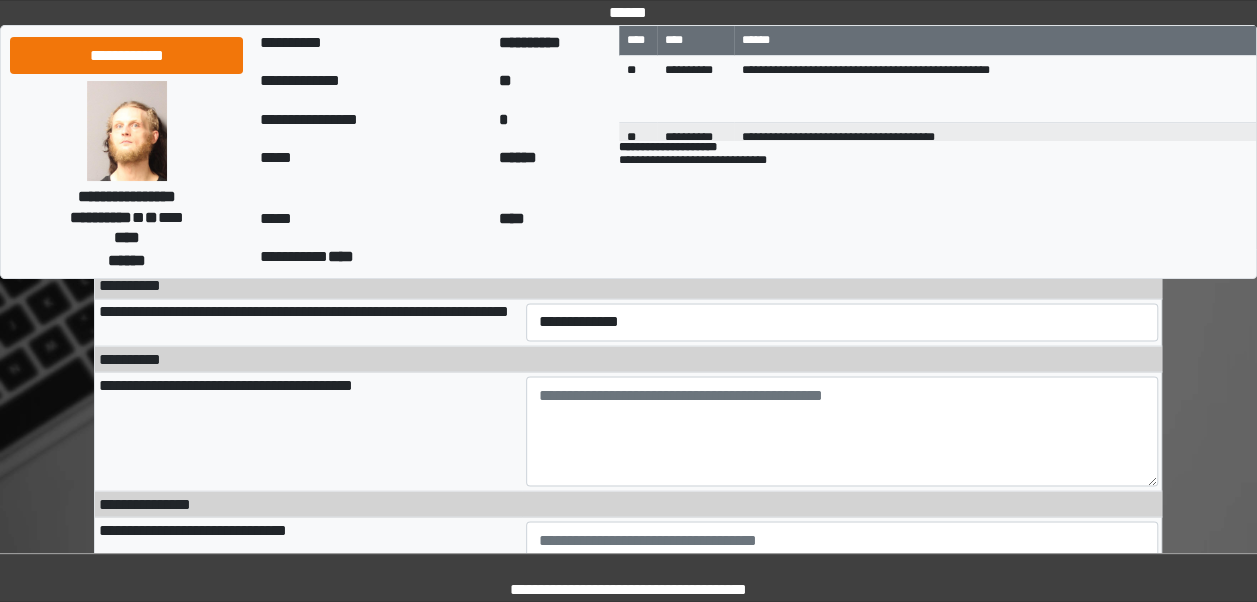 scroll, scrollTop: 1515, scrollLeft: 0, axis: vertical 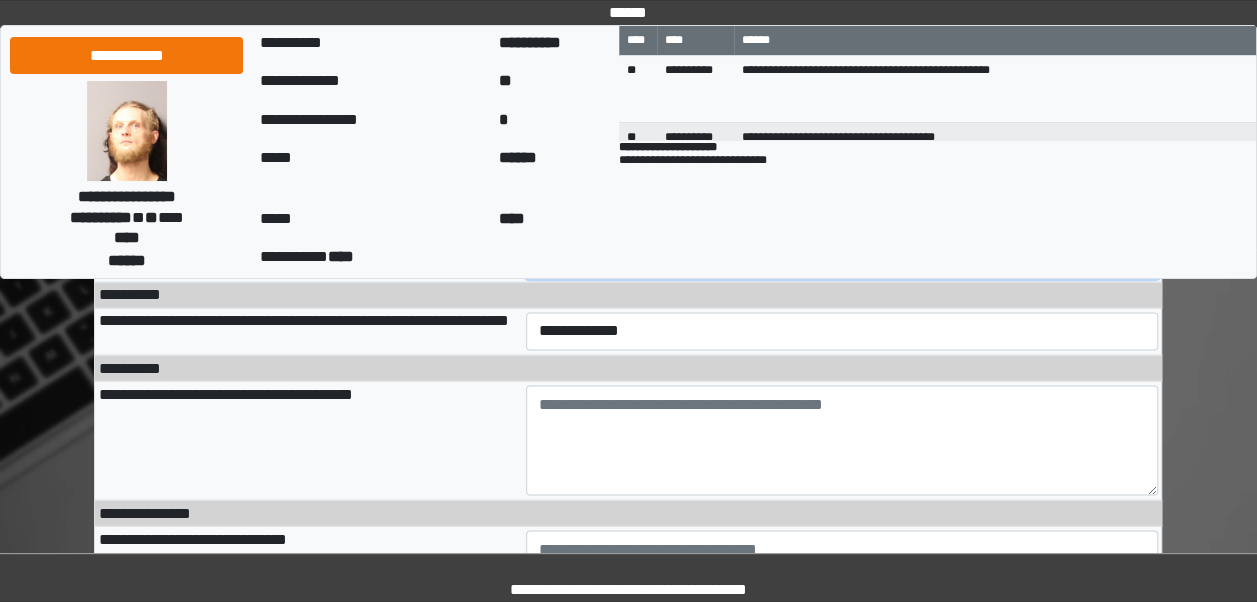 type on "*" 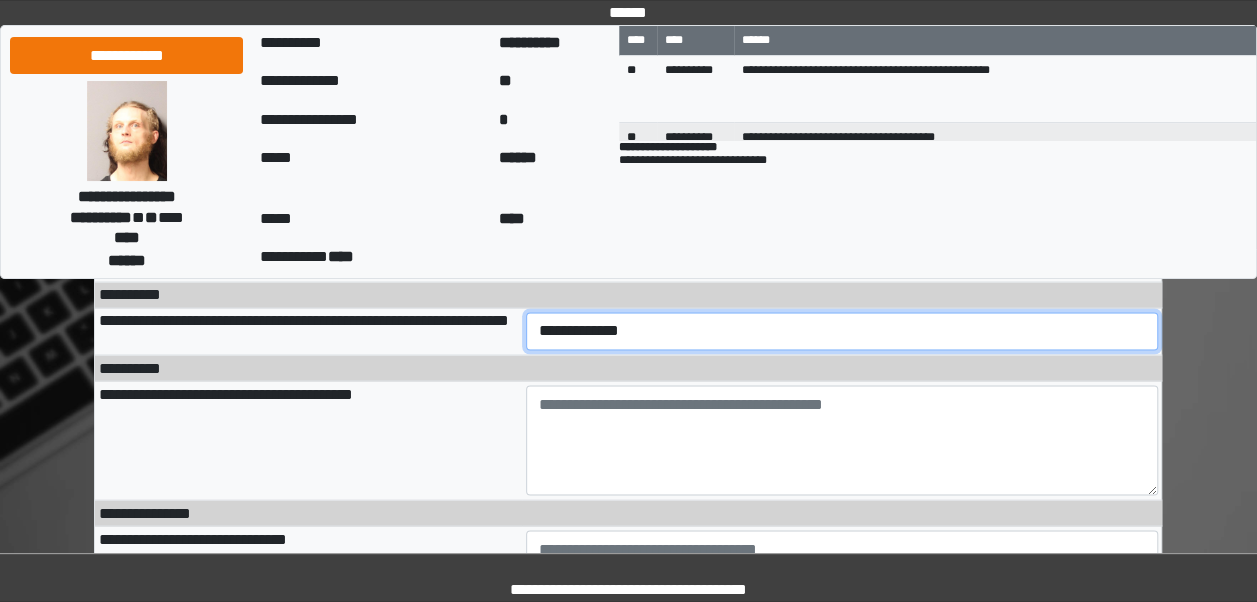 click on "**********" at bounding box center [842, 331] 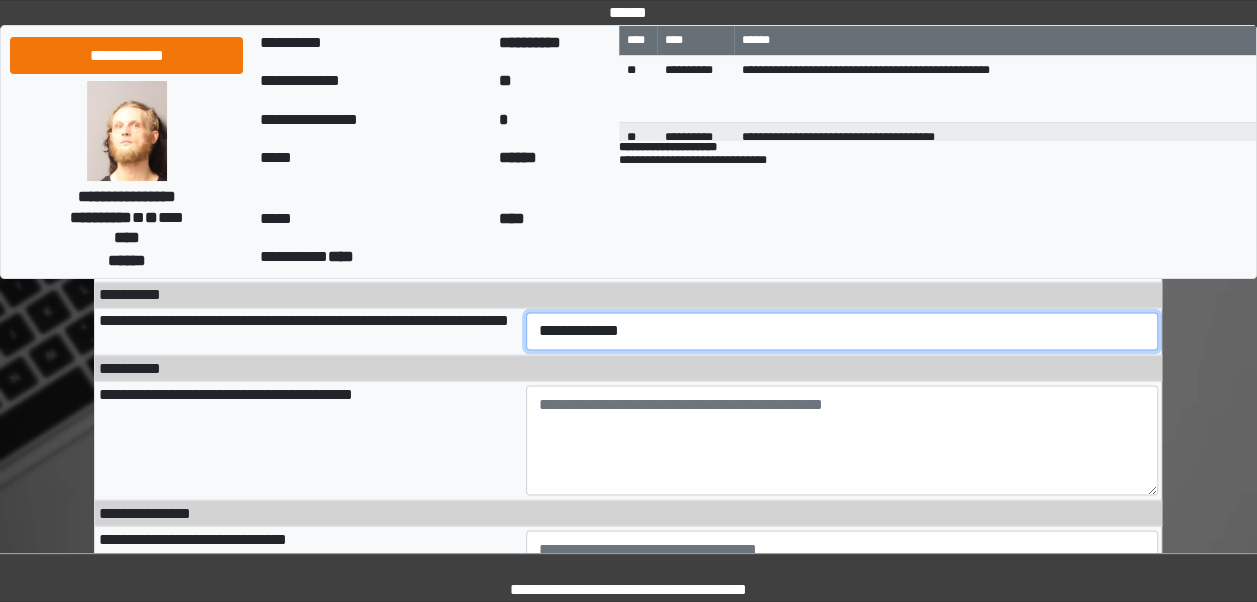 select on "***" 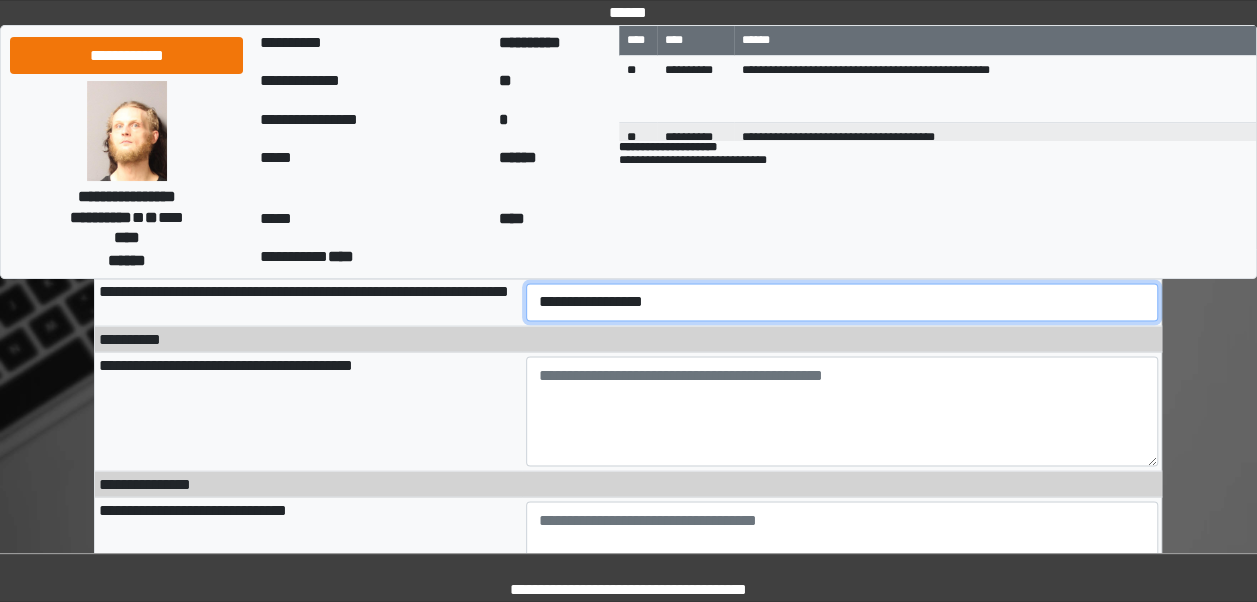 scroll, scrollTop: 1559, scrollLeft: 0, axis: vertical 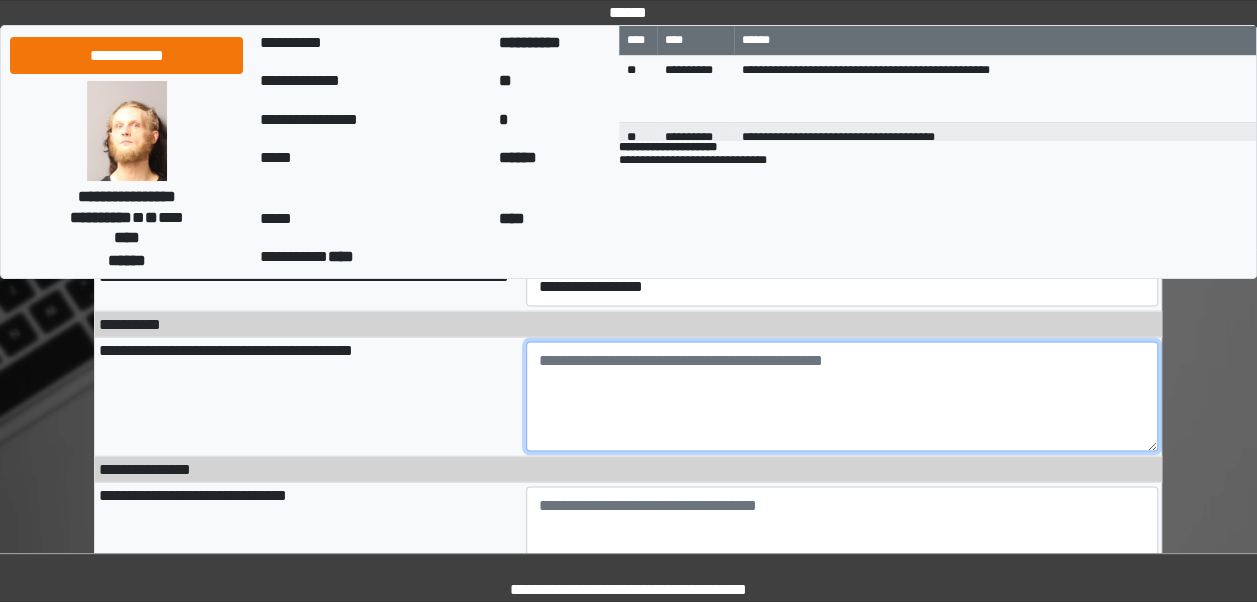 click at bounding box center (842, 396) 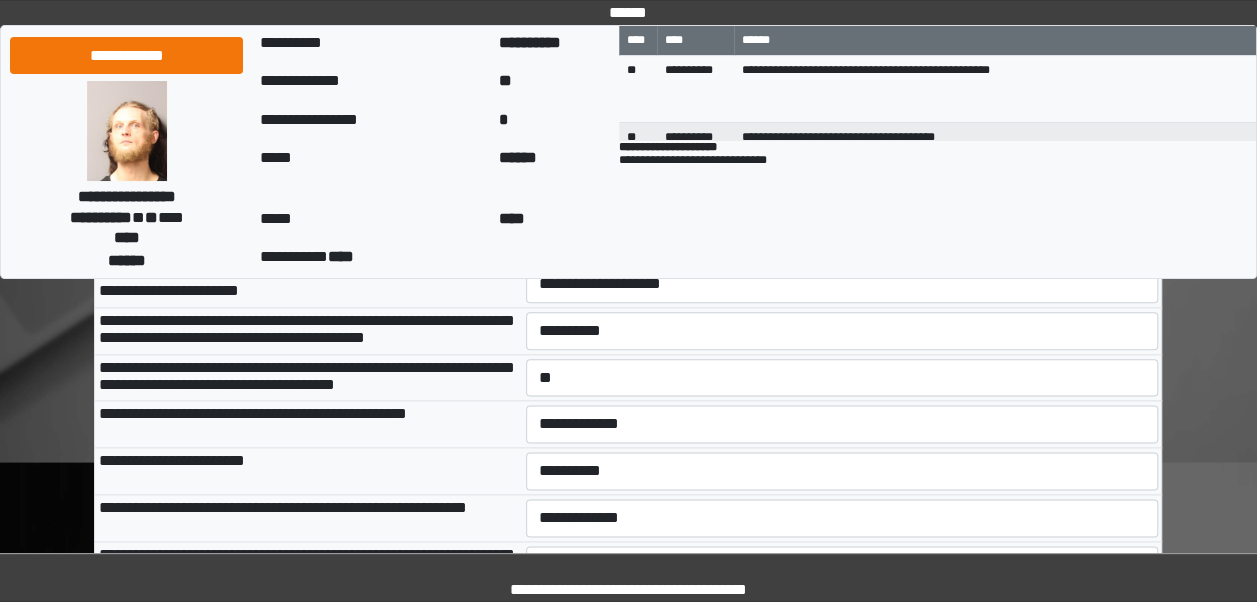 scroll, scrollTop: 1057, scrollLeft: 0, axis: vertical 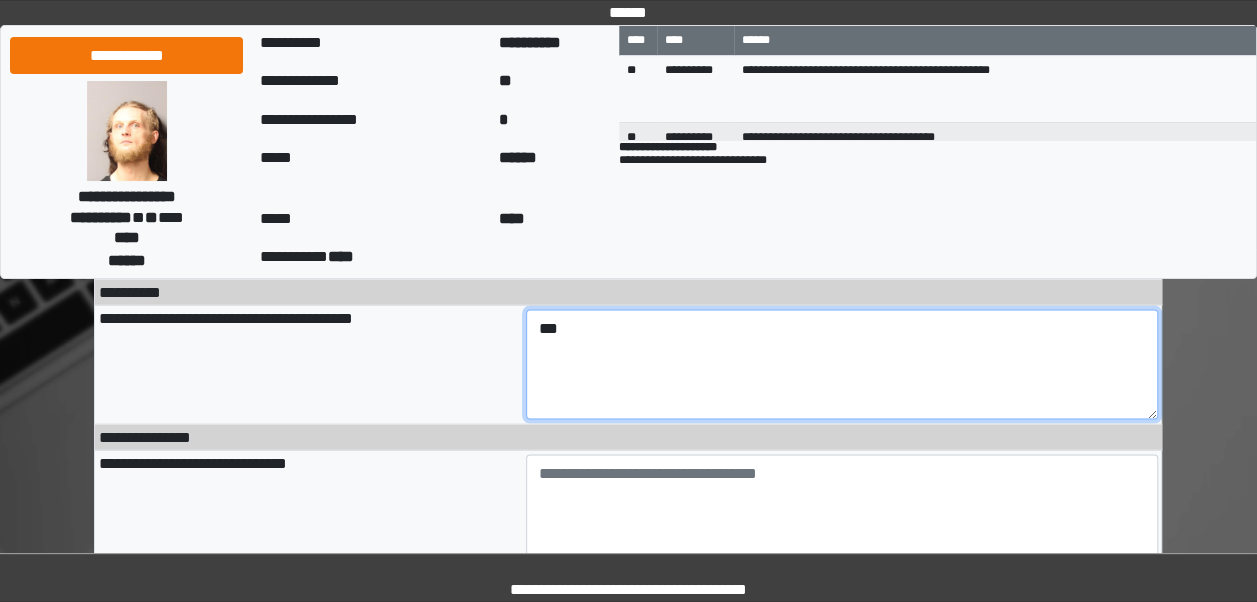 click on "**" at bounding box center [842, 364] 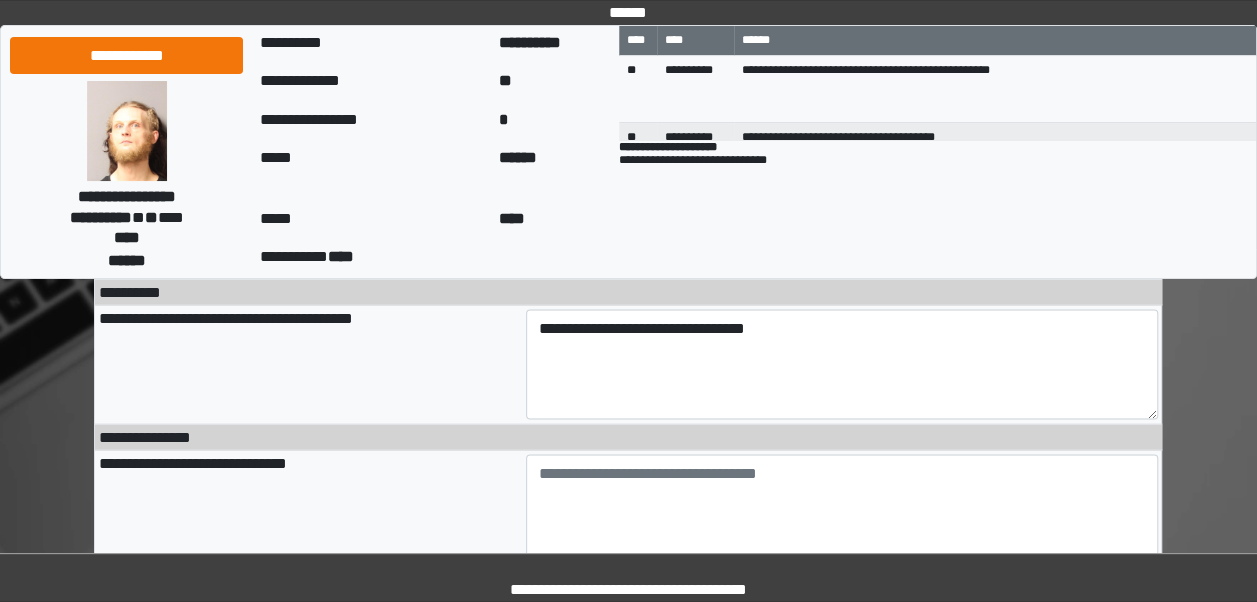 click at bounding box center [127, 131] 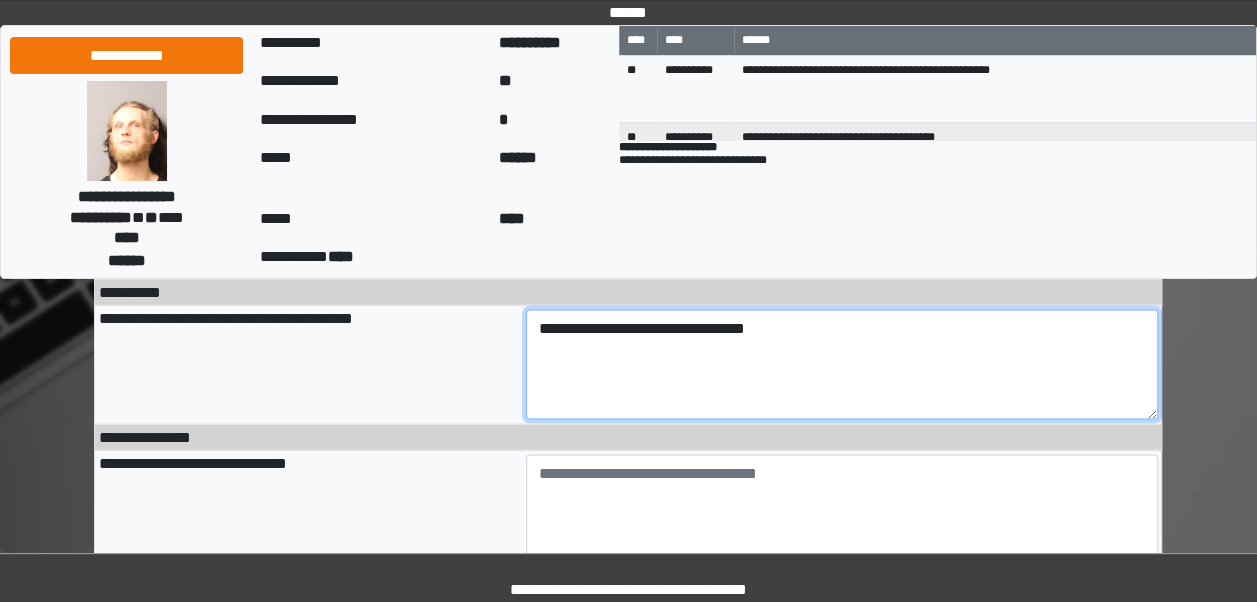 click on "**********" at bounding box center [842, 364] 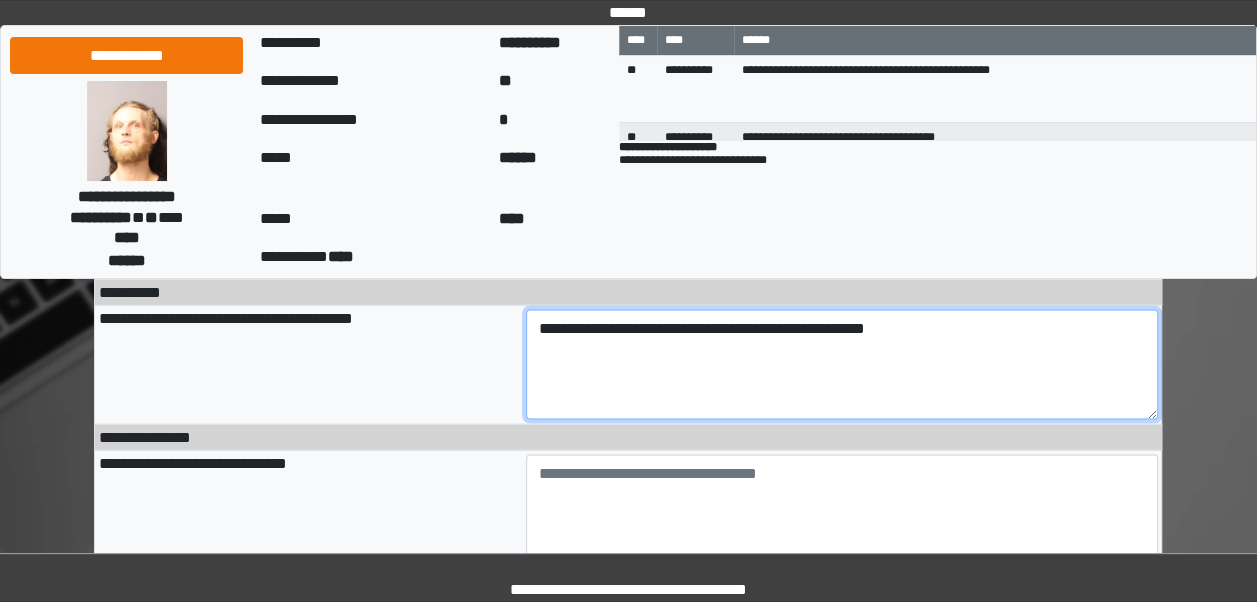 click on "**********" at bounding box center (842, 364) 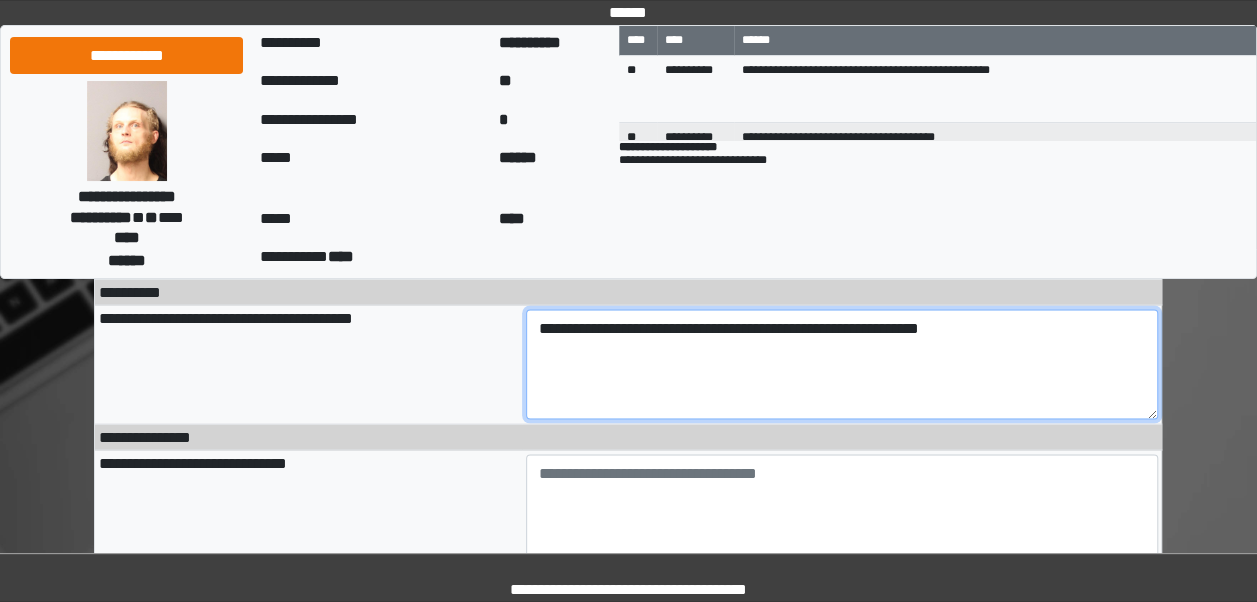 click on "**********" at bounding box center (842, 364) 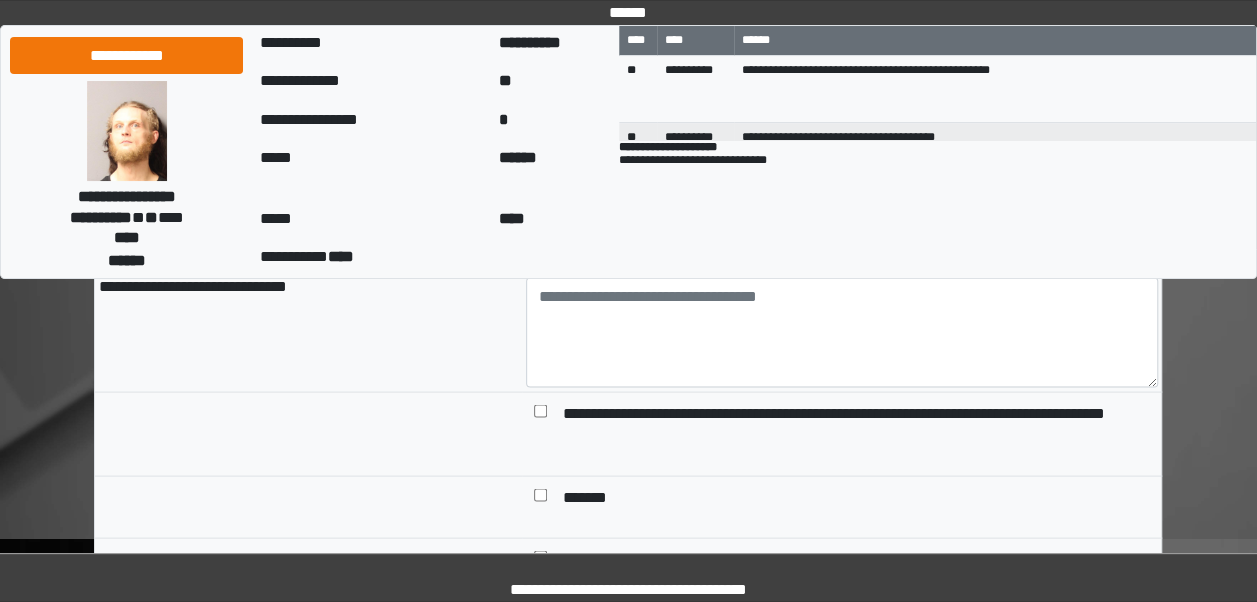 scroll, scrollTop: 1798, scrollLeft: 0, axis: vertical 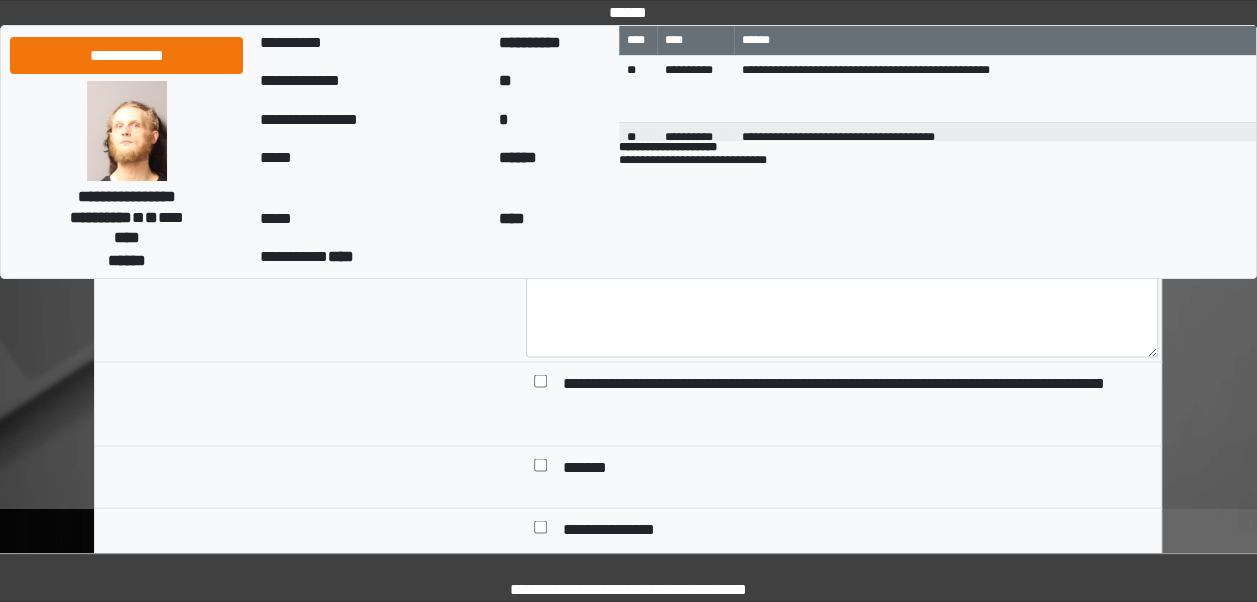 type on "**********" 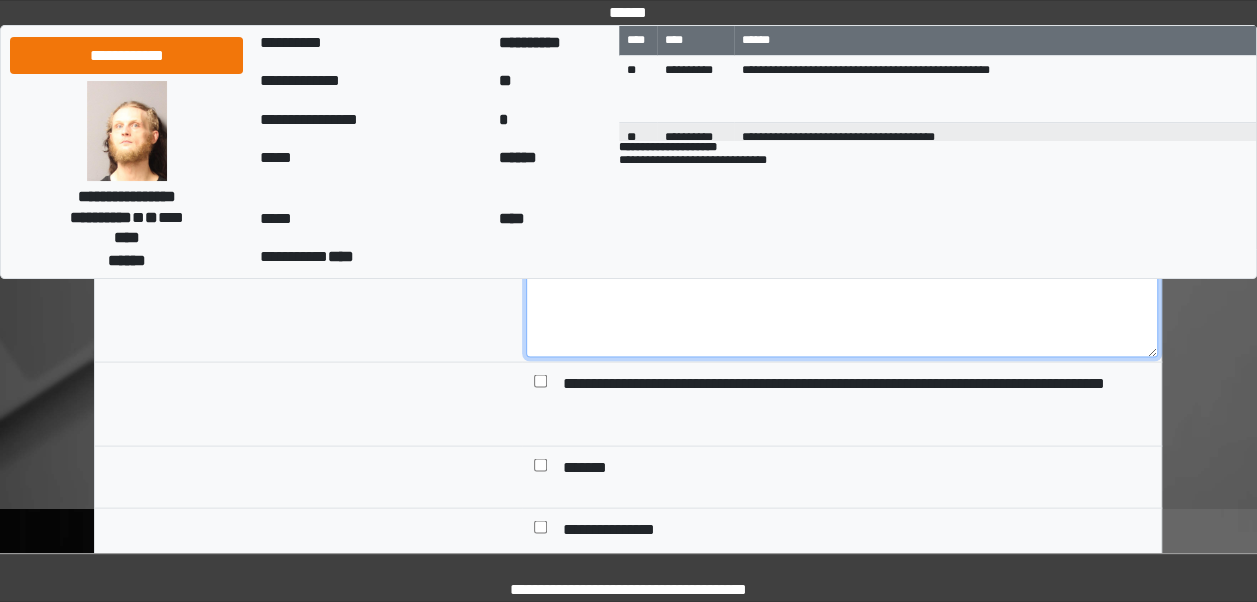 click at bounding box center (842, 302) 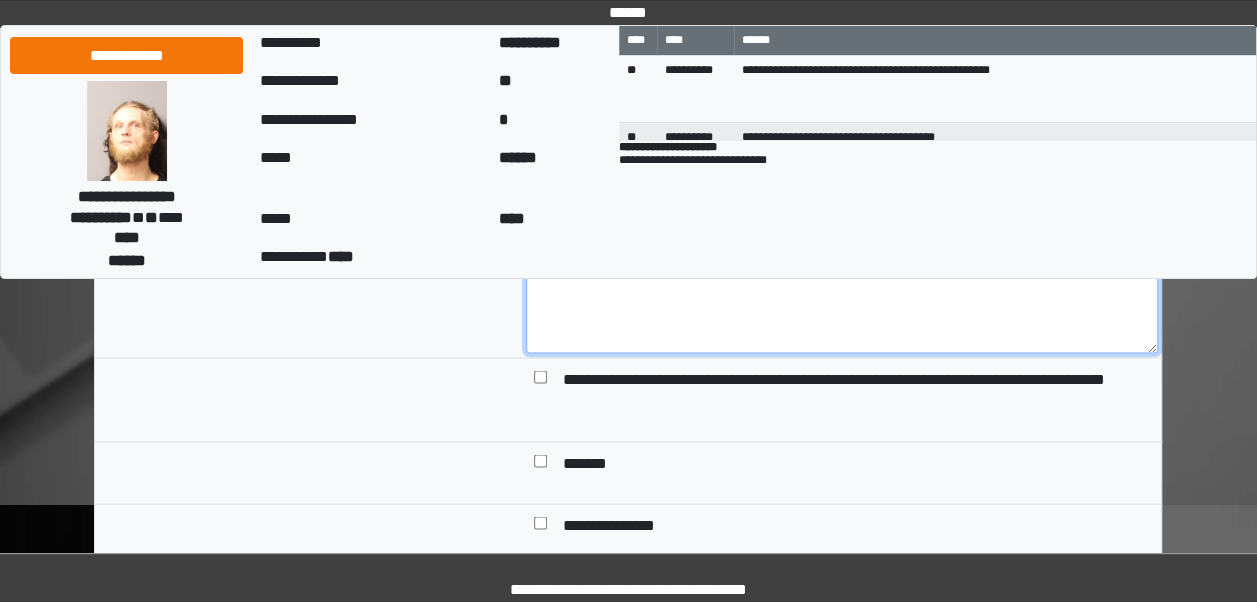 scroll, scrollTop: 1817, scrollLeft: 0, axis: vertical 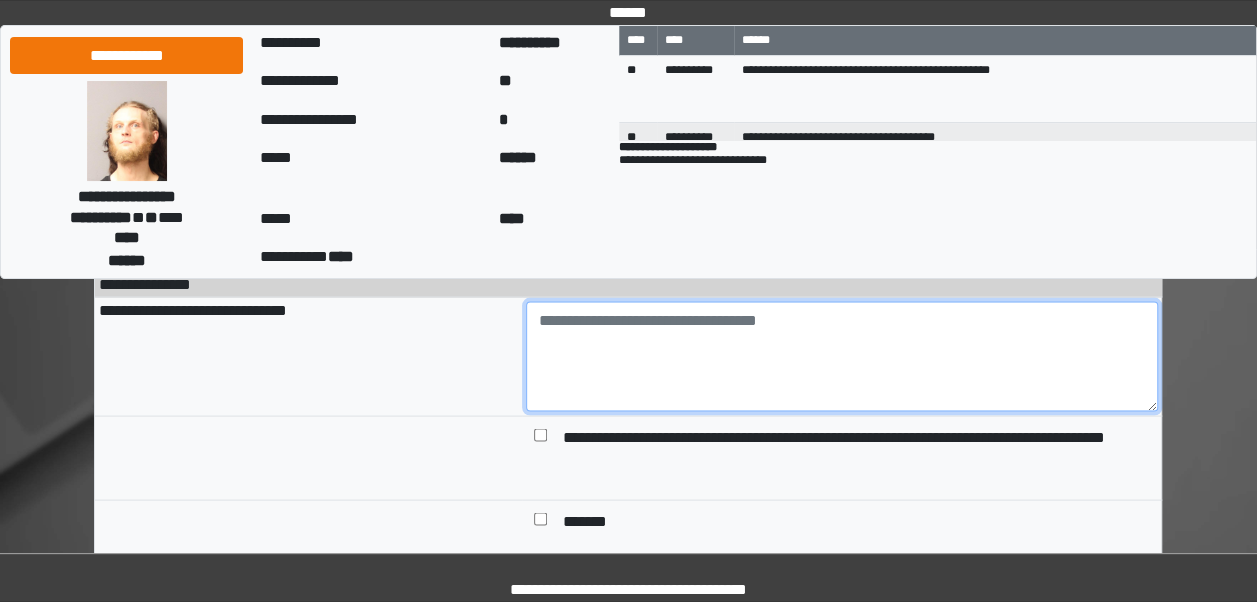 click at bounding box center [842, 356] 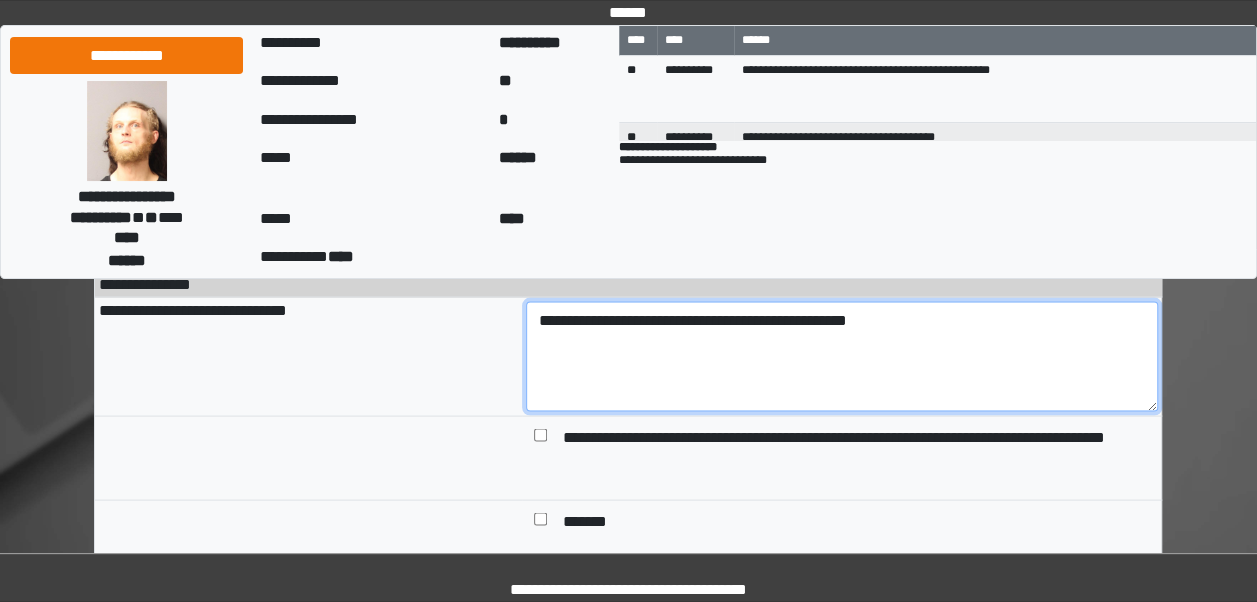 click on "**********" at bounding box center [842, 356] 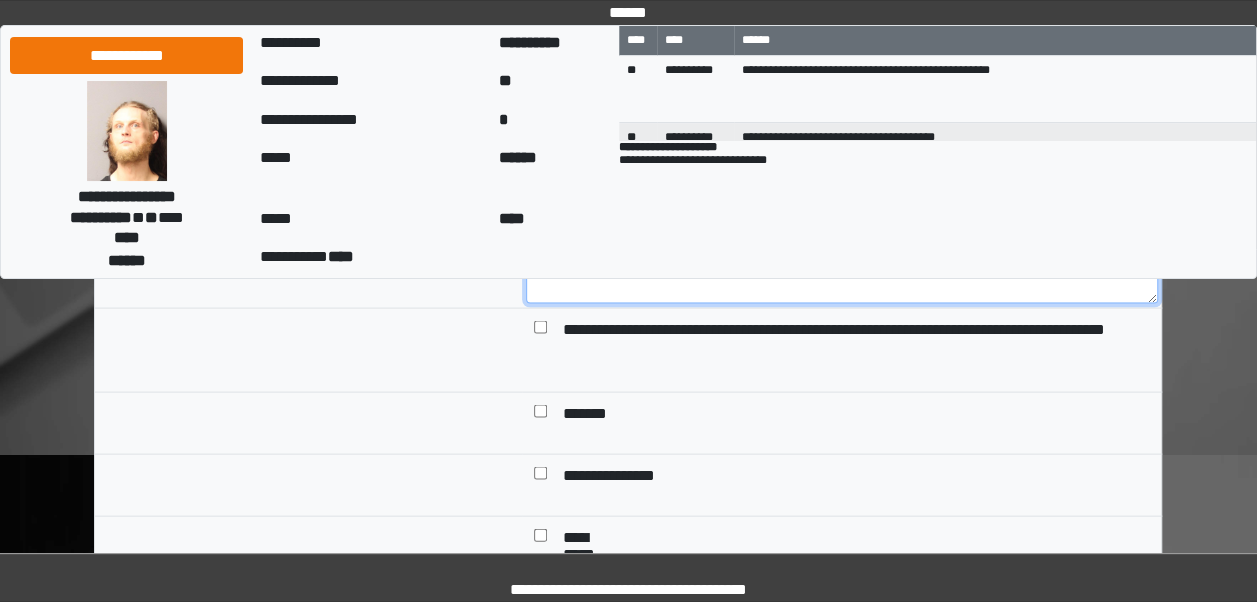 scroll, scrollTop: 1856, scrollLeft: 0, axis: vertical 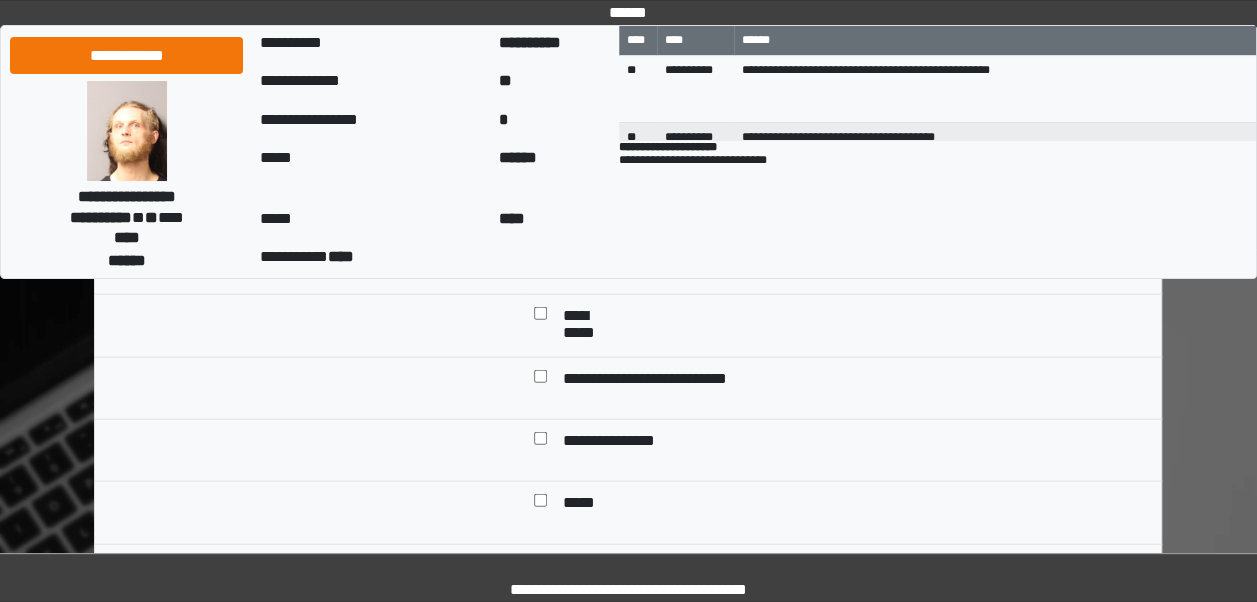 type on "**********" 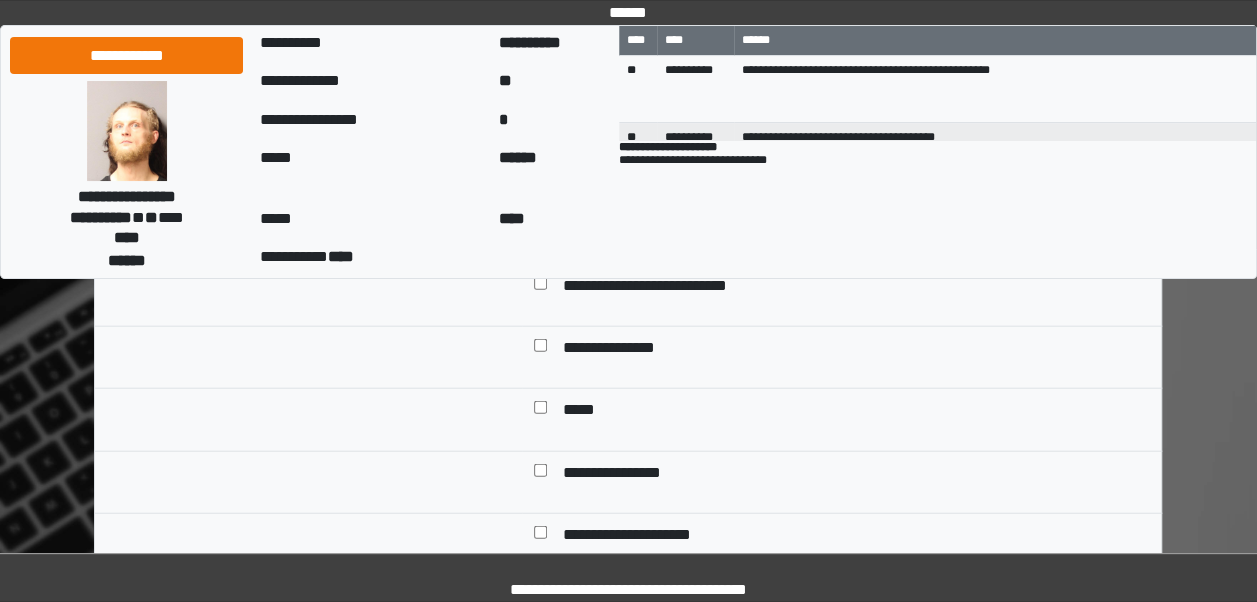 scroll, scrollTop: 2191, scrollLeft: 0, axis: vertical 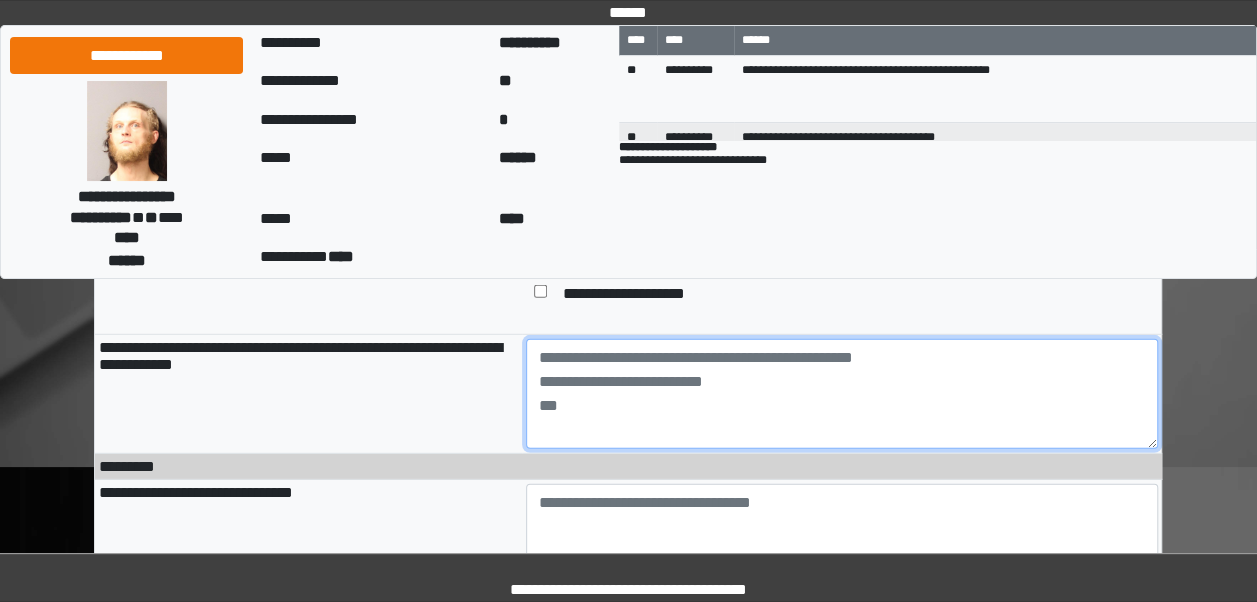 click at bounding box center (842, 394) 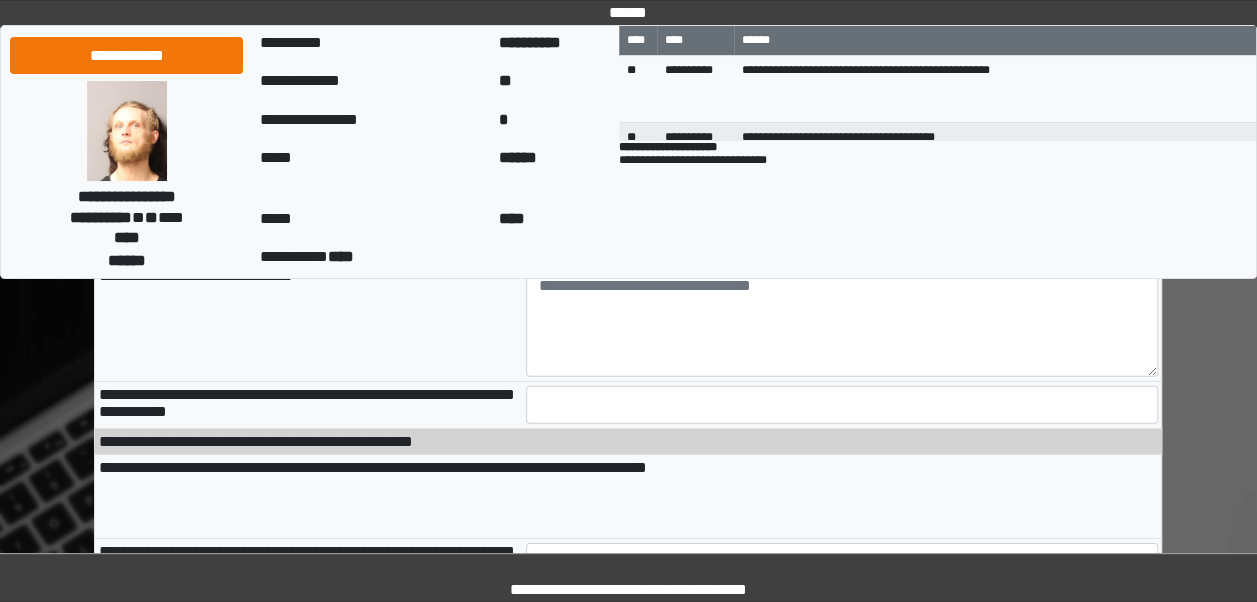 scroll, scrollTop: 2868, scrollLeft: 0, axis: vertical 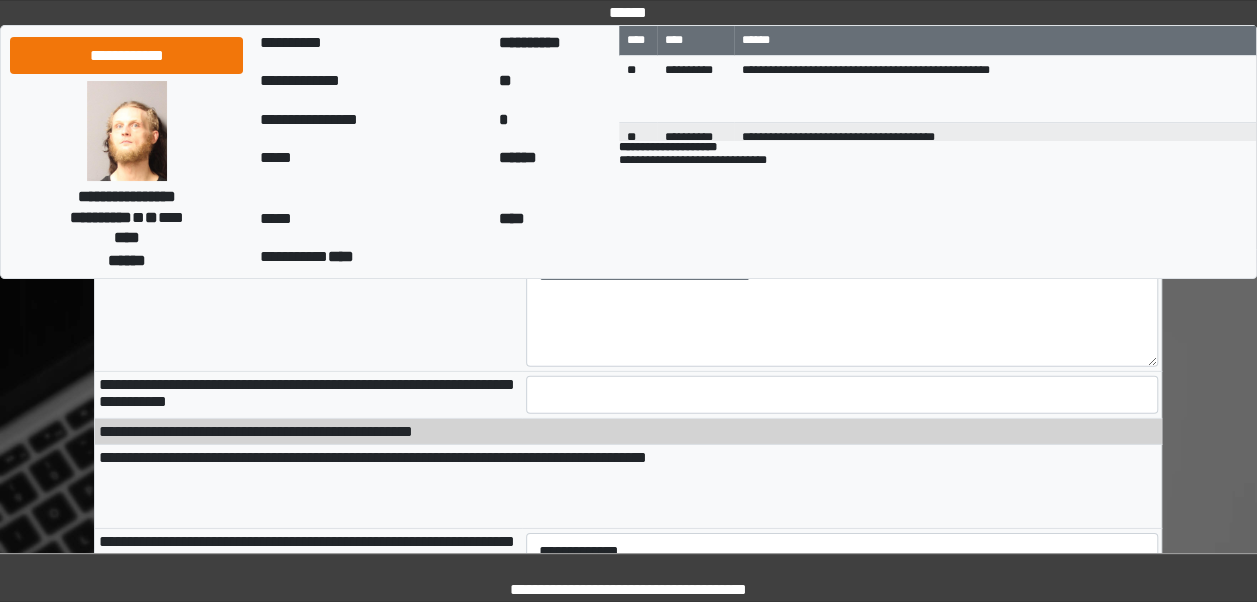 type on "******" 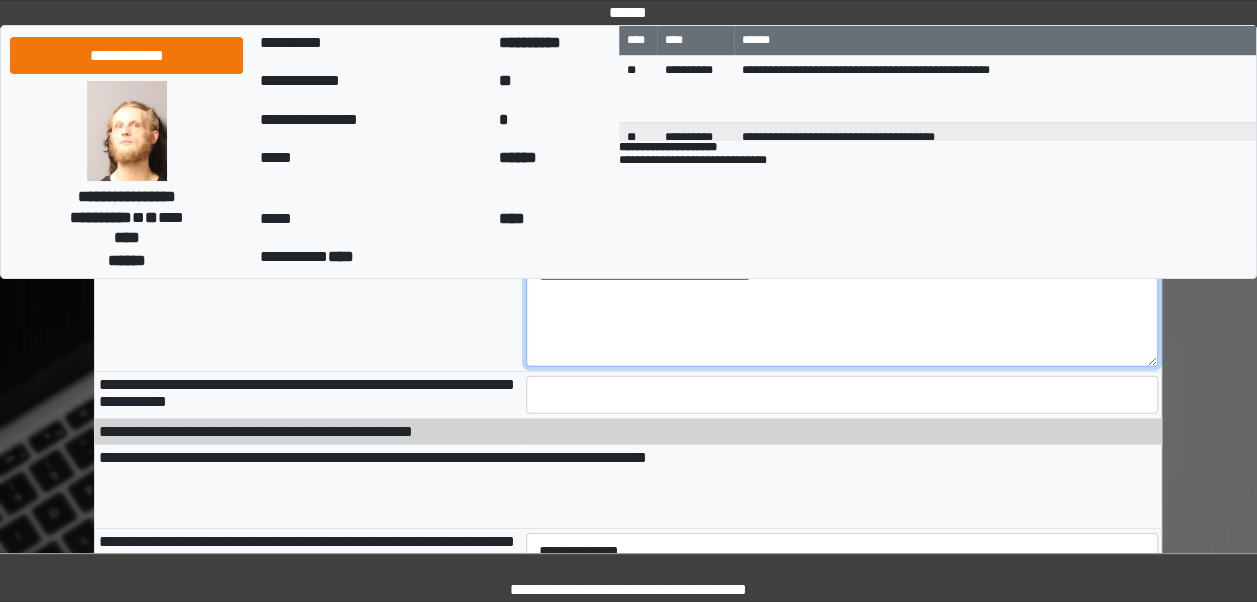 click at bounding box center (842, 312) 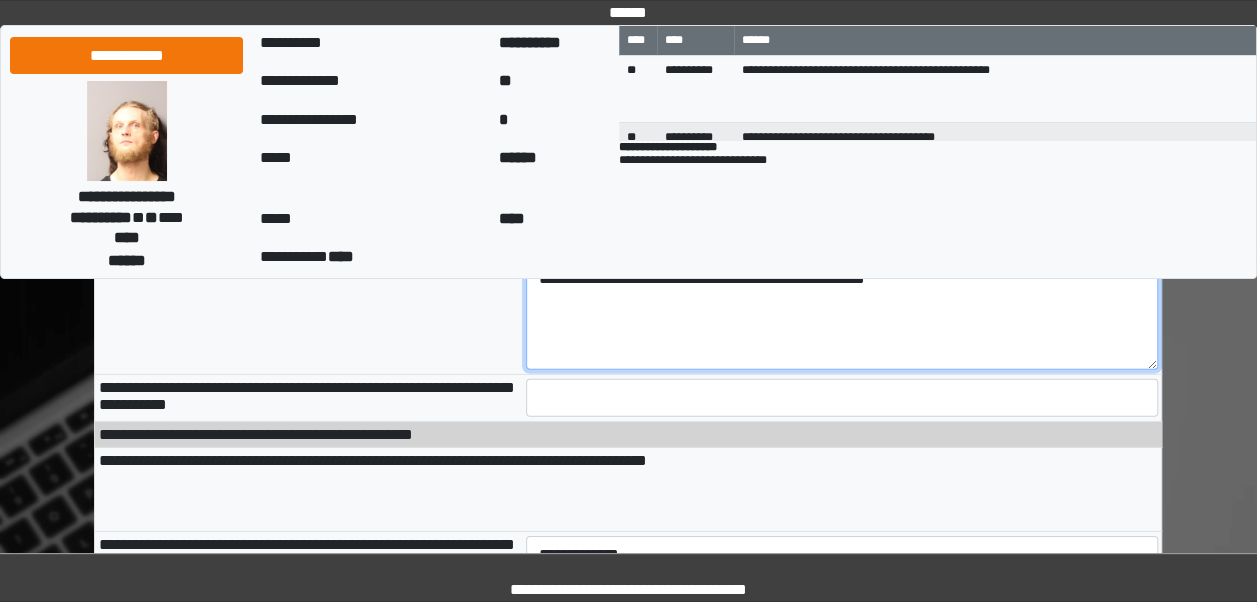 scroll, scrollTop: 2796, scrollLeft: 0, axis: vertical 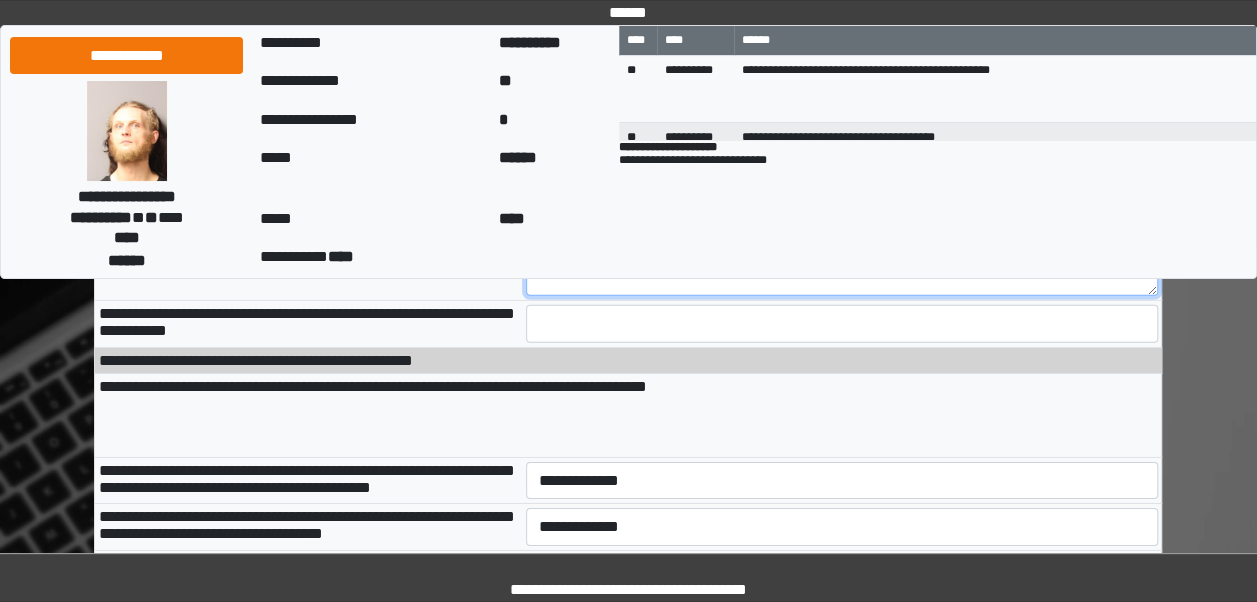 type on "**********" 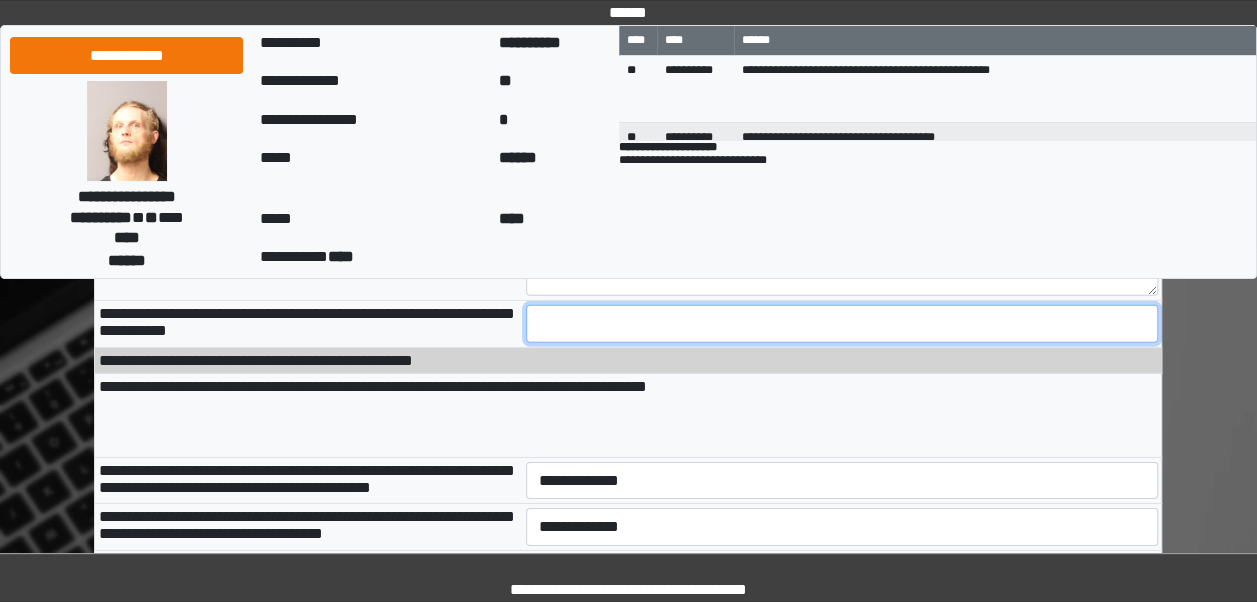 click at bounding box center (842, 324) 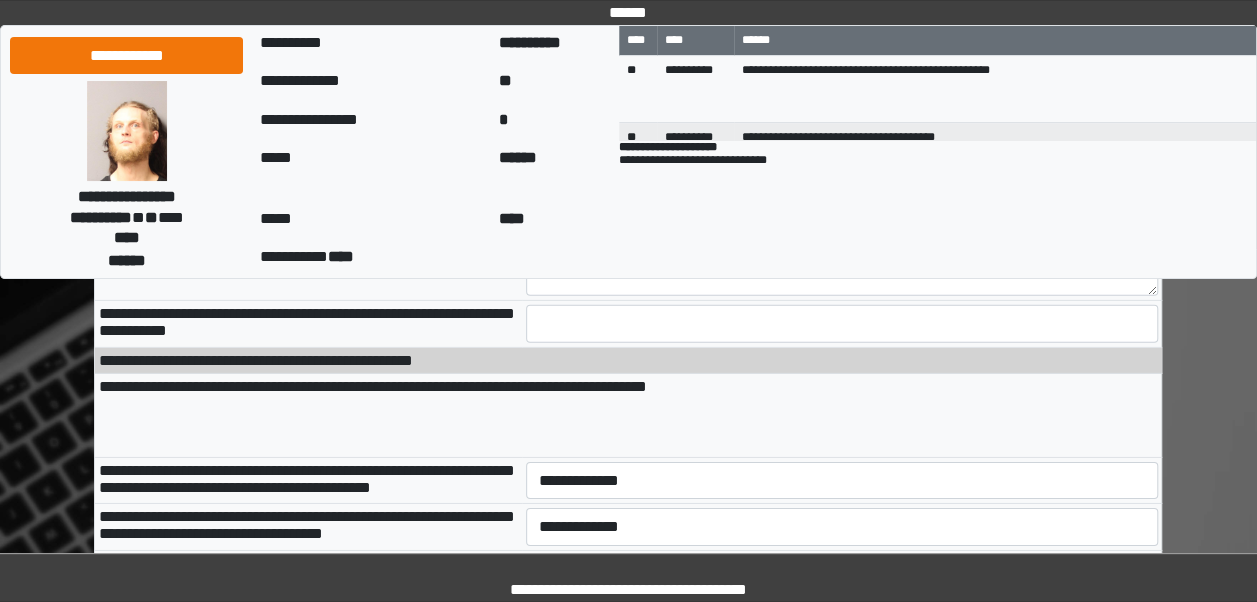 drag, startPoint x: 1254, startPoint y: 454, endPoint x: 1267, endPoint y: 645, distance: 191.4419 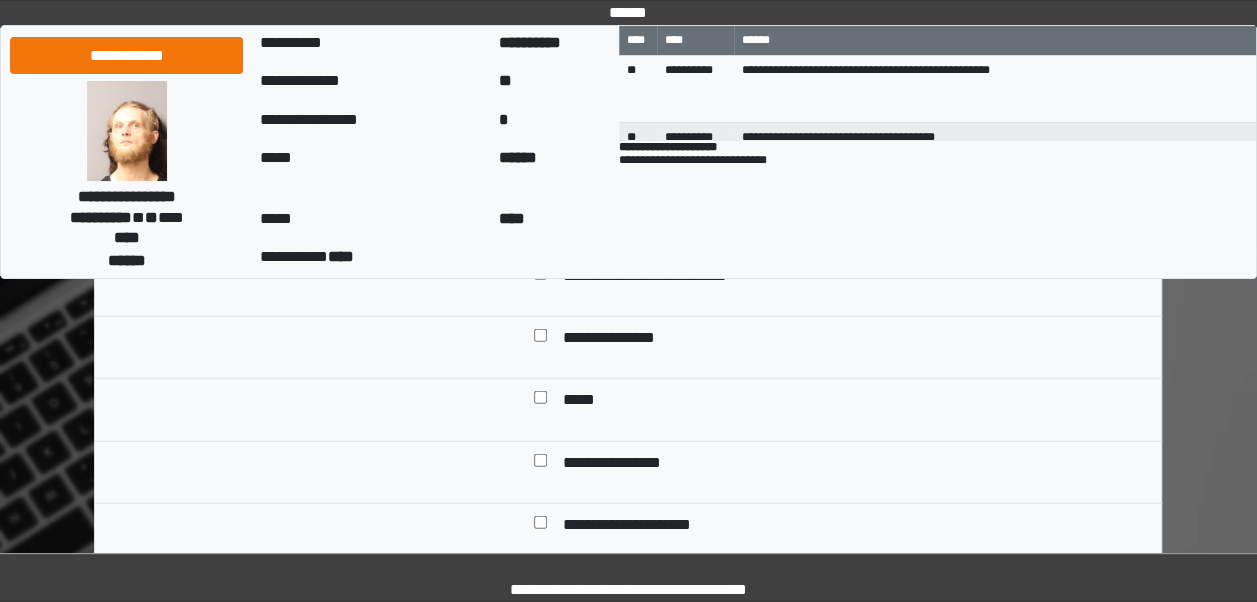 scroll, scrollTop: 1724, scrollLeft: 0, axis: vertical 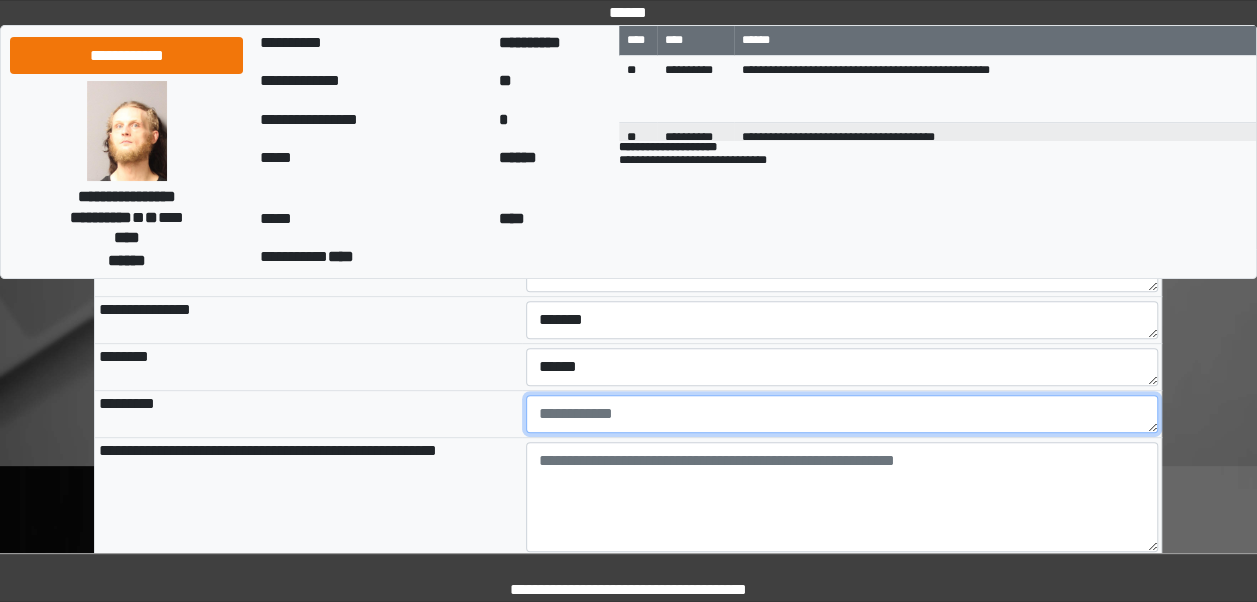 click at bounding box center [842, 414] 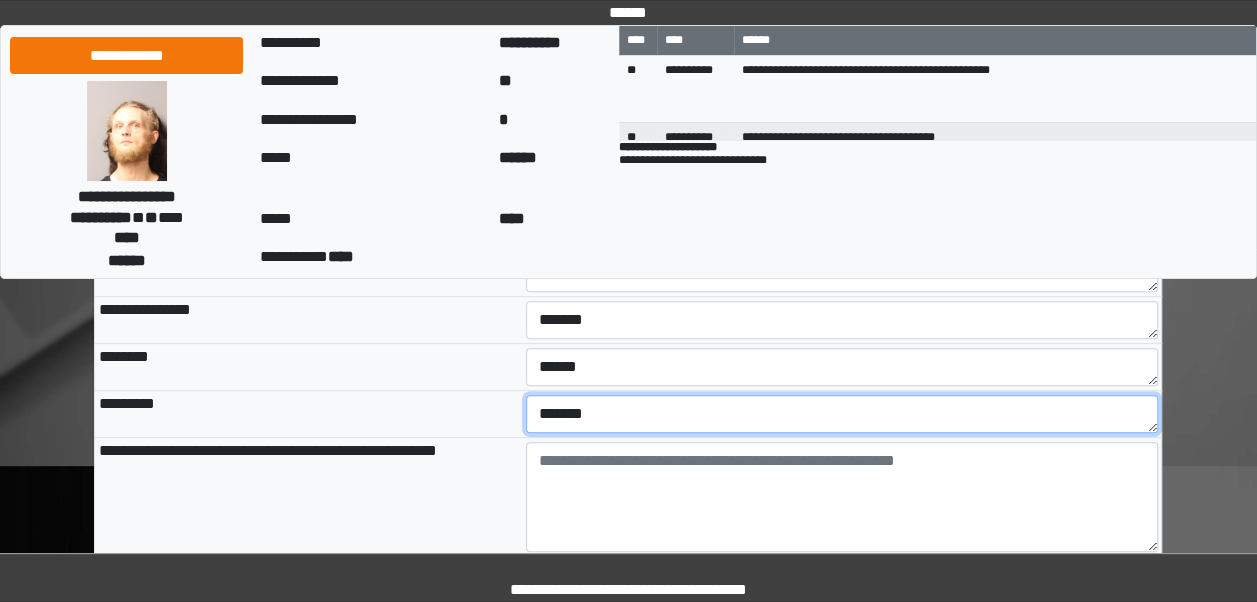 type on "*******" 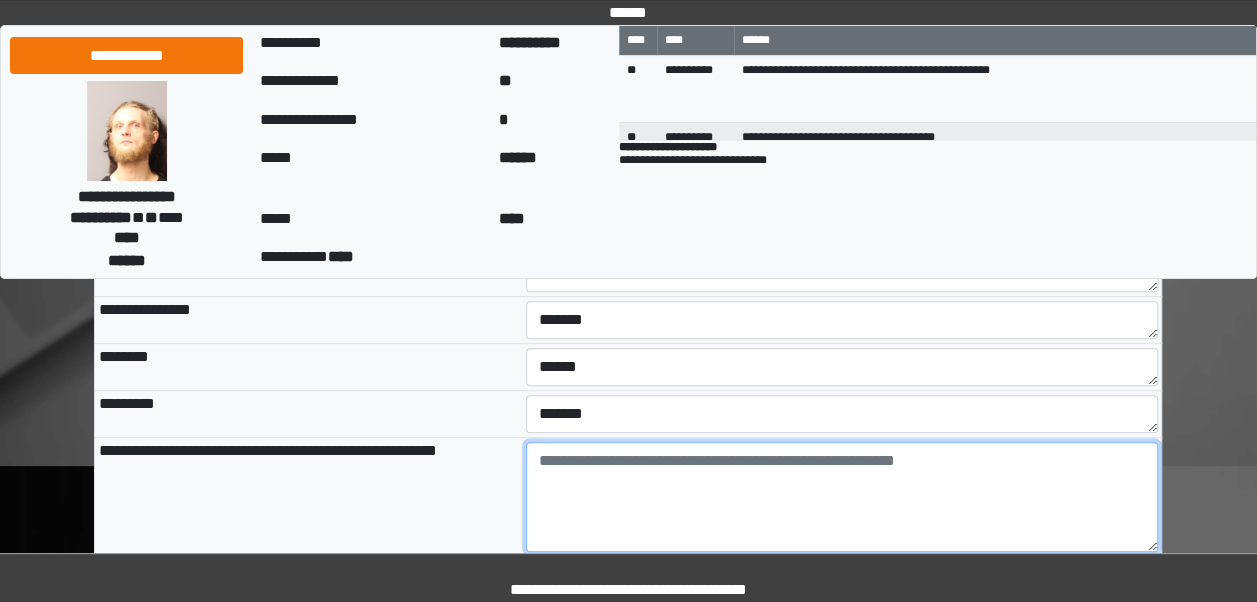 click at bounding box center (842, 497) 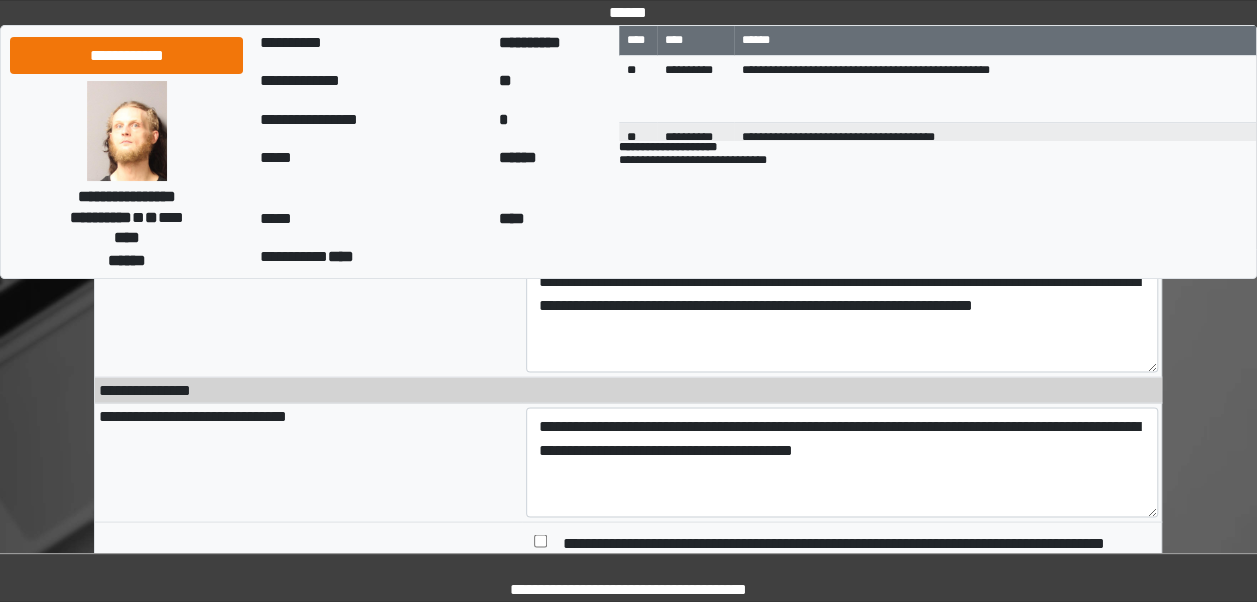 scroll, scrollTop: 1662, scrollLeft: 0, axis: vertical 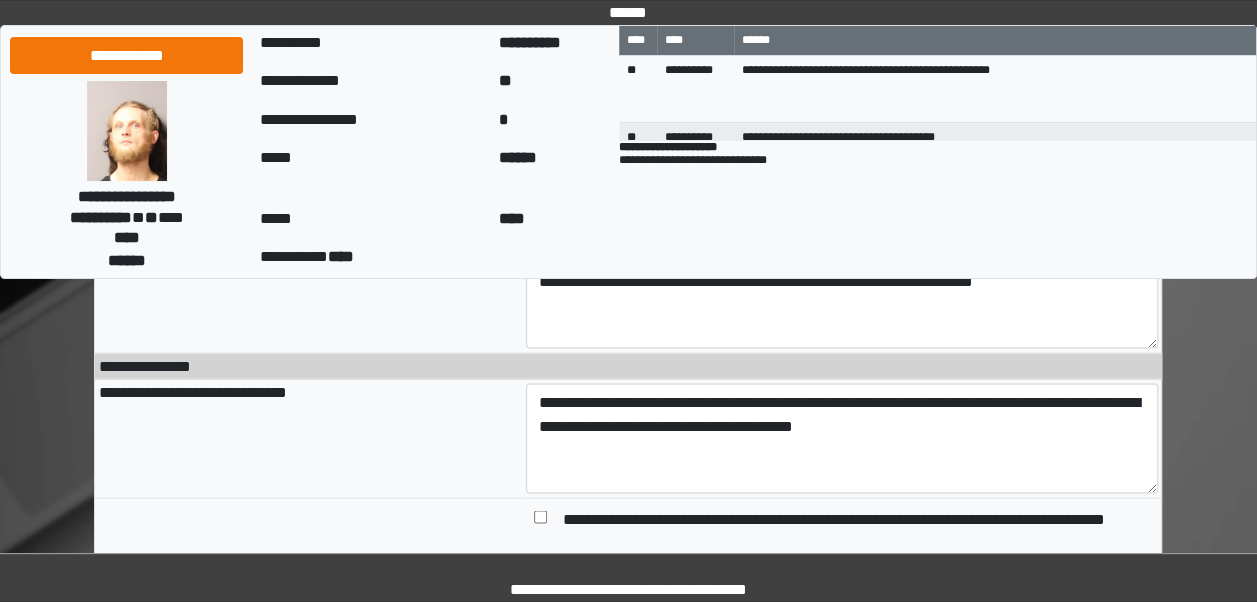 type on "******" 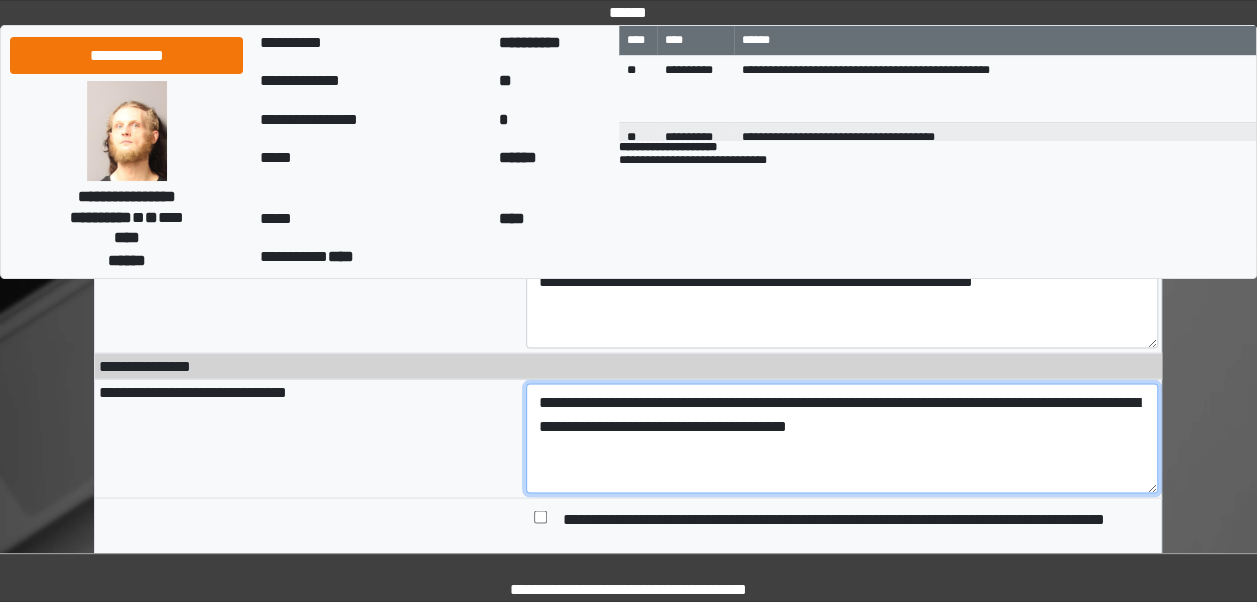 click on "**********" at bounding box center [842, 438] 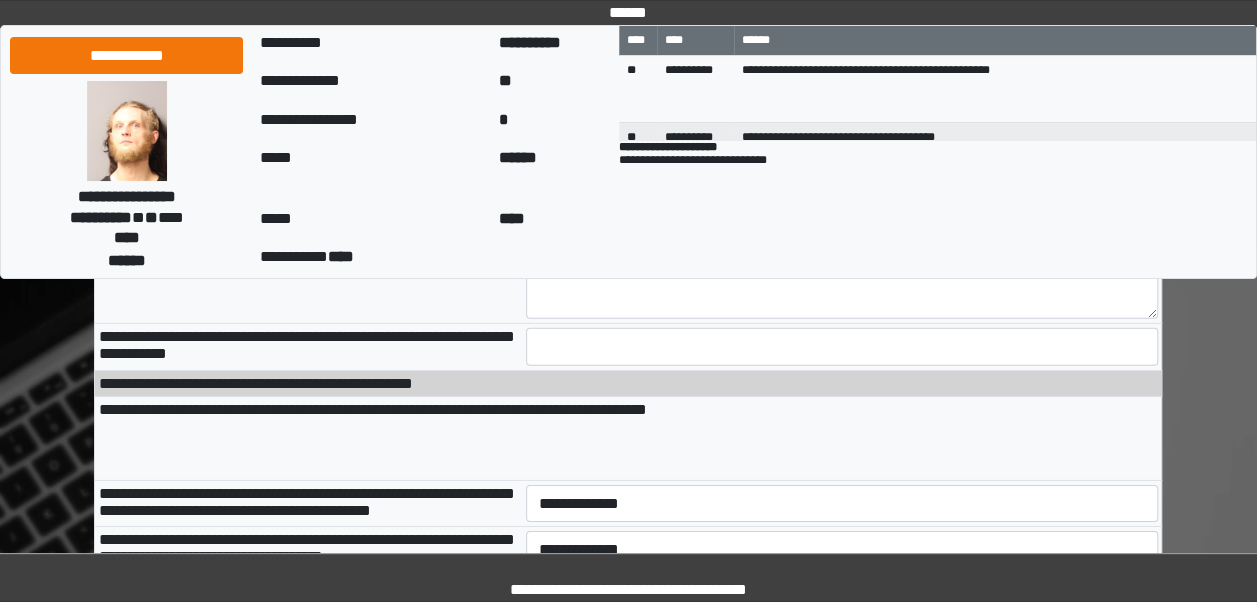 scroll, scrollTop: 2872, scrollLeft: 0, axis: vertical 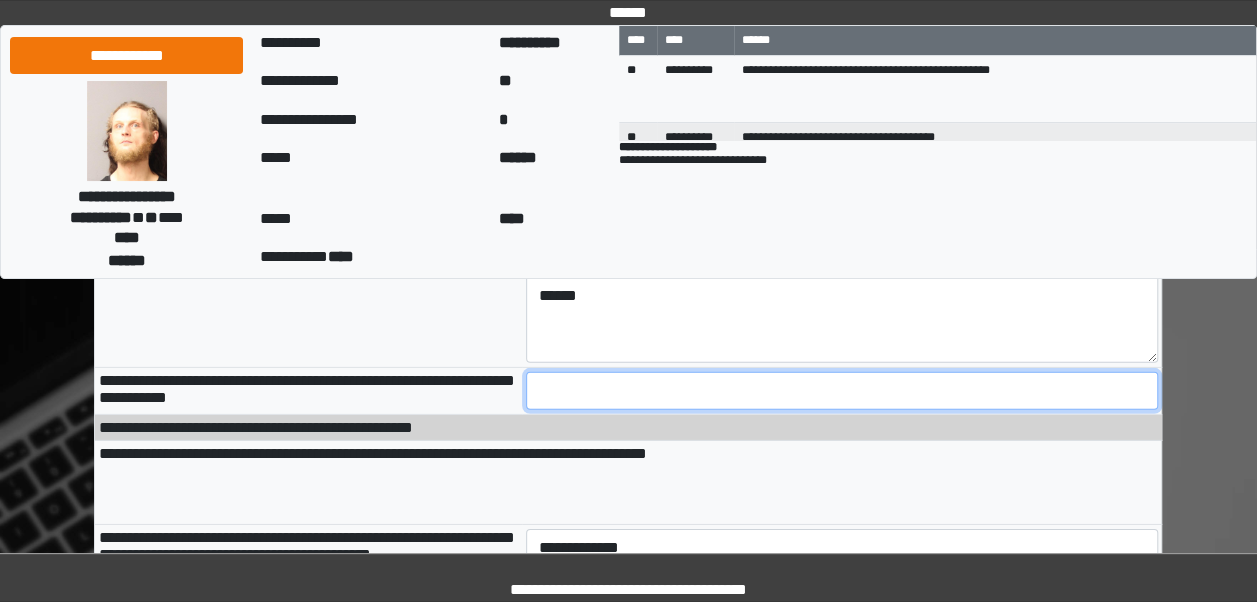 click at bounding box center (842, 391) 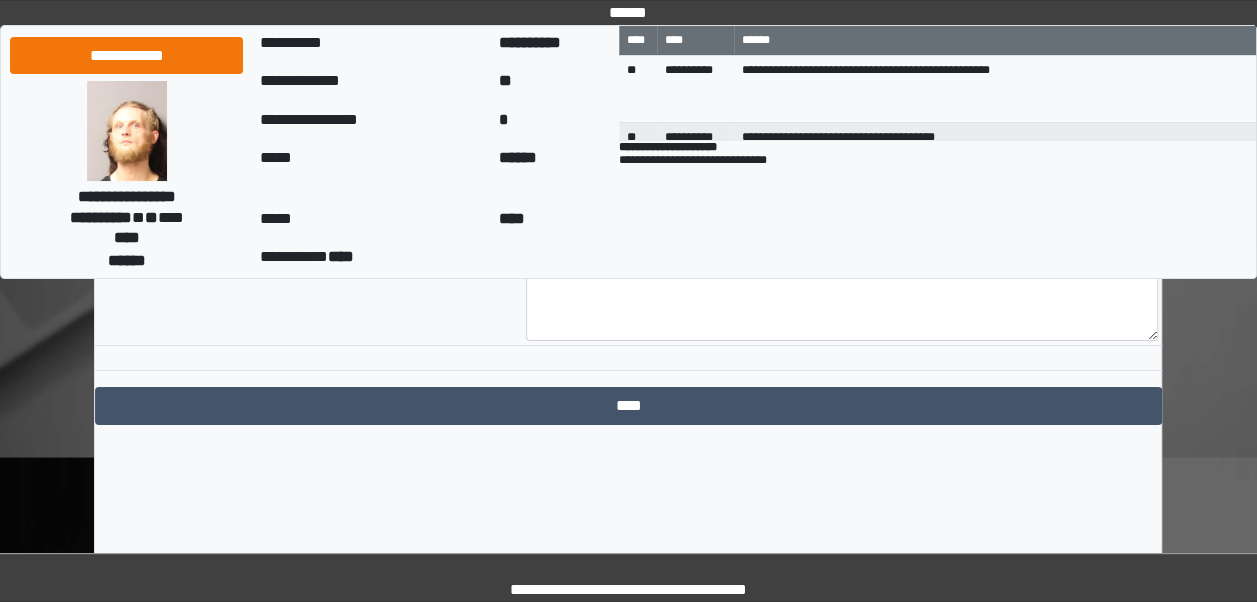 scroll, scrollTop: 3497, scrollLeft: 0, axis: vertical 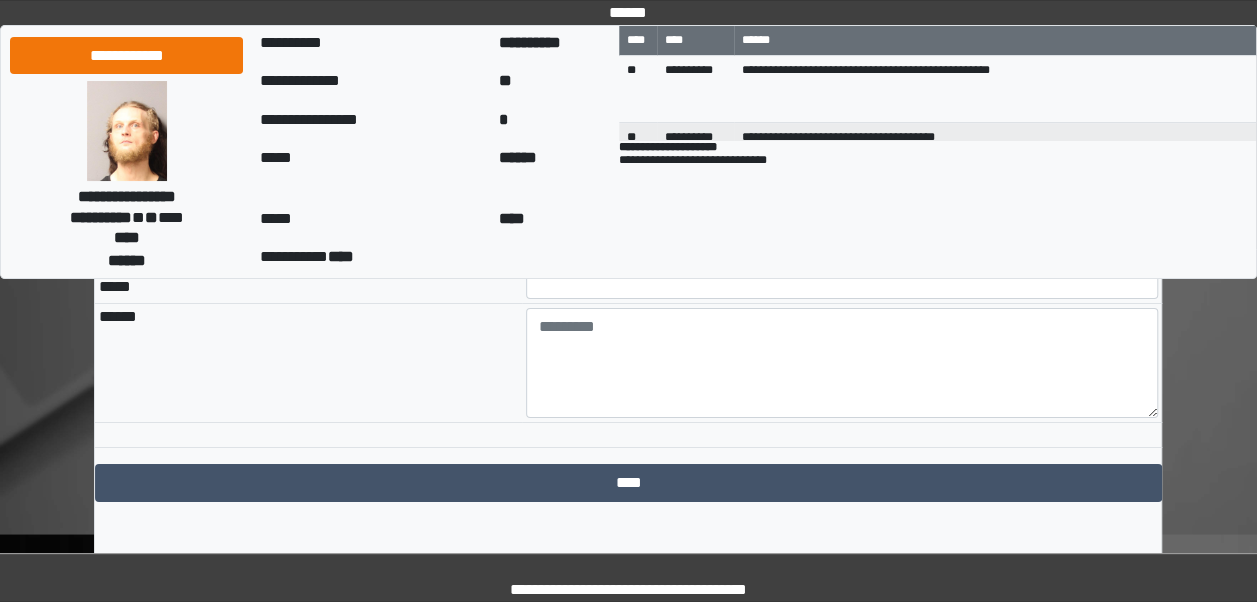 type on "*" 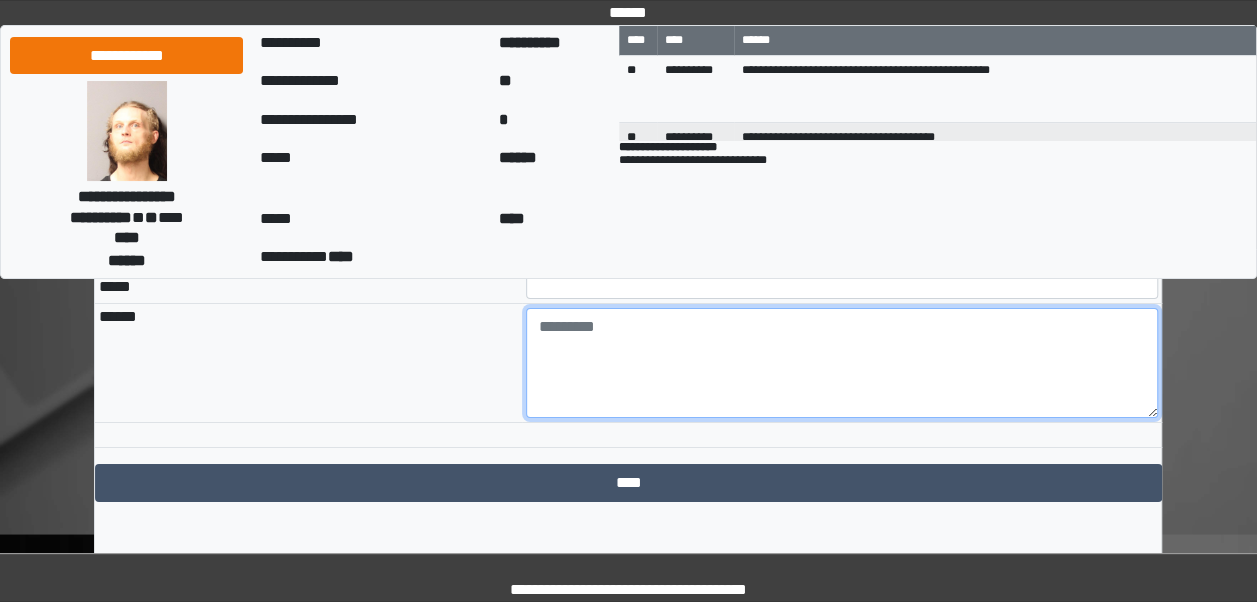 click at bounding box center [842, 363] 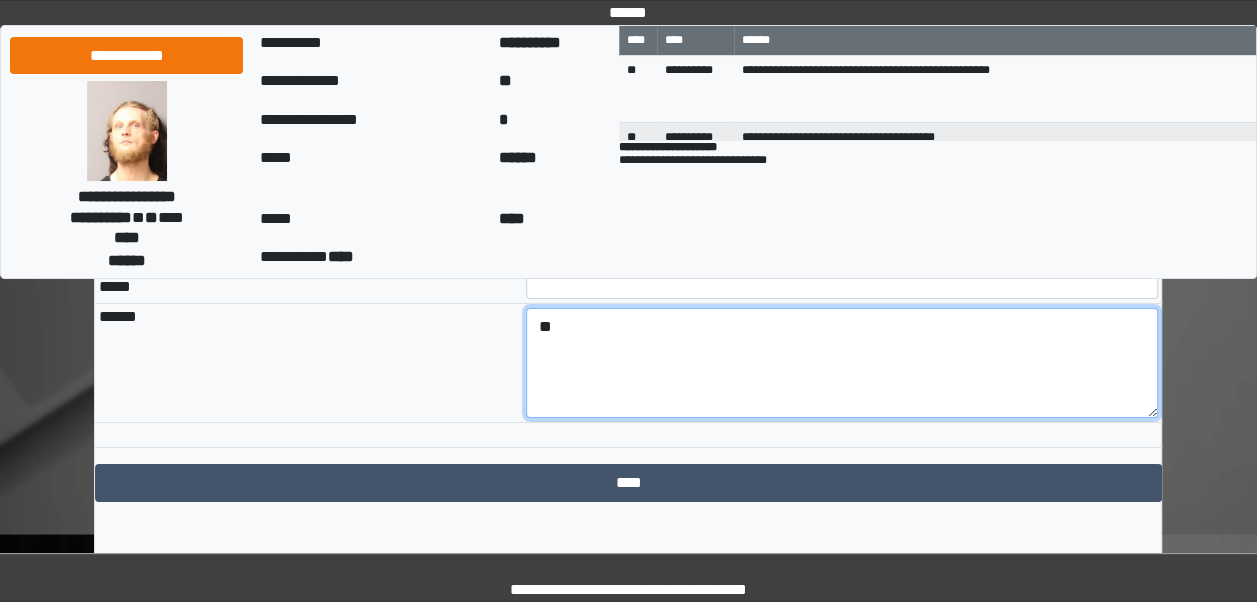 type on "*" 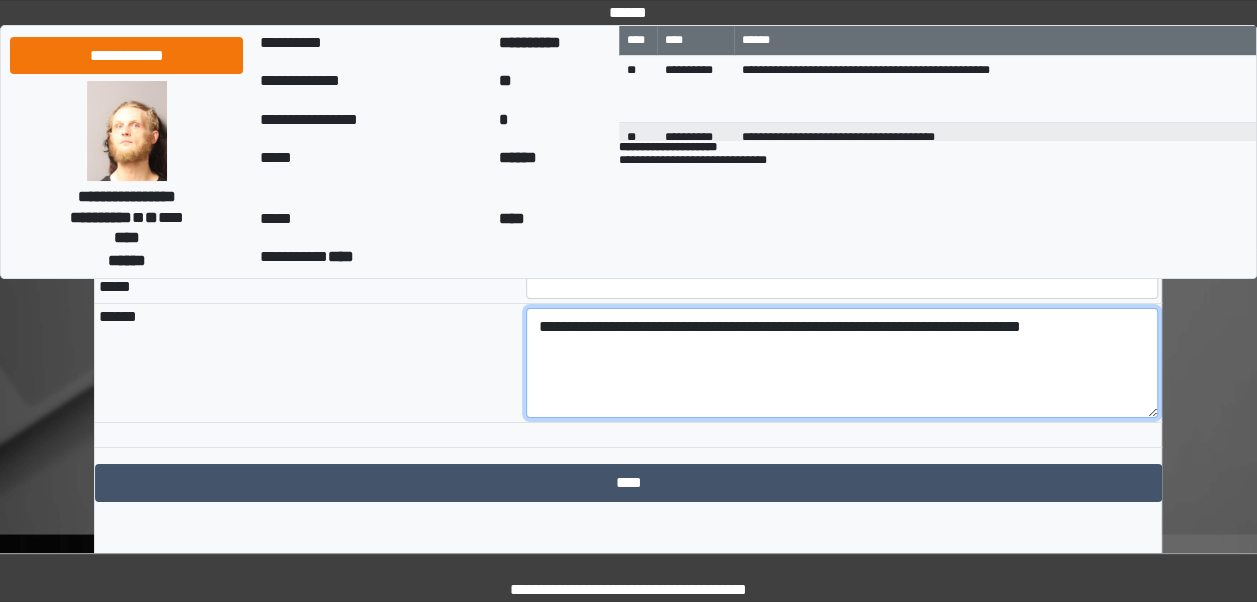 click on "**********" at bounding box center (842, 363) 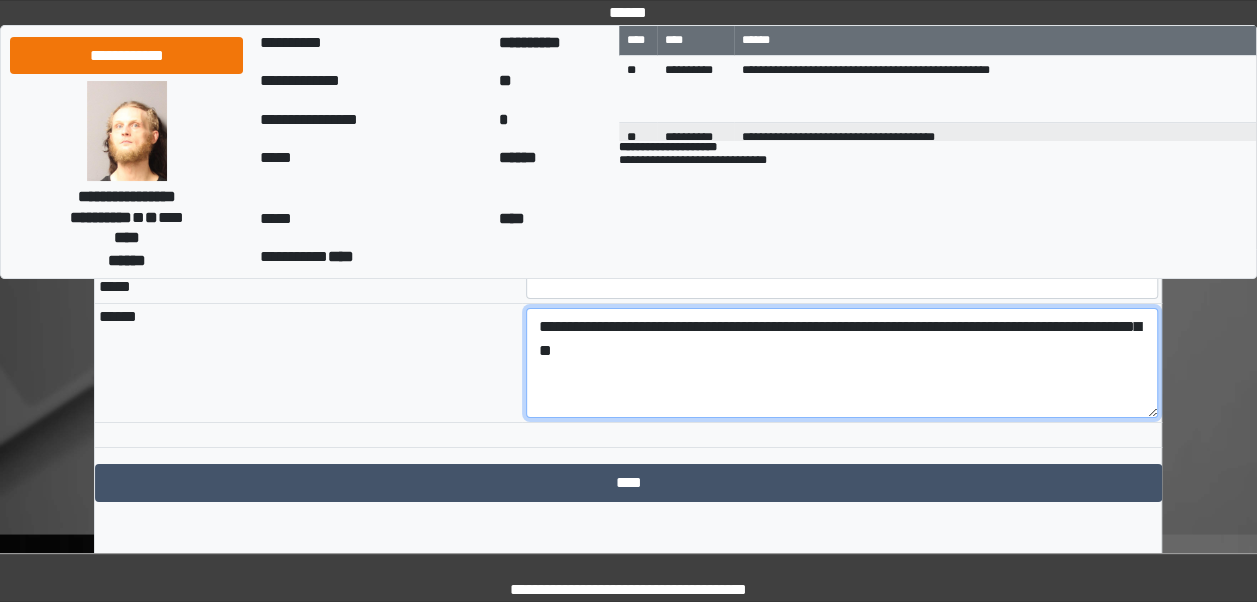 click on "**********" at bounding box center (842, 363) 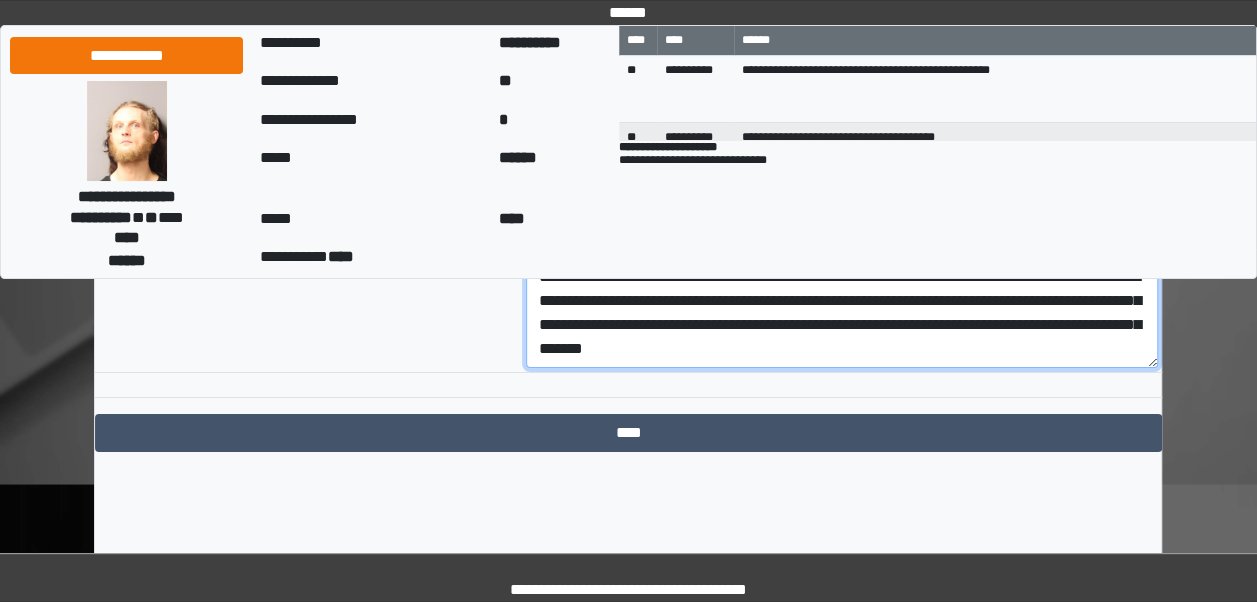 scroll, scrollTop: 3436, scrollLeft: 0, axis: vertical 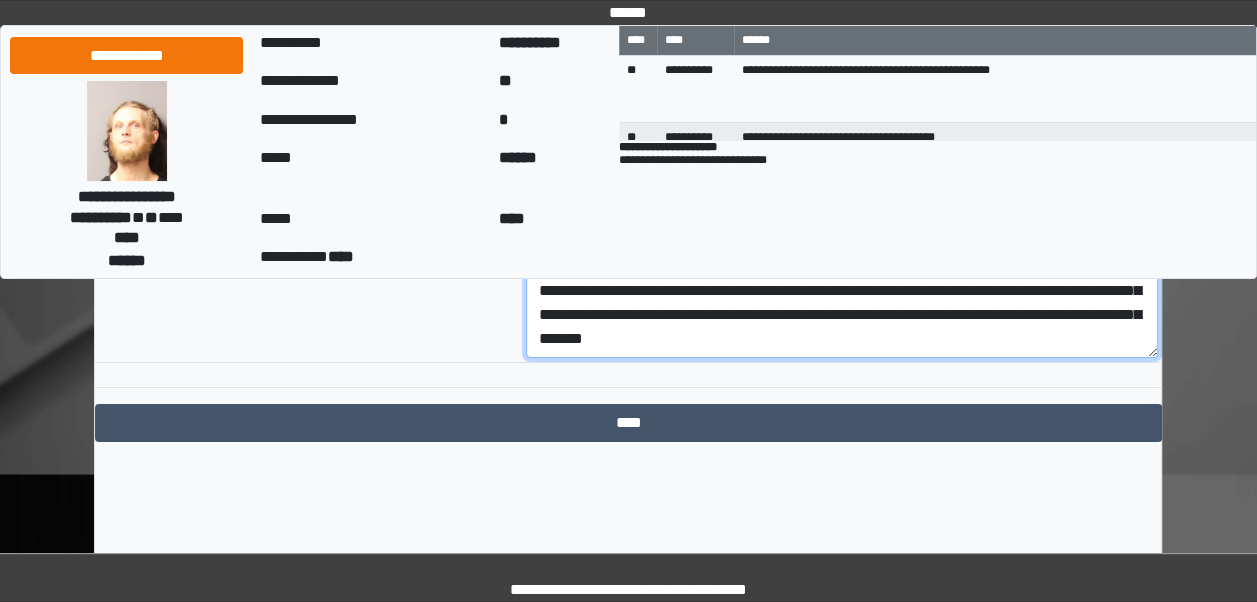 type on "**********" 